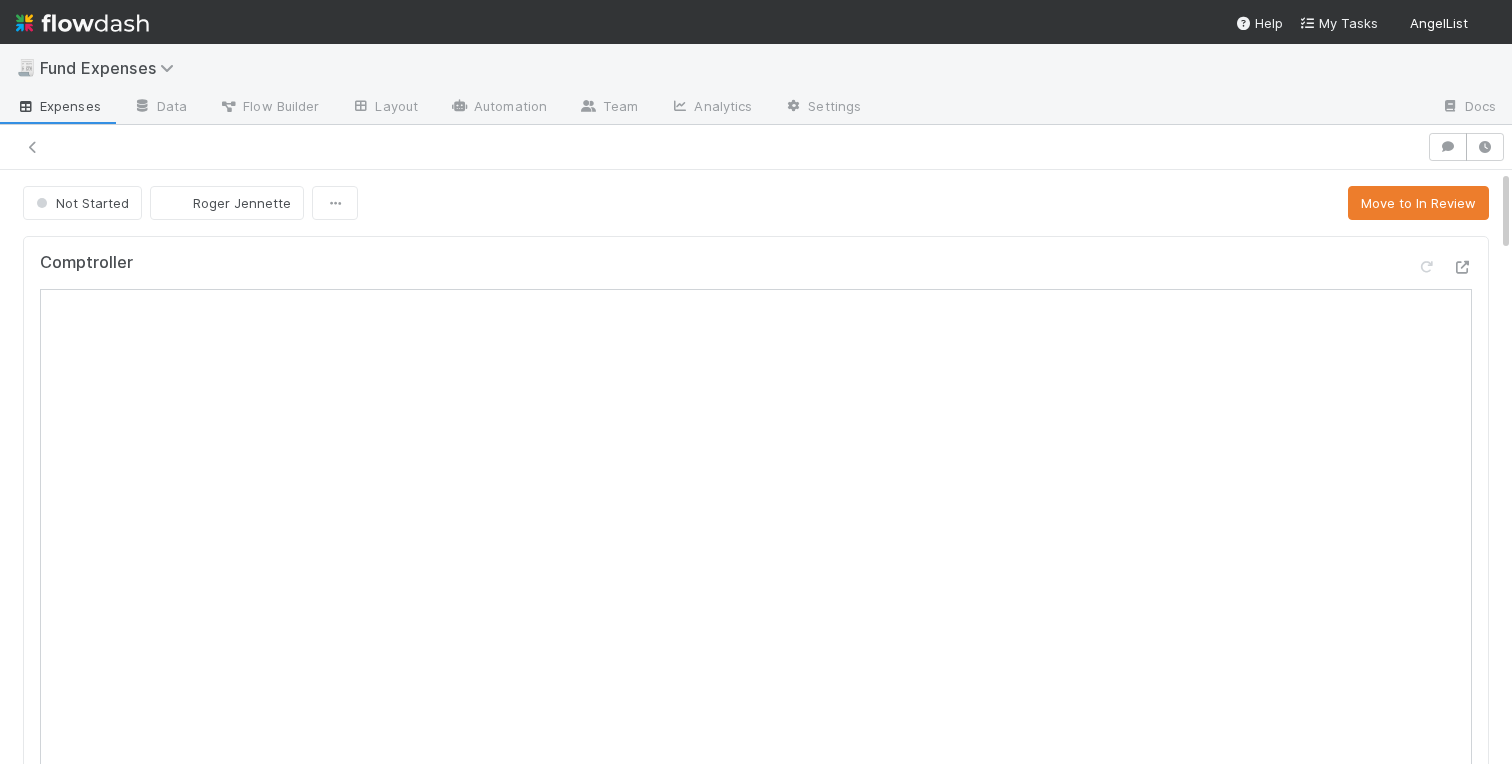 scroll, scrollTop: 0, scrollLeft: 0, axis: both 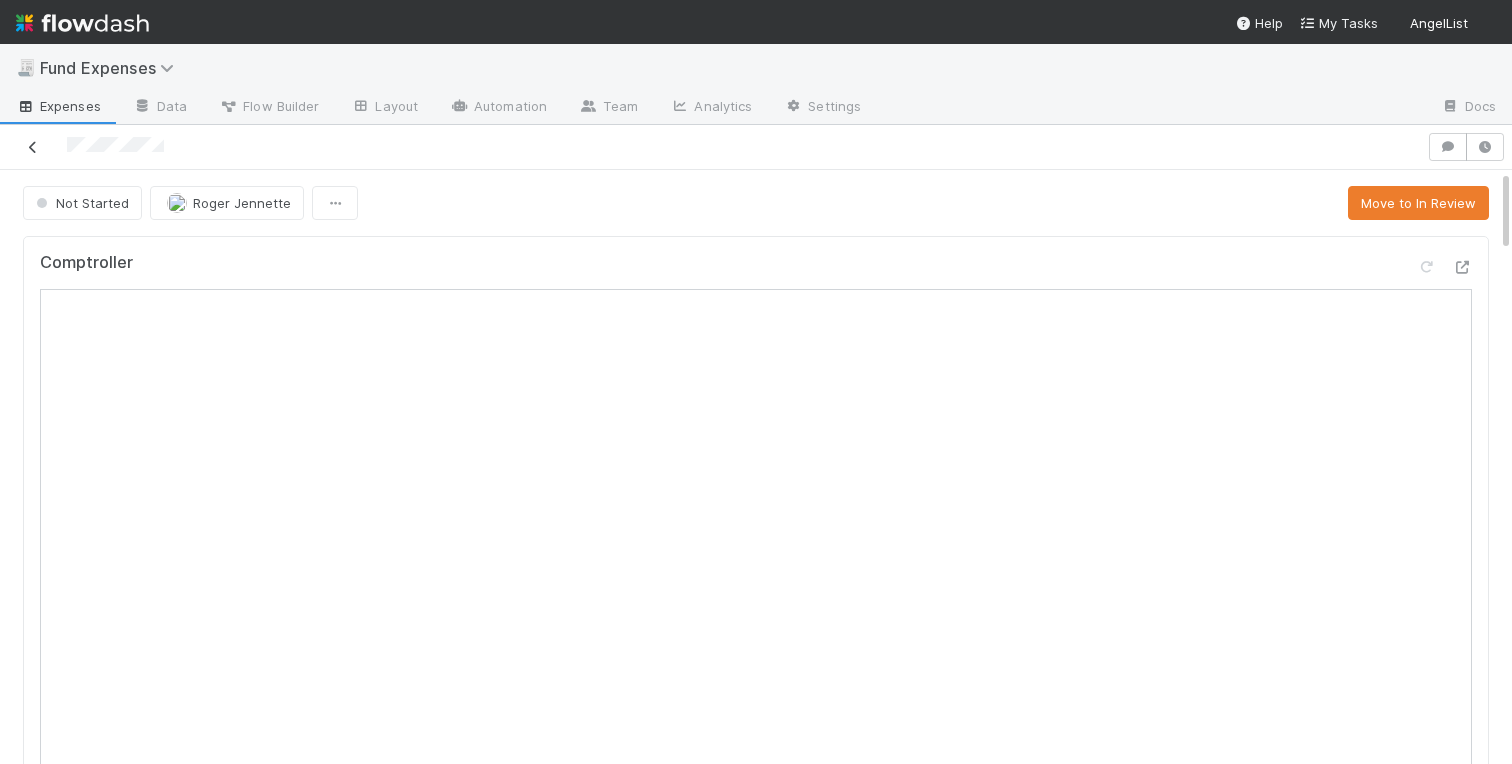 click at bounding box center (33, 147) 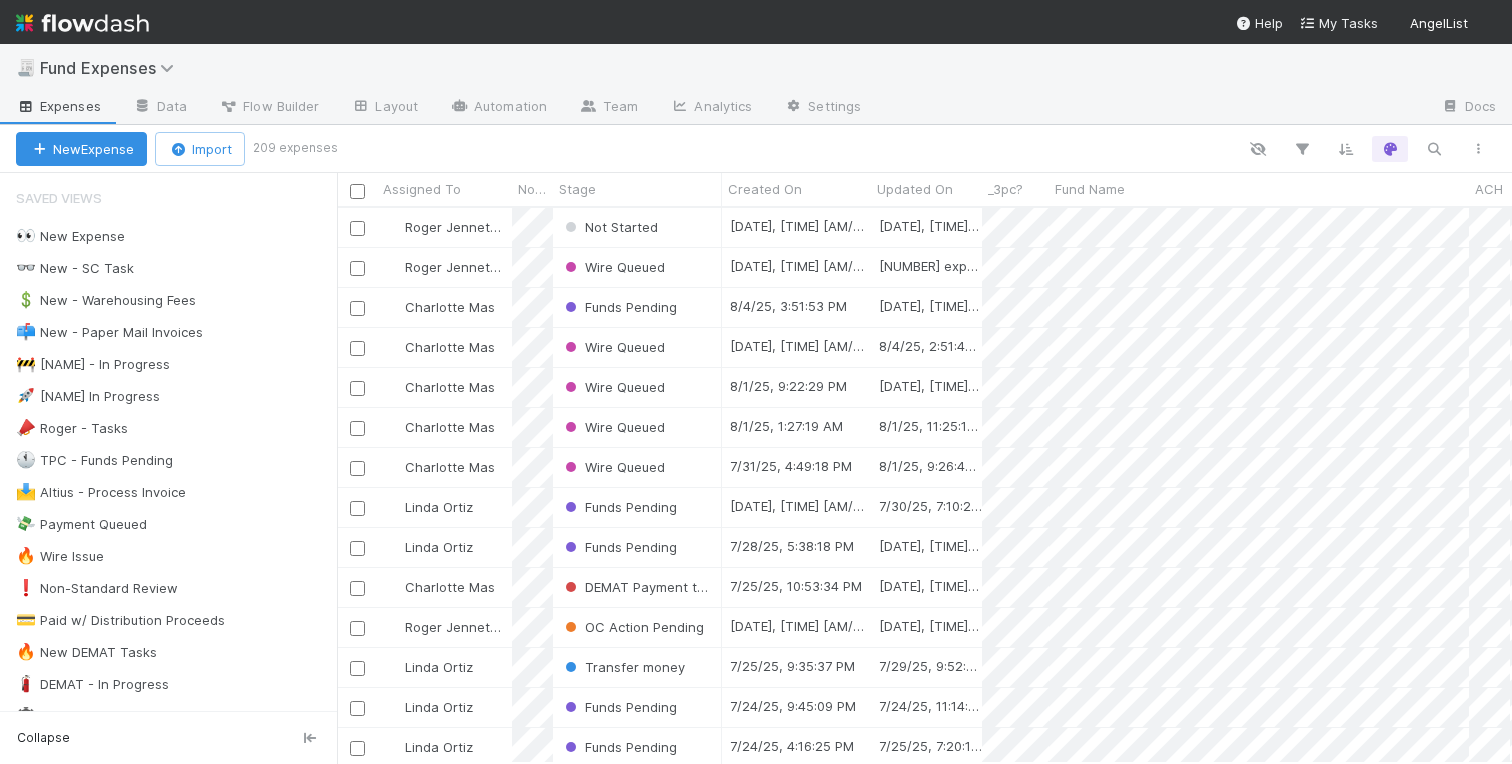 scroll, scrollTop: 0, scrollLeft: 1, axis: horizontal 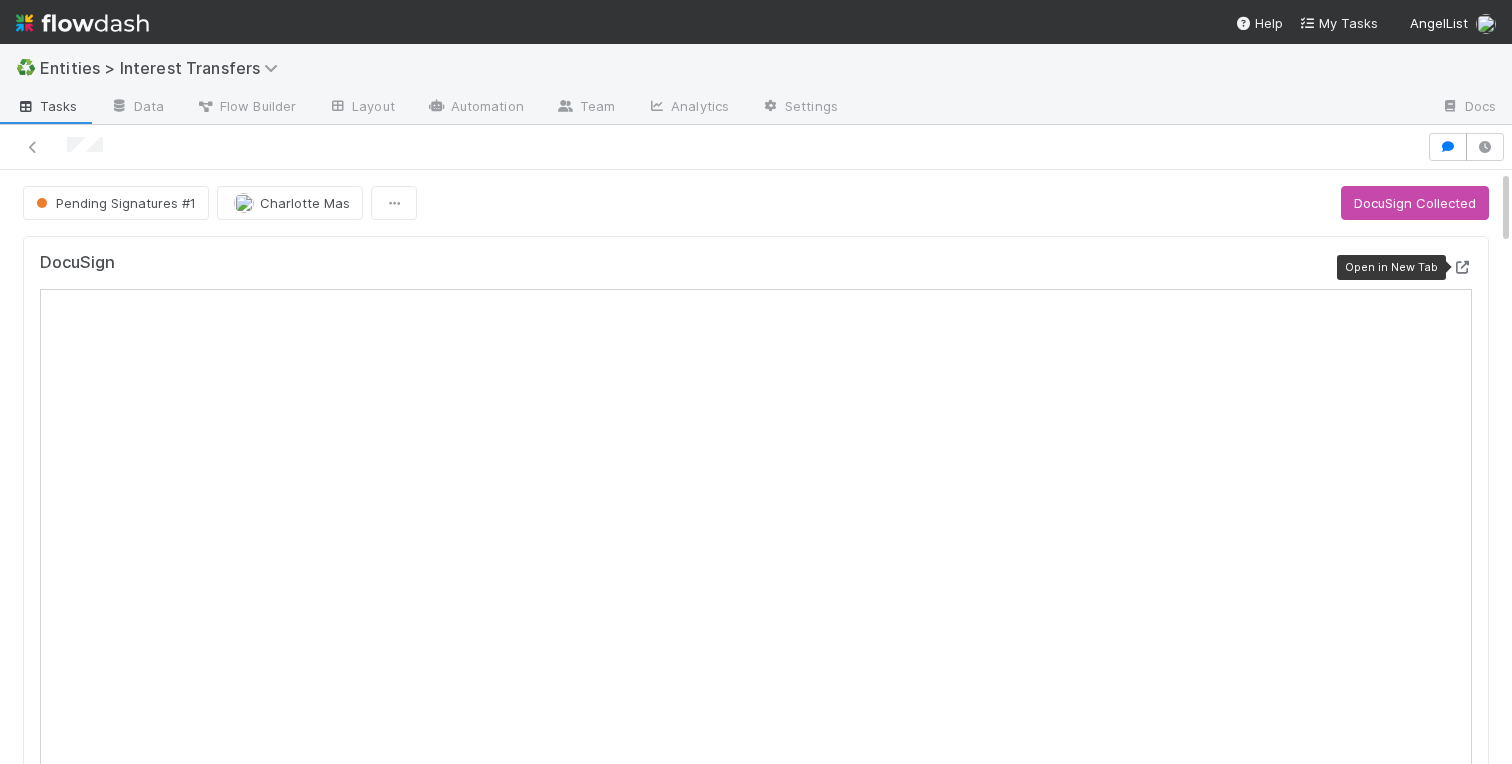 click at bounding box center (1462, 267) 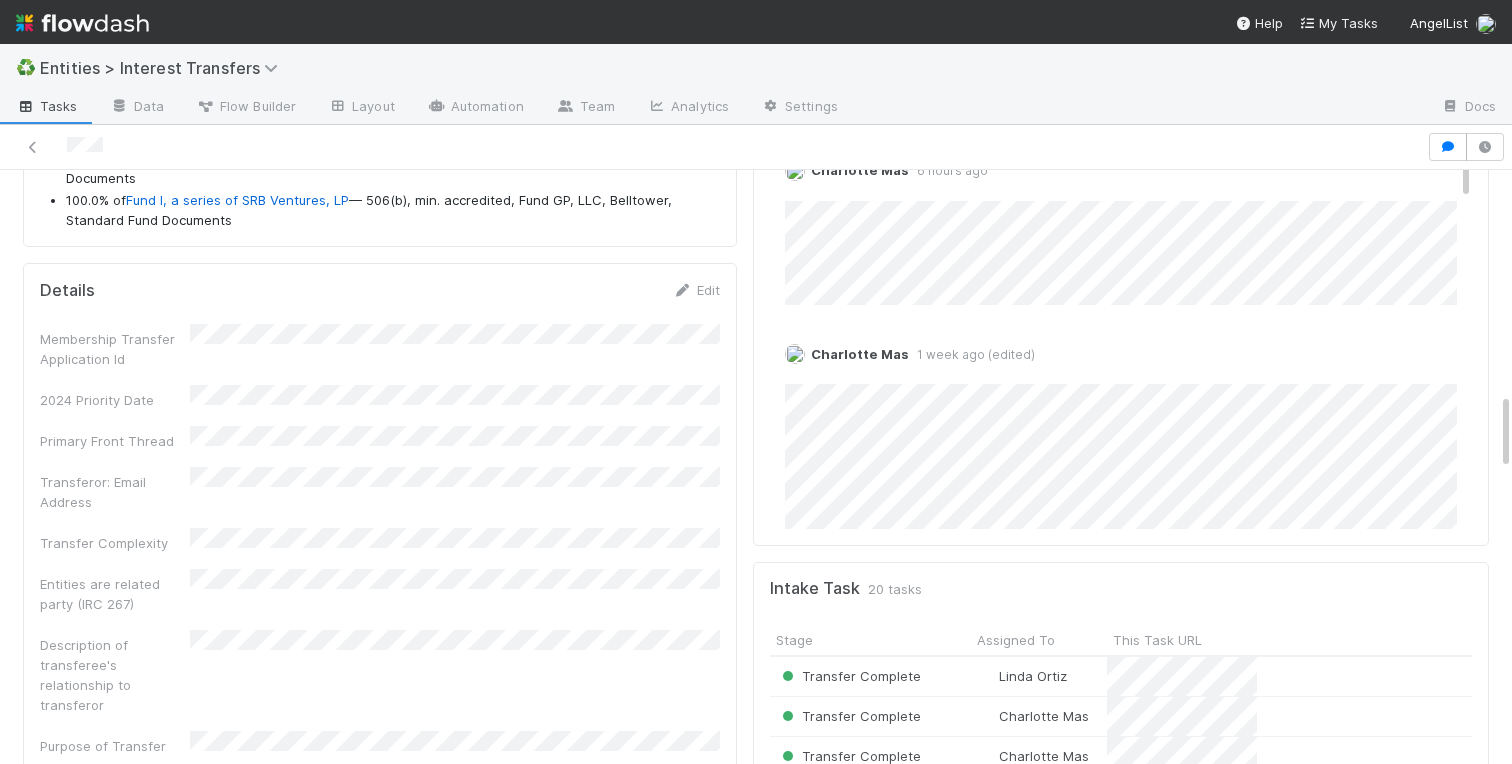 scroll, scrollTop: 1894, scrollLeft: 0, axis: vertical 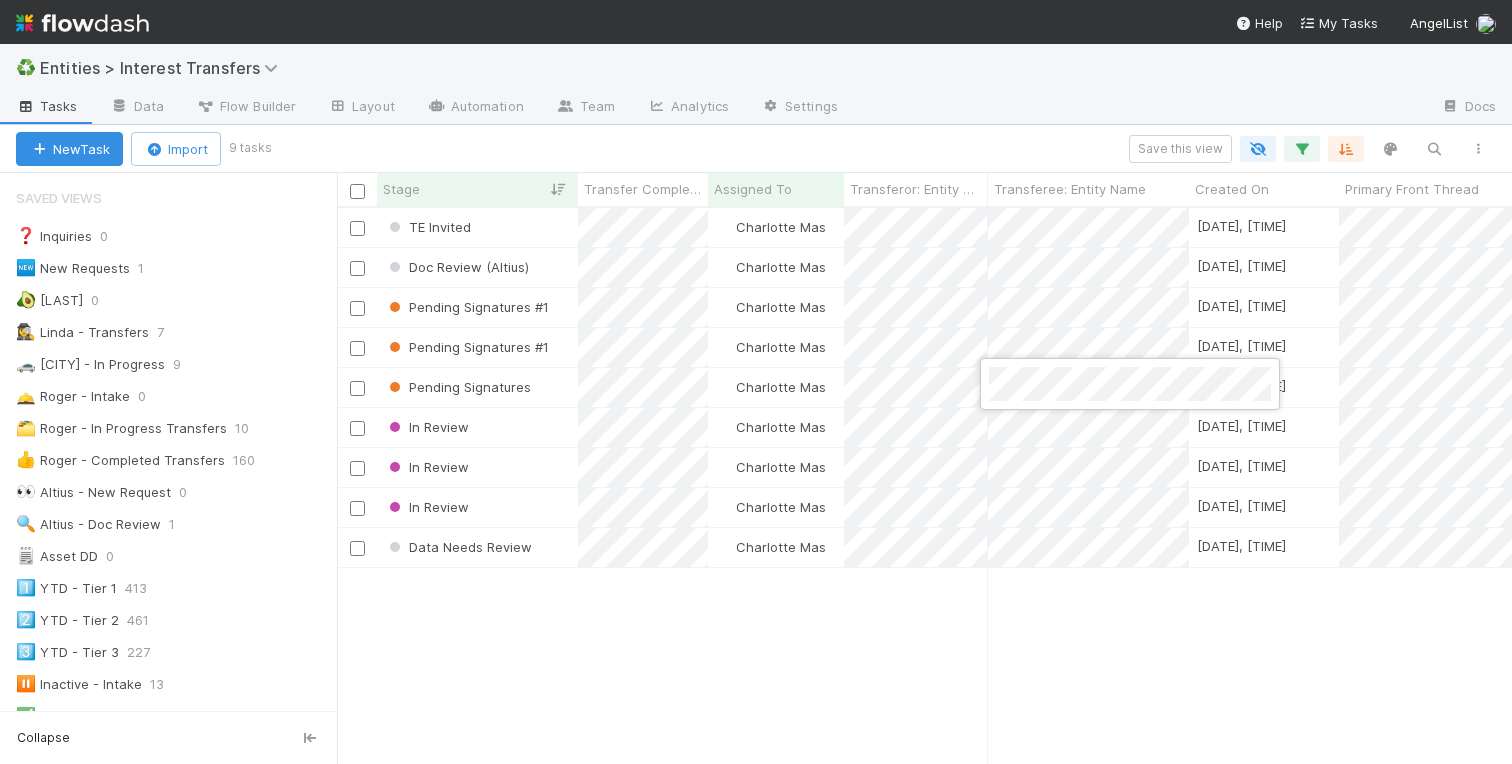 click at bounding box center [756, 382] 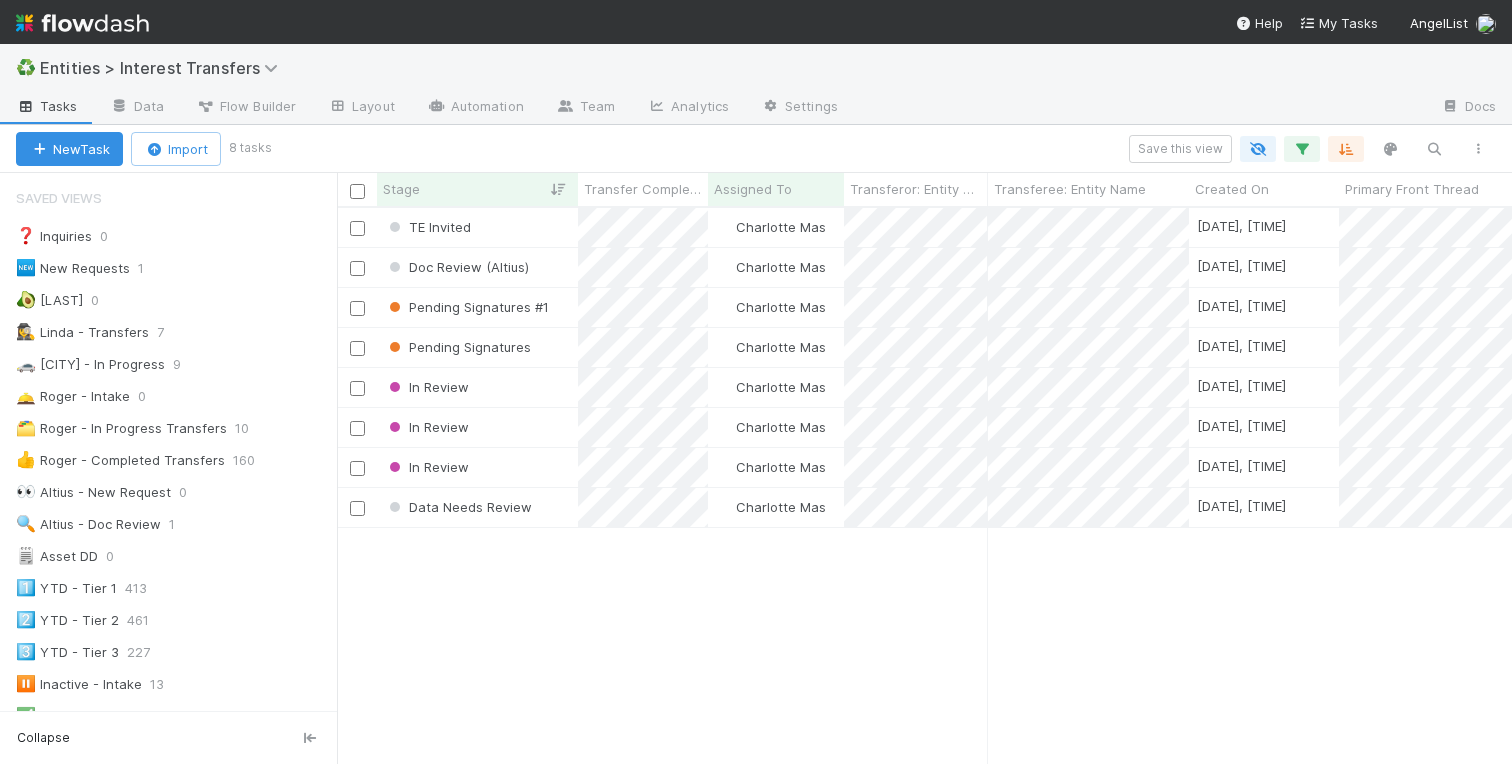 click on "TE Invited Charlotte Mas 7/31/25, 9:09:48 PM 8/4/25, 10:39:59 AM 0 0 0 0   Doc Review (Altius)  Charlotte Mas 8/4/25, 6:52:12 PM 8/5/25, 9:58:57 AM 2 0 0 0   Pending Signatures #1 Charlotte Mas 4/28/25, 5:35:06 PM 8/5/25, 2:52:09 PM 1 0 0 0   Pending Signatures Charlotte Mas 7/11/25, 11:46:01 PM 8/5/25, 3:20:31 PM 1 0 0 0   In Review Charlotte Mas 7/24/25, 6:06:31 PM 7/31/25, 11:15:51 PM 2 0 0 0   In Review Charlotte Mas 7/24/25, 5:57:39 PM 7/31/25, 11:15:36 PM 2 0 0 0   In Review Charlotte Mas 7/21/25, 8:20:46 PM 7/31/25, 7:58:35 PM 2 0 0 0   Data Needs Review Charlotte Mas 8/1/25, 7:14:09 PM 8/4/25, 6:48:03 PM 0 0 0 0" at bounding box center (924, 485) 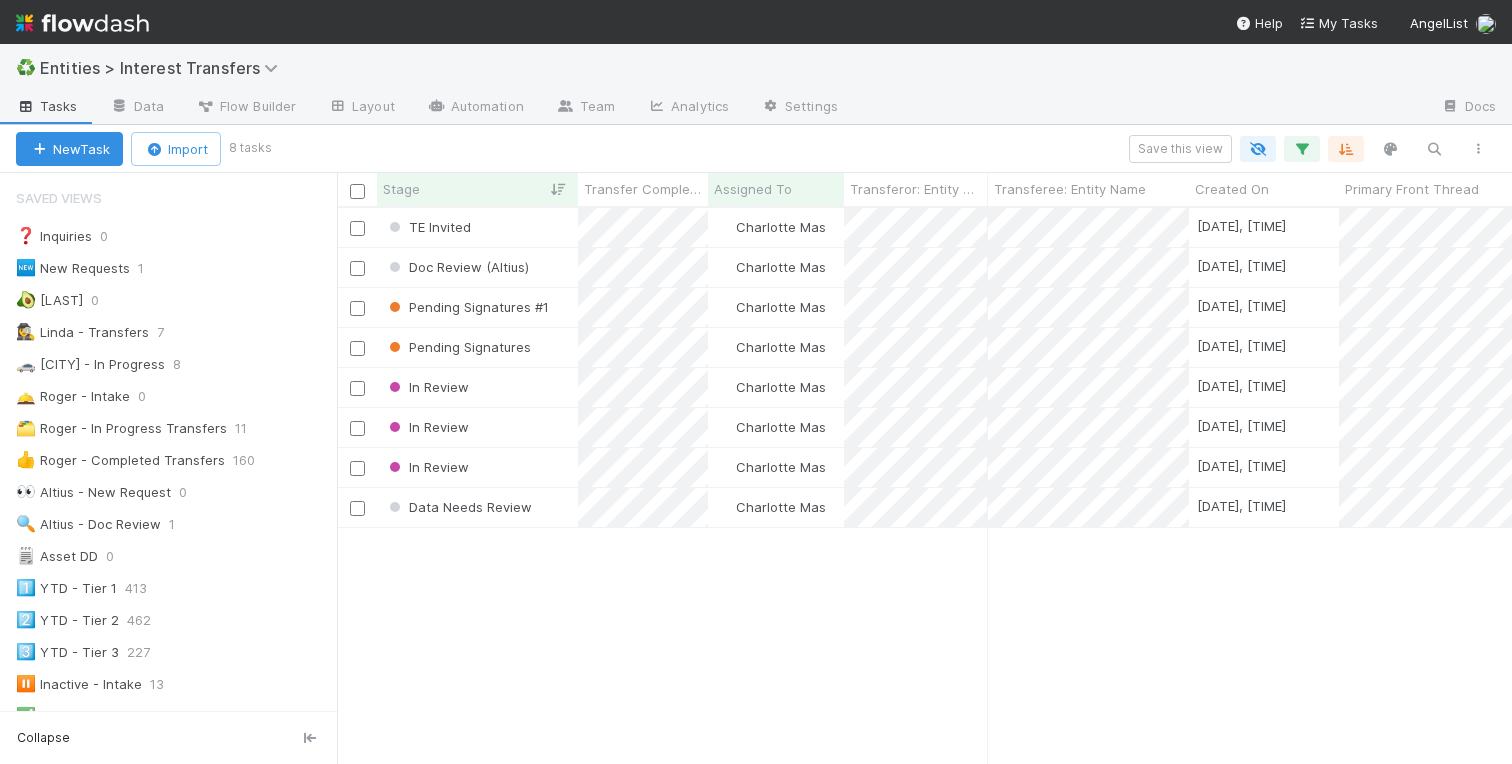 click on "TE Invited Charlotte Mas 7/31/25, 9:09:48 PM 8/4/25, 10:39:59 AM 0 0 0 0   Doc Review (Altius)  Charlotte Mas 8/4/25, 6:52:12 PM 8/5/25, 9:58:57 AM 2 0 0 0   Pending Signatures #1 Charlotte Mas 4/28/25, 5:35:06 PM 8/5/25, 2:52:09 PM 1 0 0 0   Pending Signatures Charlotte Mas 7/11/25, 11:46:01 PM 8/5/25, 3:20:31 PM 1 0 0 0   In Review Charlotte Mas 7/24/25, 6:06:31 PM 7/31/25, 11:15:51 PM 2 0 0 0   In Review Charlotte Mas 7/24/25, 5:57:39 PM 7/31/25, 11:15:36 PM 2 0 0 0   In Review Charlotte Mas 7/21/25, 8:20:46 PM 7/31/25, 7:58:35 PM 2 0 0 0   Data Needs Review Charlotte Mas 8/1/25, 7:14:09 PM 8/4/25, 6:48:03 PM 0 0 0 0" at bounding box center [924, 485] 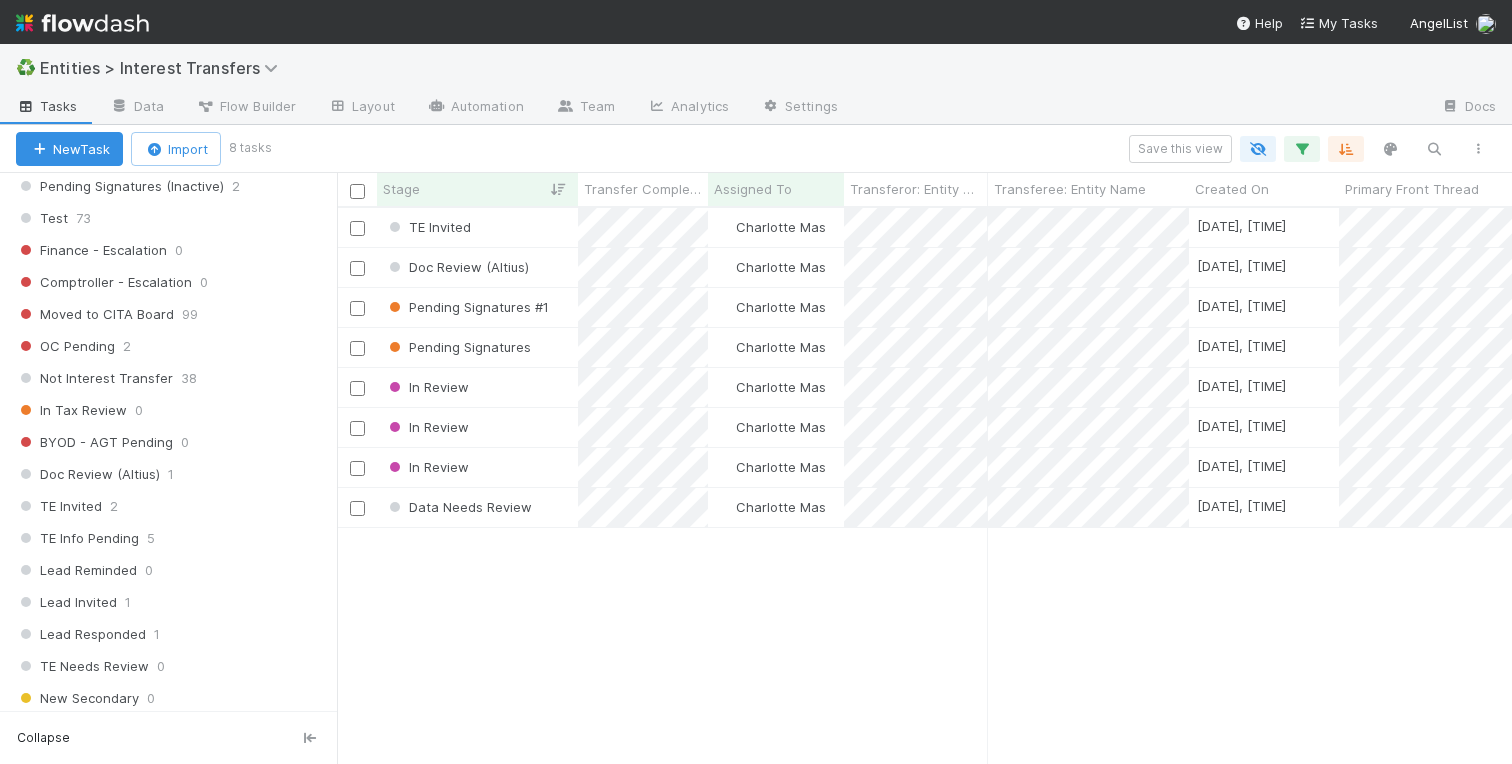 scroll, scrollTop: 2418, scrollLeft: 0, axis: vertical 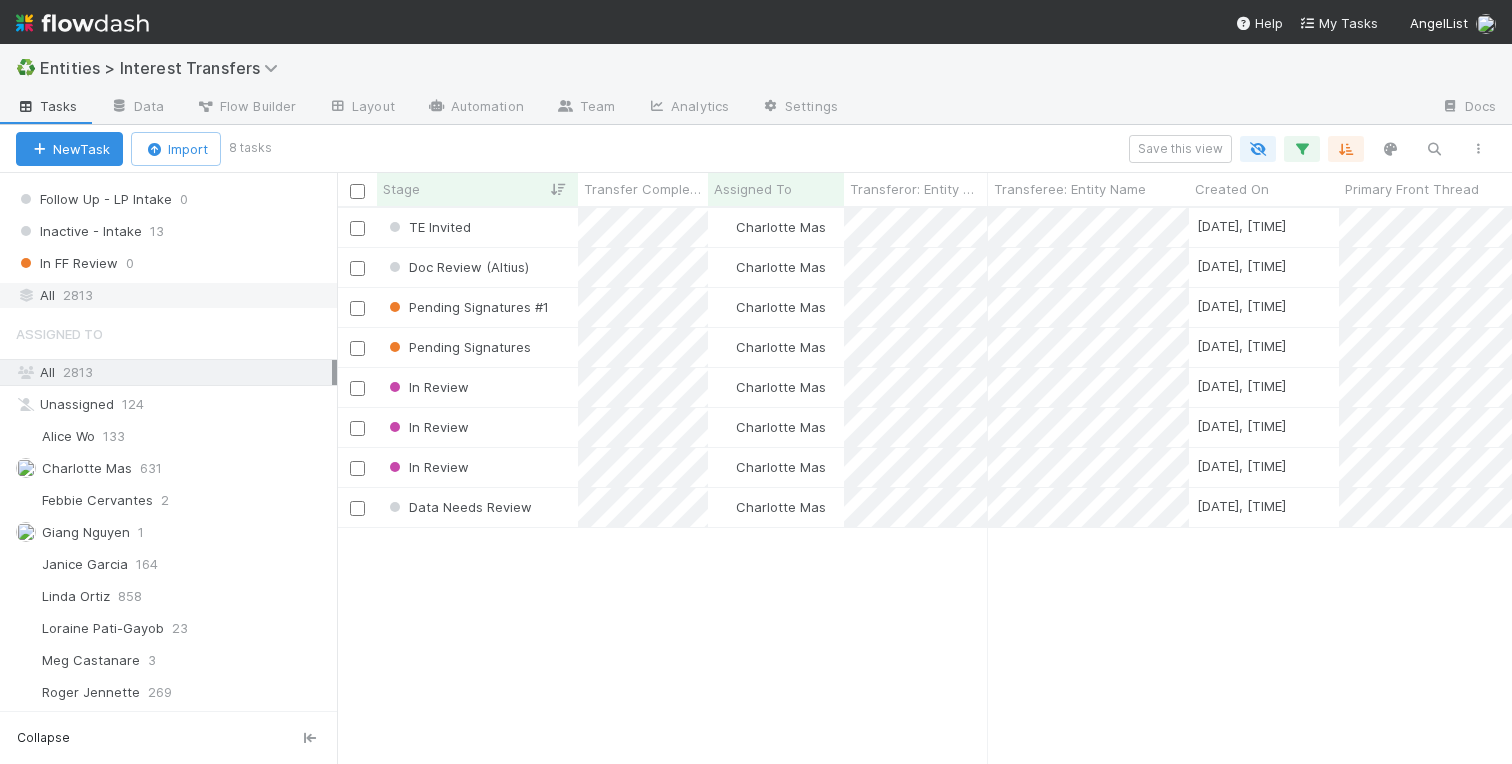 click on "All 2813" at bounding box center (174, 295) 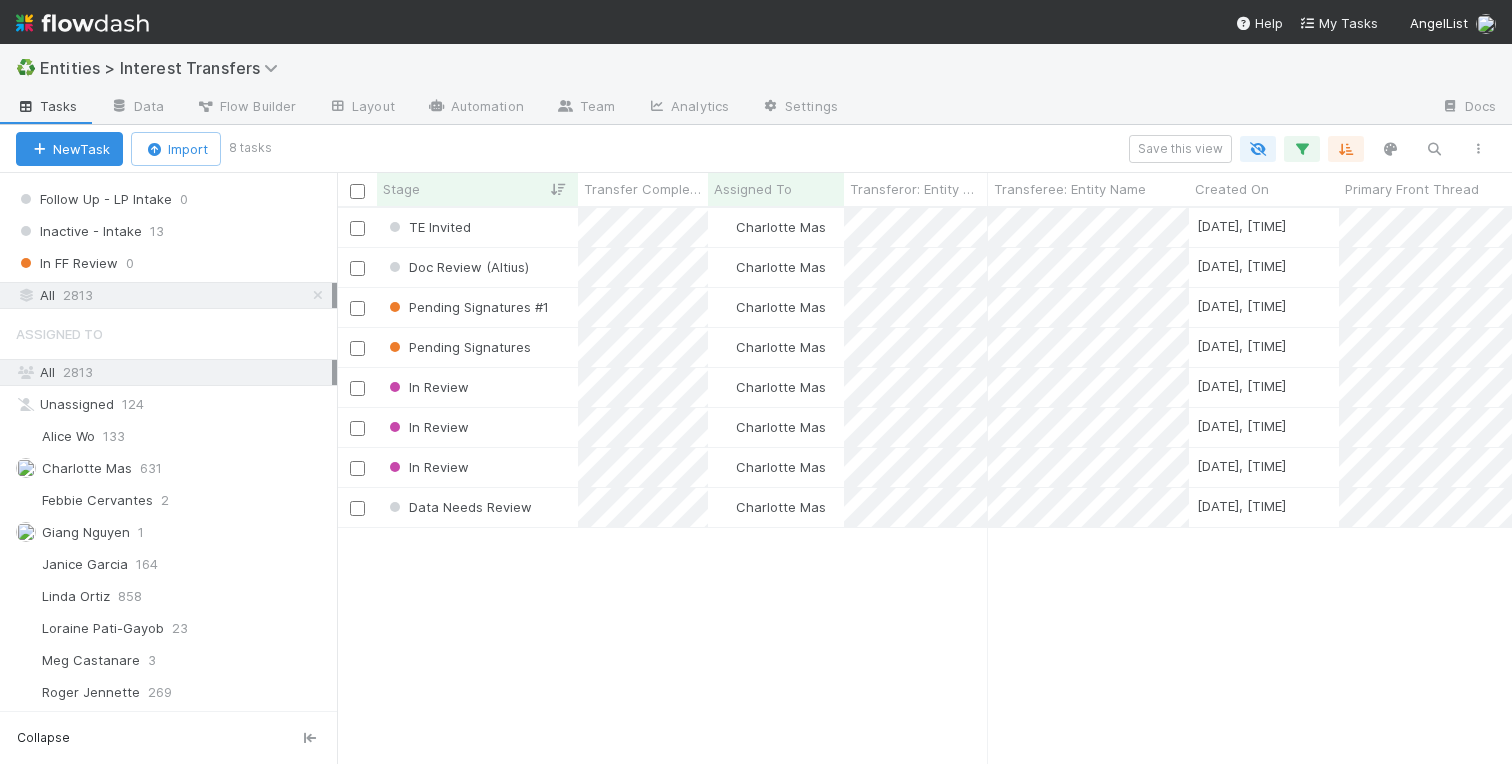 scroll, scrollTop: 0, scrollLeft: 1, axis: horizontal 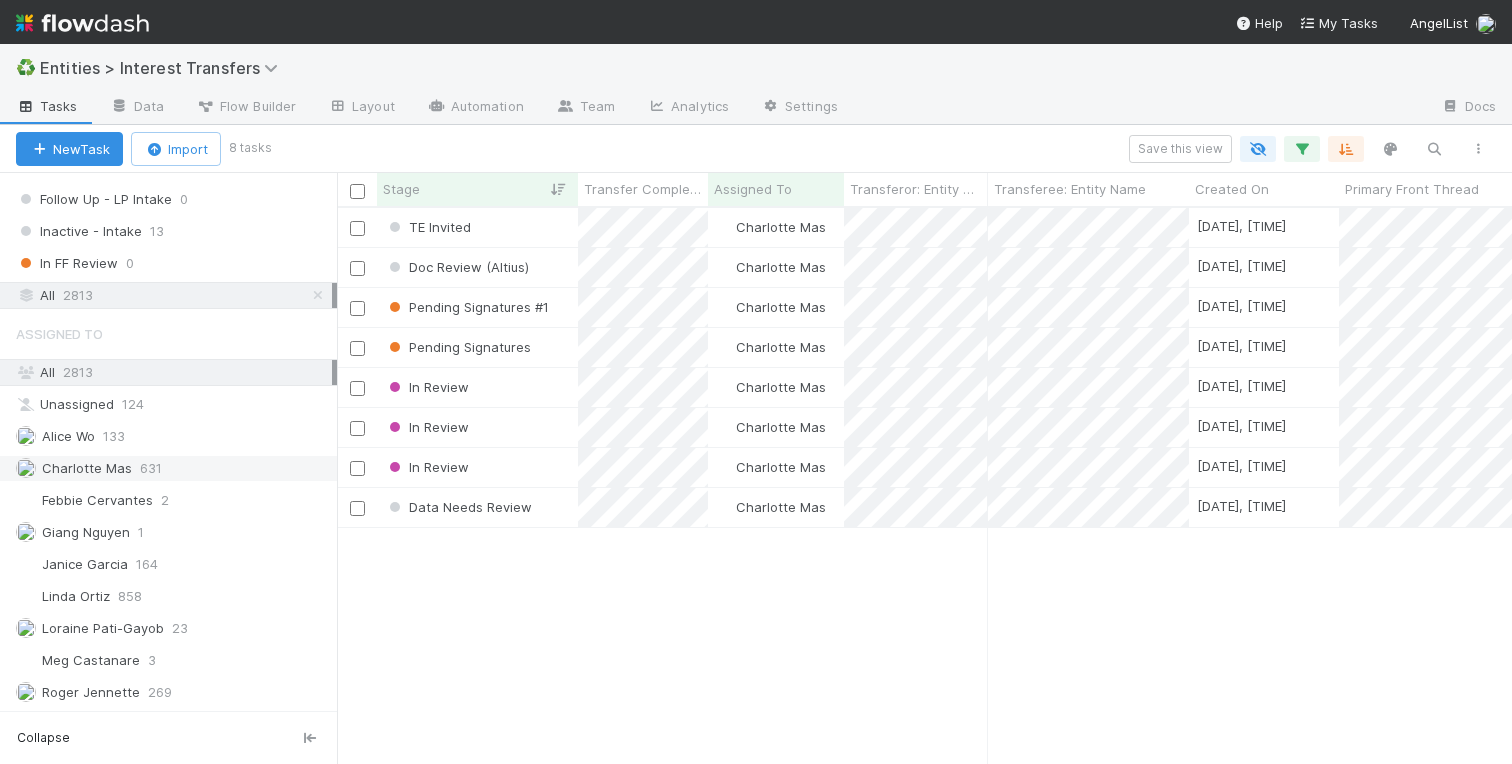 click on "Charlotte Mas" at bounding box center (87, 468) 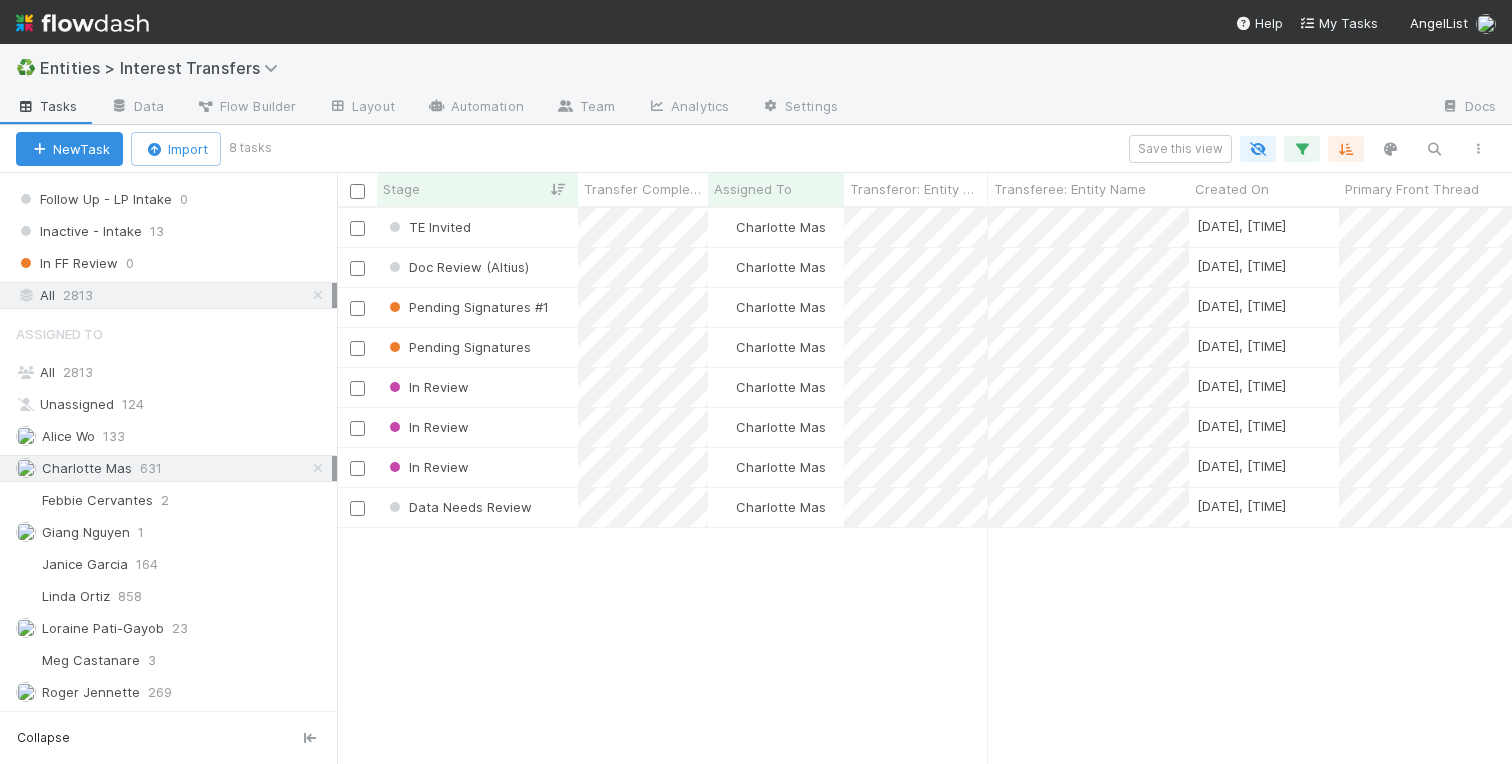 scroll, scrollTop: 0, scrollLeft: 1, axis: horizontal 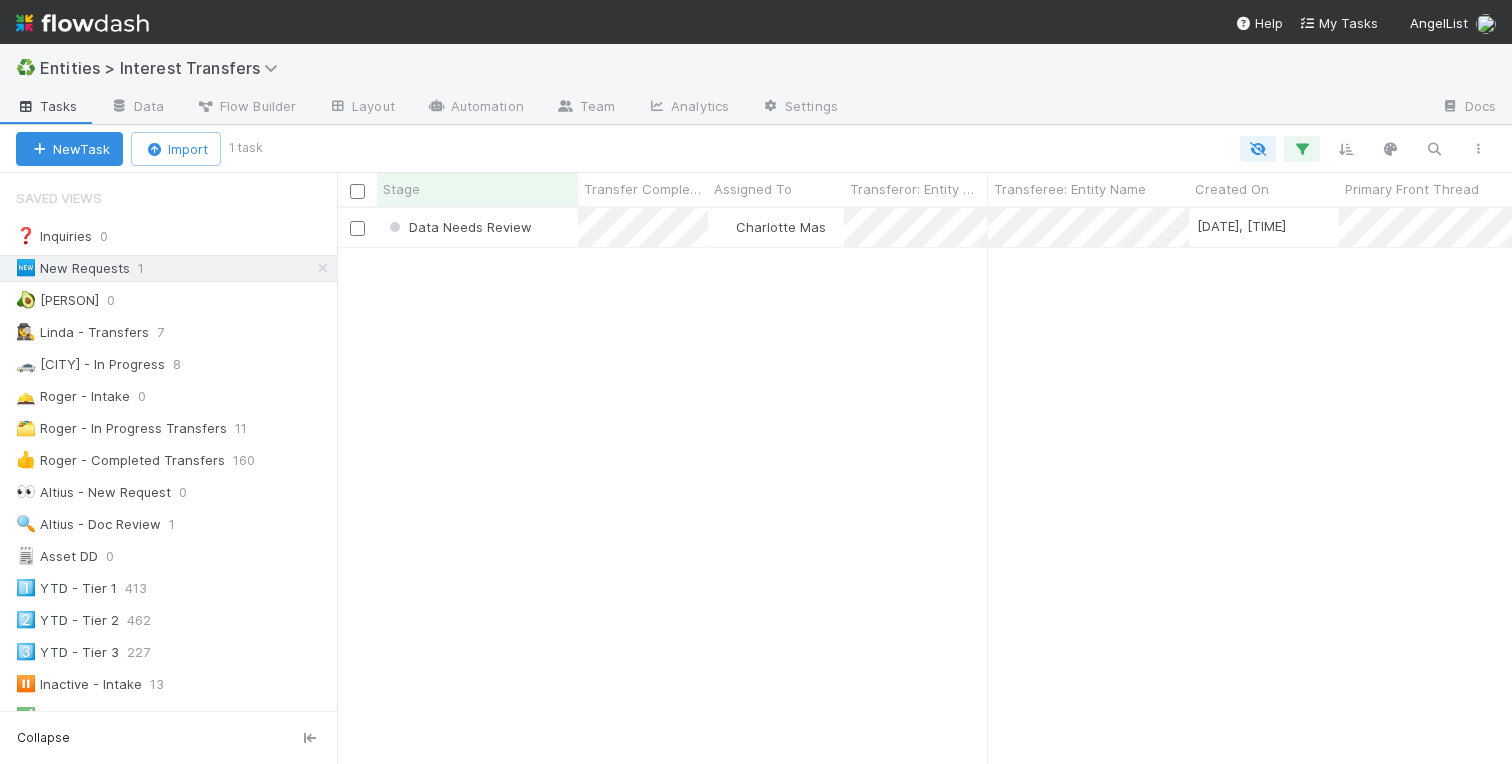 click on "Data Needs Review Charlotte Mas 8/1/25, 7:14:09 PM 8/4/25, 6:48:03 PM 0 0 0 0" at bounding box center (924, 485) 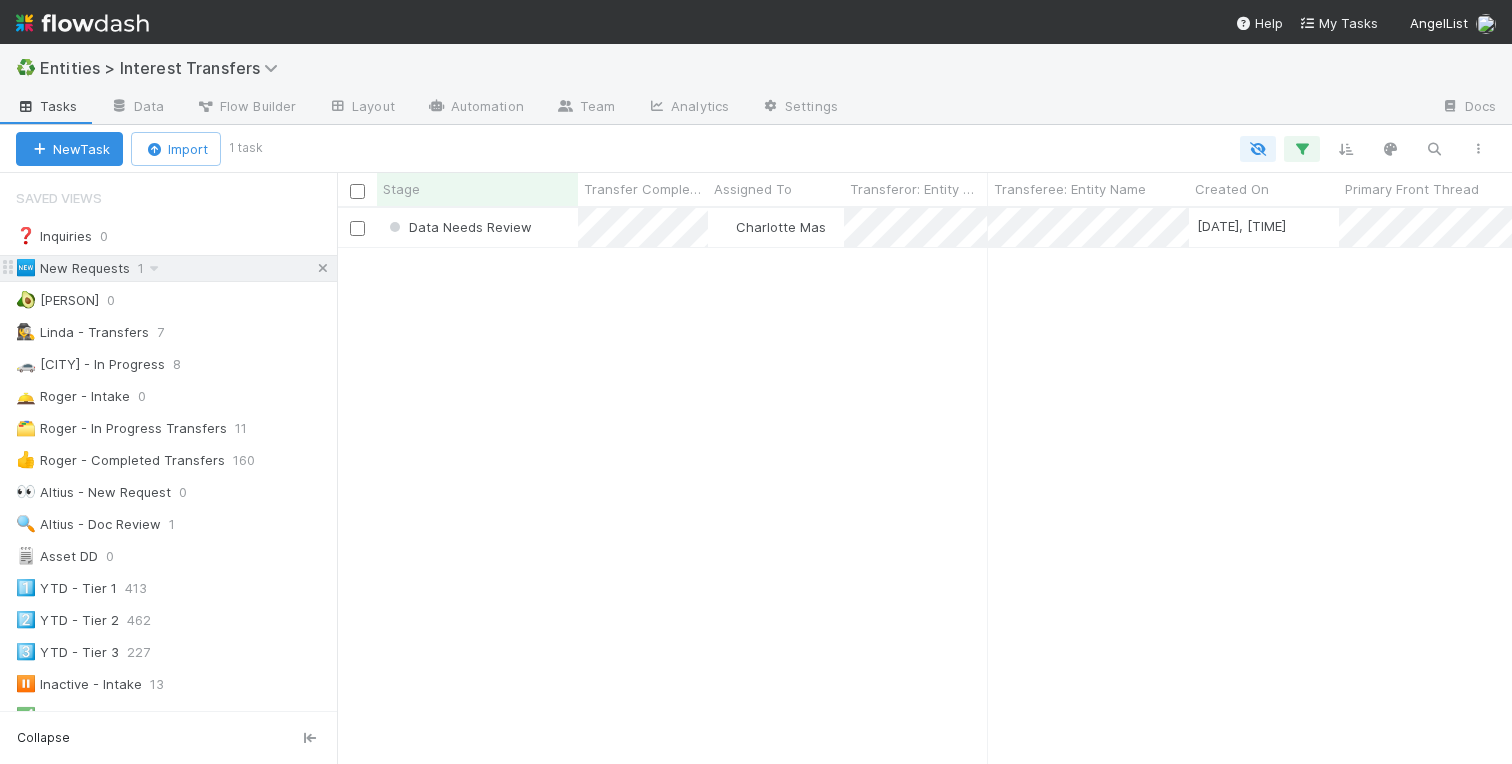 click at bounding box center (323, 268) 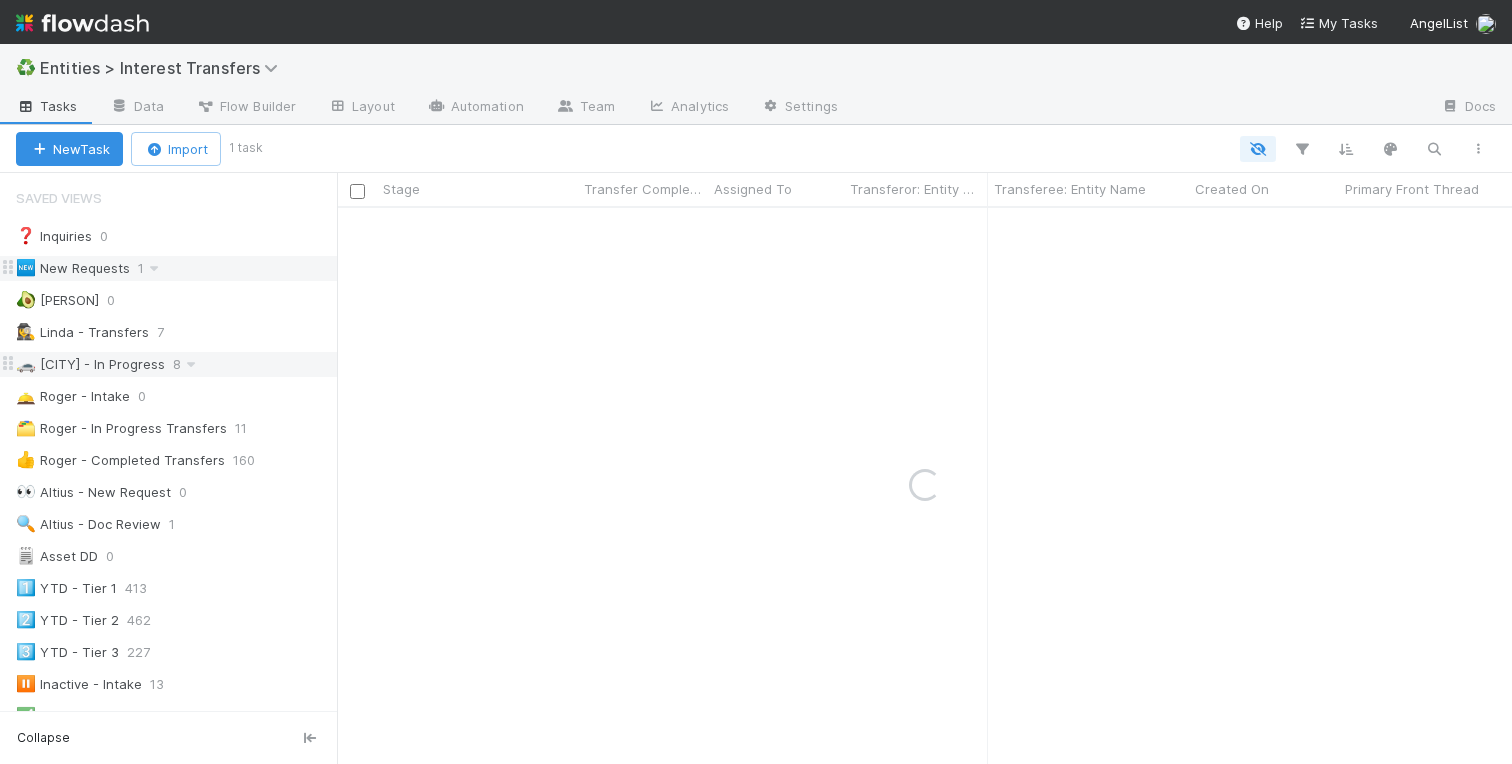 click on "🚗 Charlotte - In Progress" at bounding box center (90, 364) 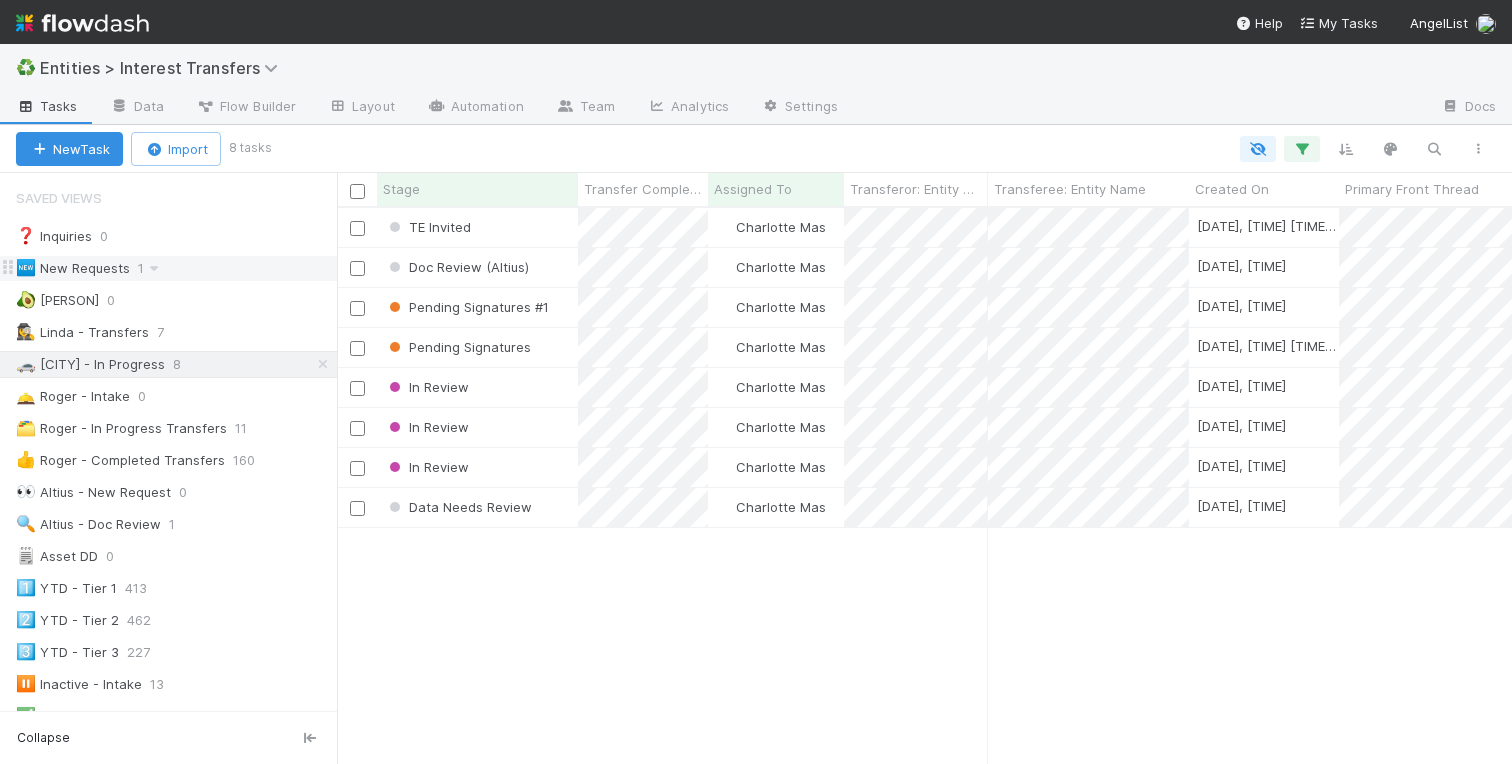 scroll, scrollTop: 0, scrollLeft: 1, axis: horizontal 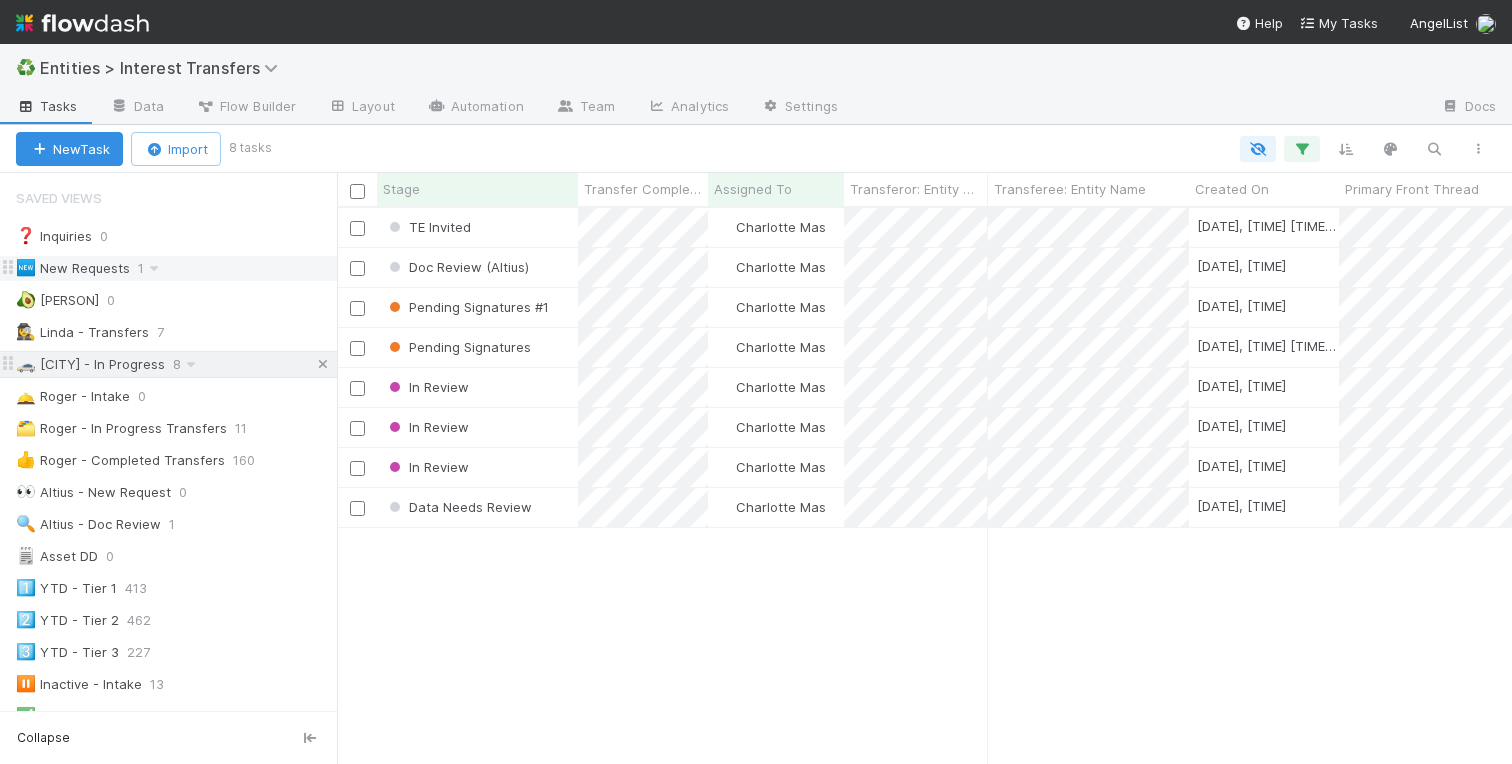 click at bounding box center [323, 364] 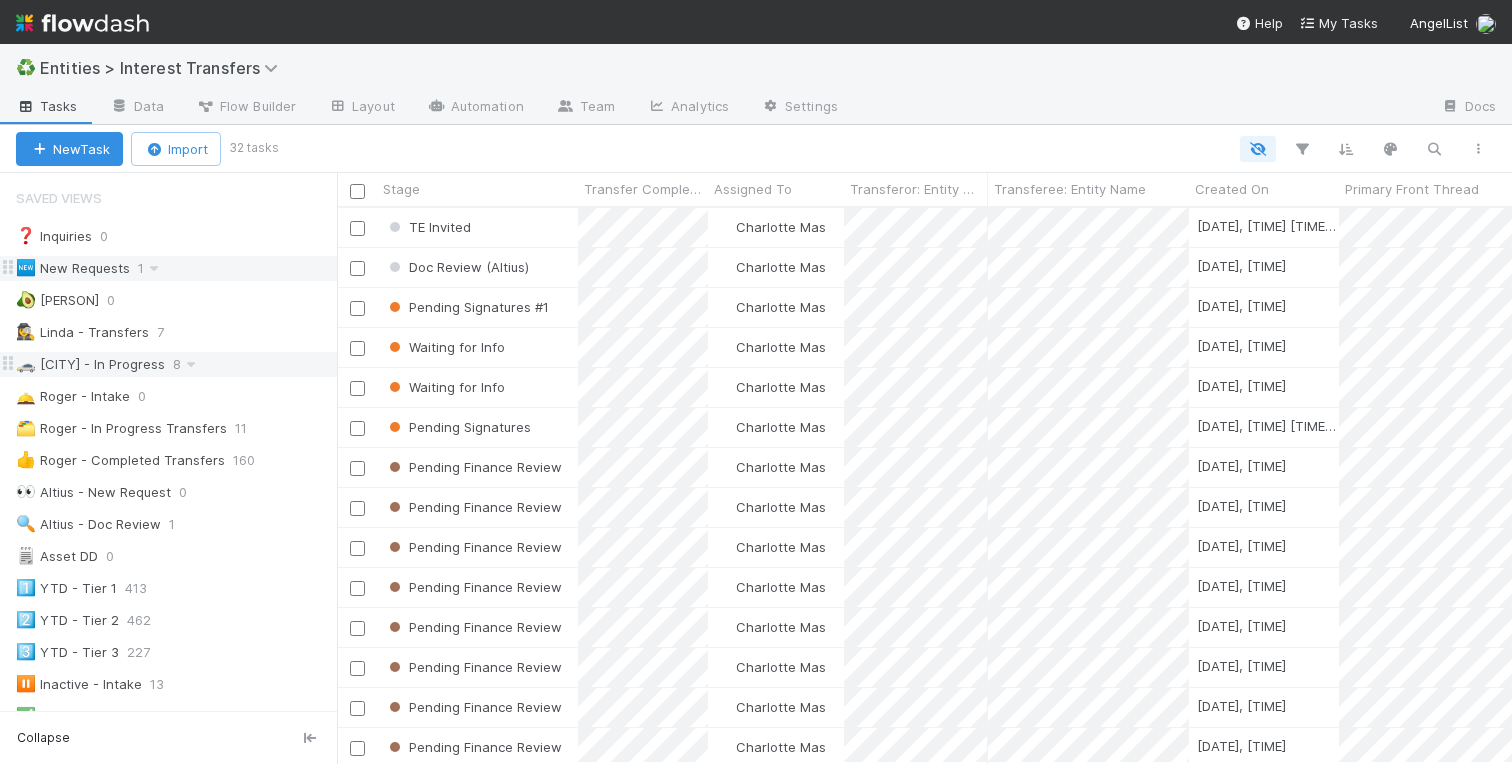 scroll, scrollTop: 0, scrollLeft: 1, axis: horizontal 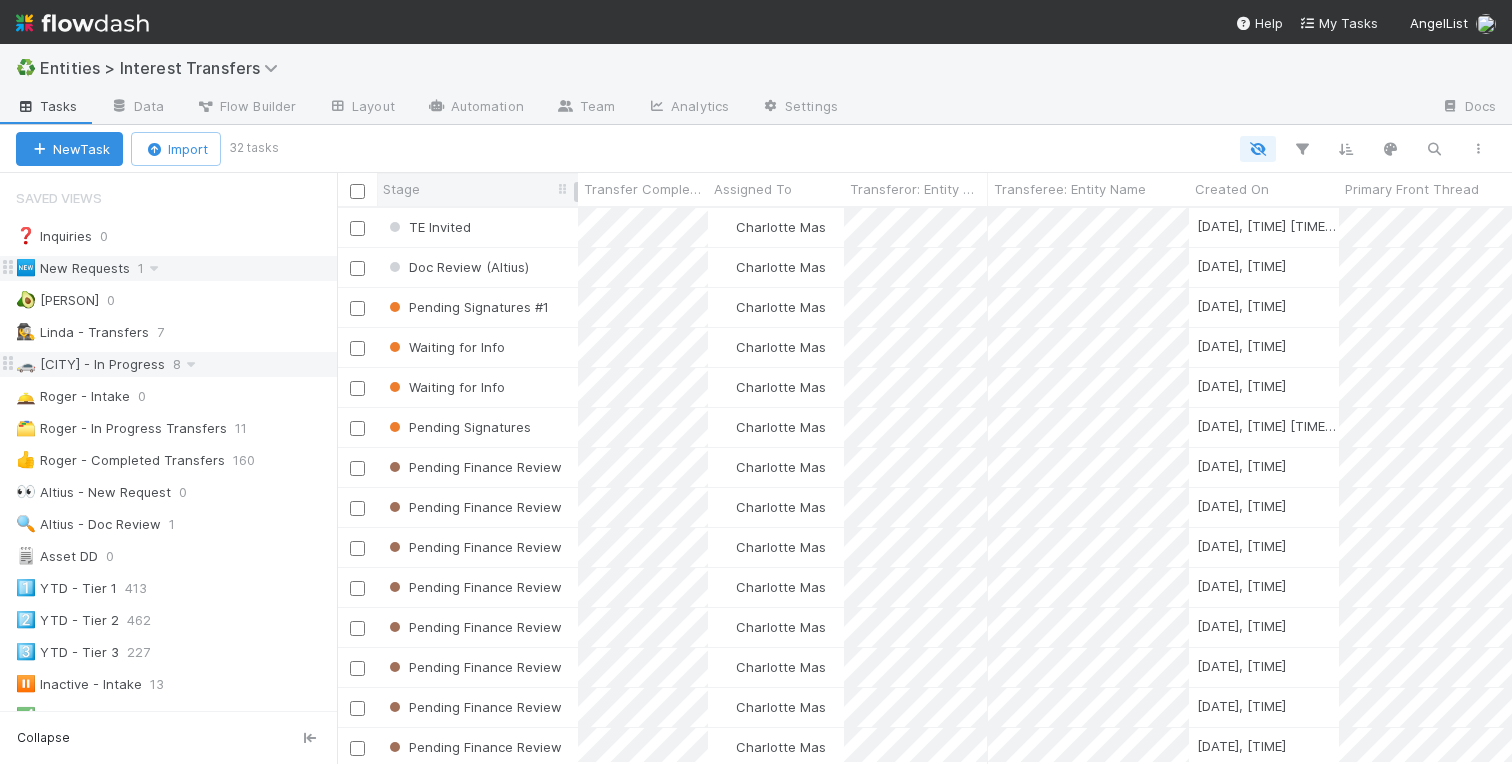 click on "Stage" at bounding box center (478, 189) 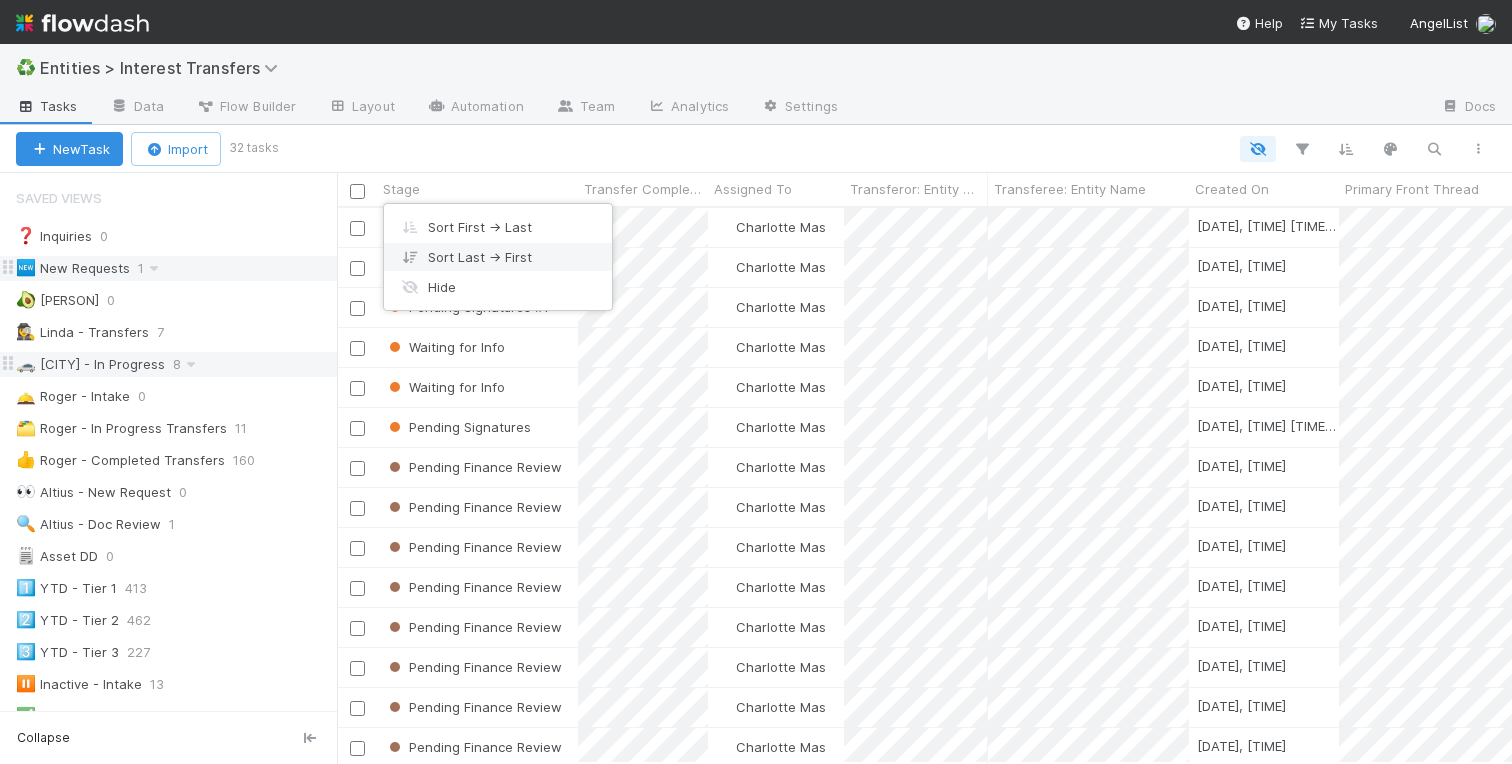click on "Sort Last → First" at bounding box center (498, 257) 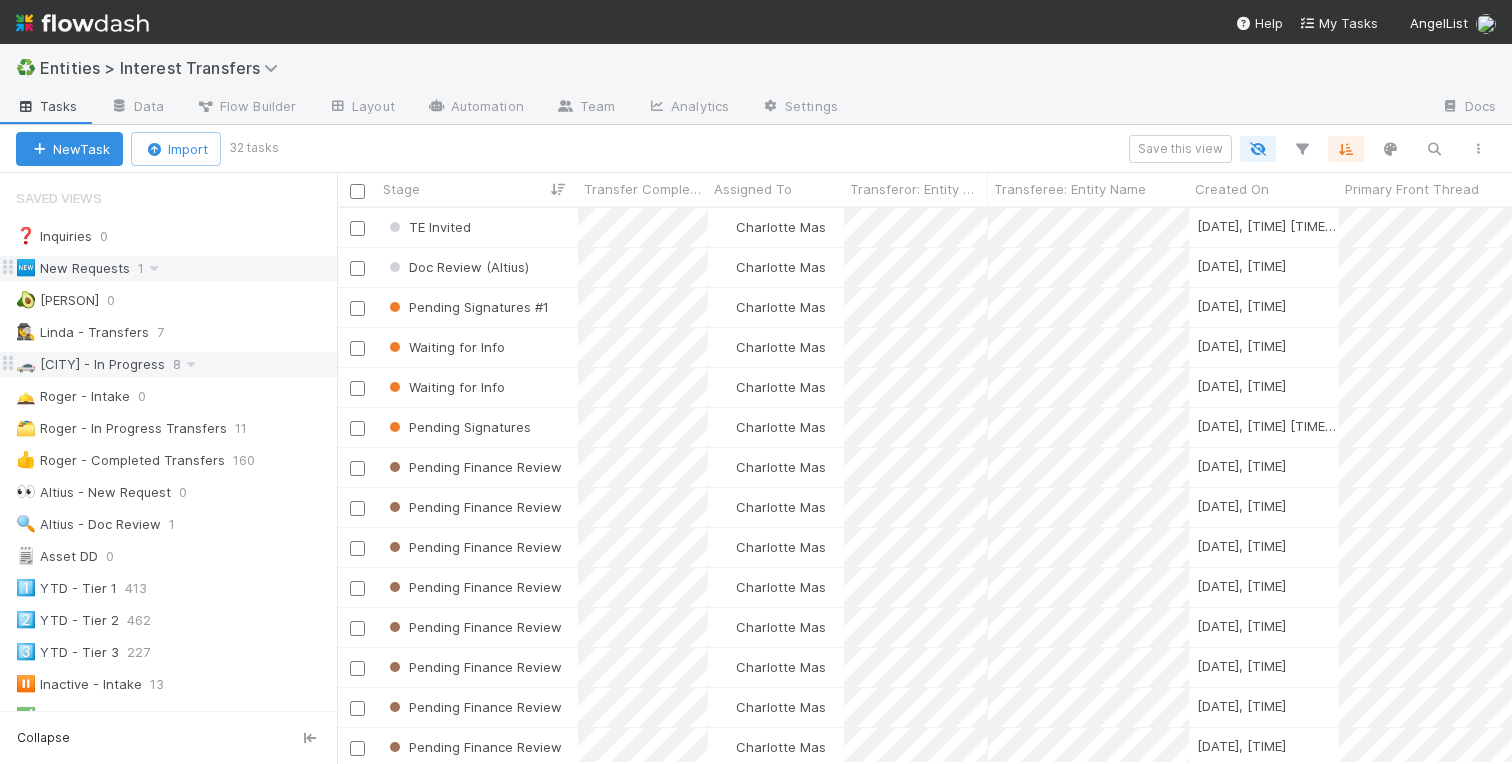 scroll, scrollTop: 0, scrollLeft: 1, axis: horizontal 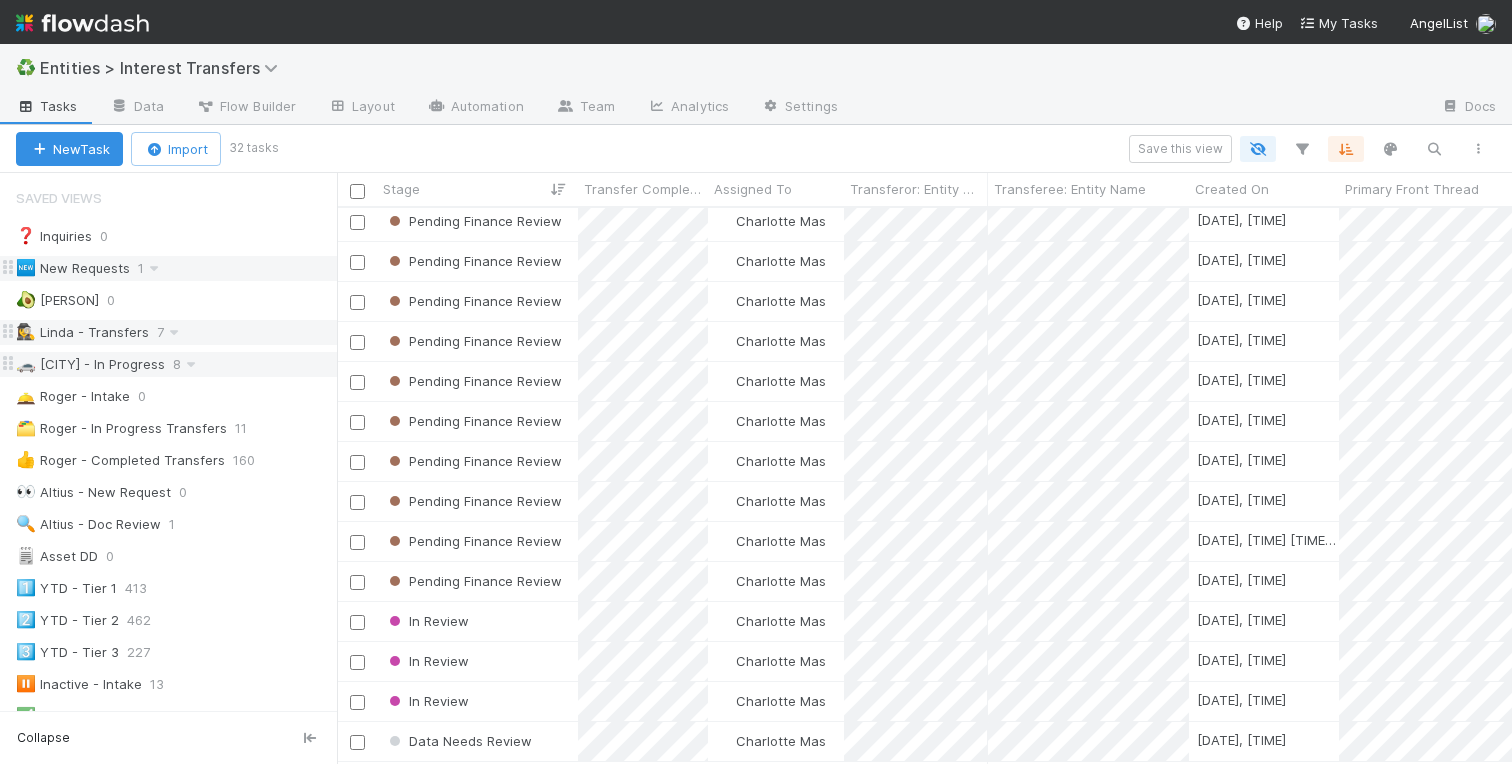 click on "🕵️‍♀️ Linda - Transfers" at bounding box center [82, 332] 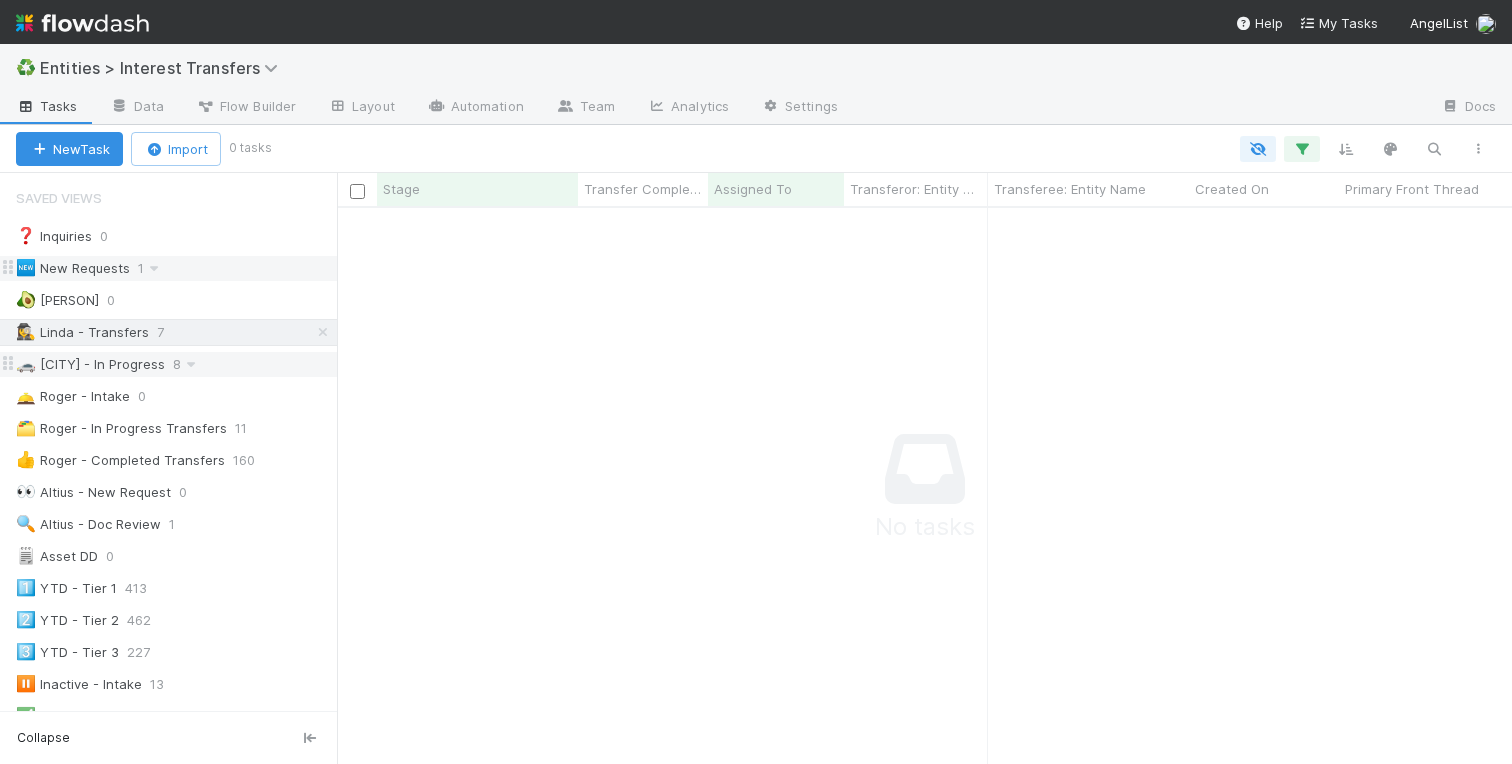 scroll, scrollTop: 0, scrollLeft: 1, axis: horizontal 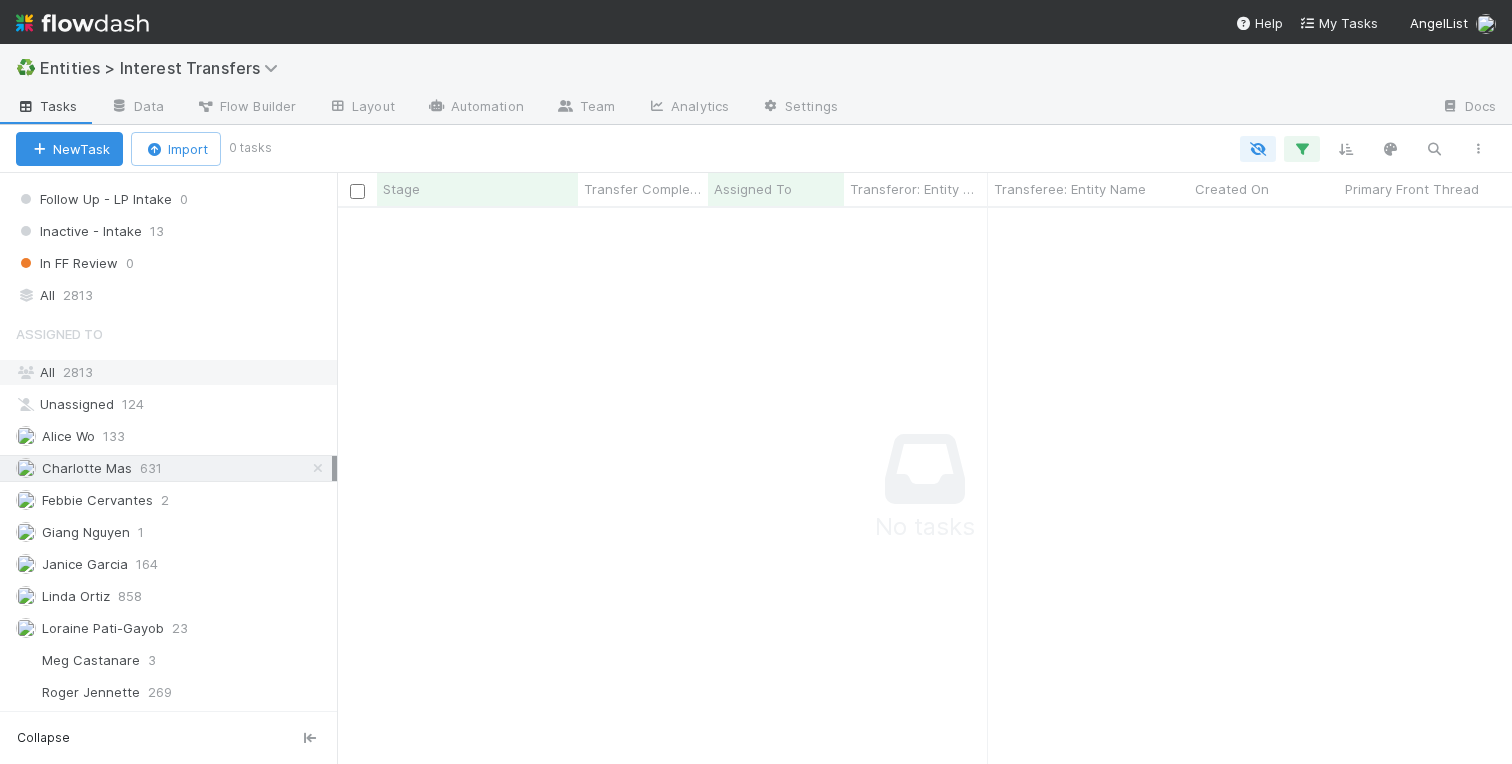 click on "All 2813" at bounding box center (174, 372) 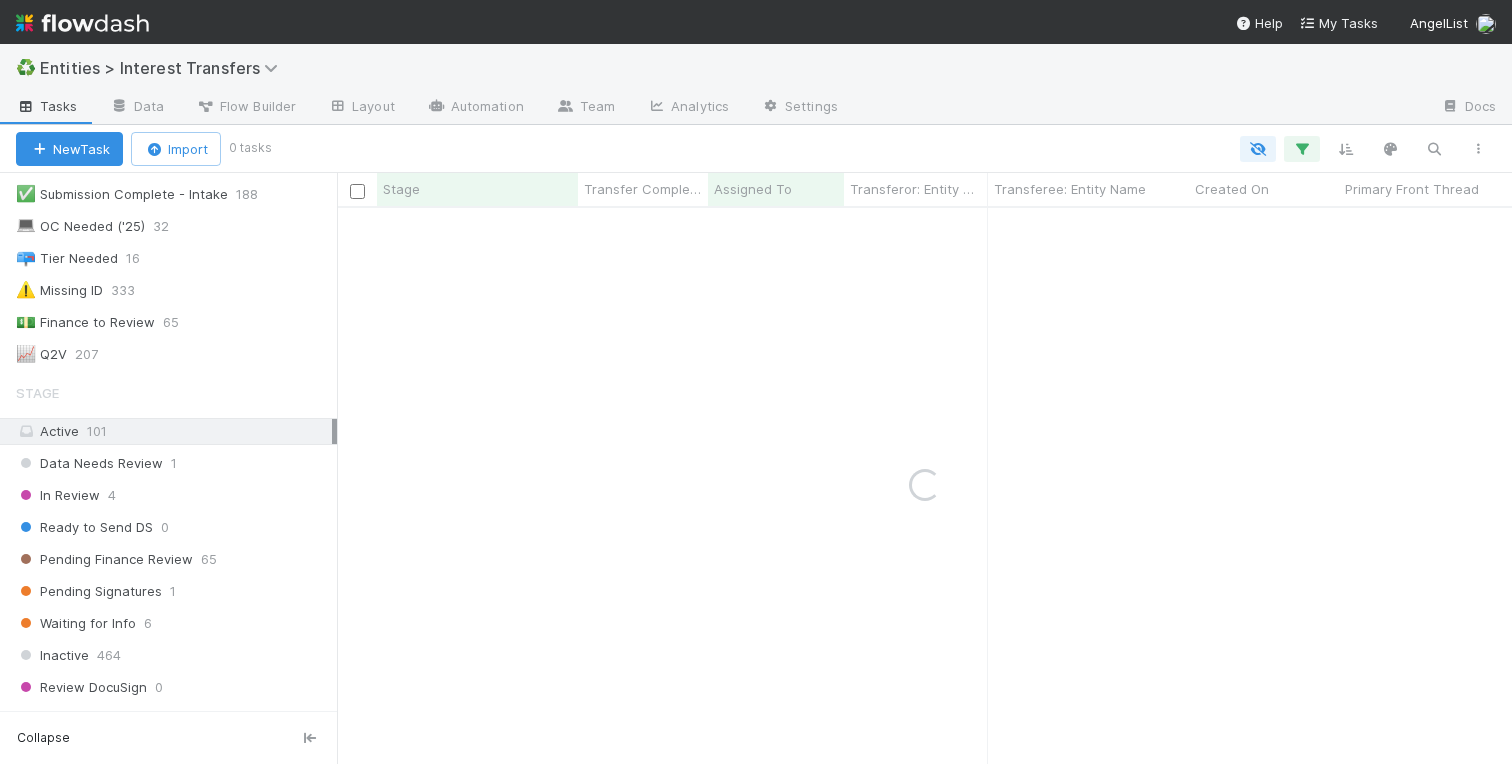 scroll, scrollTop: 0, scrollLeft: 0, axis: both 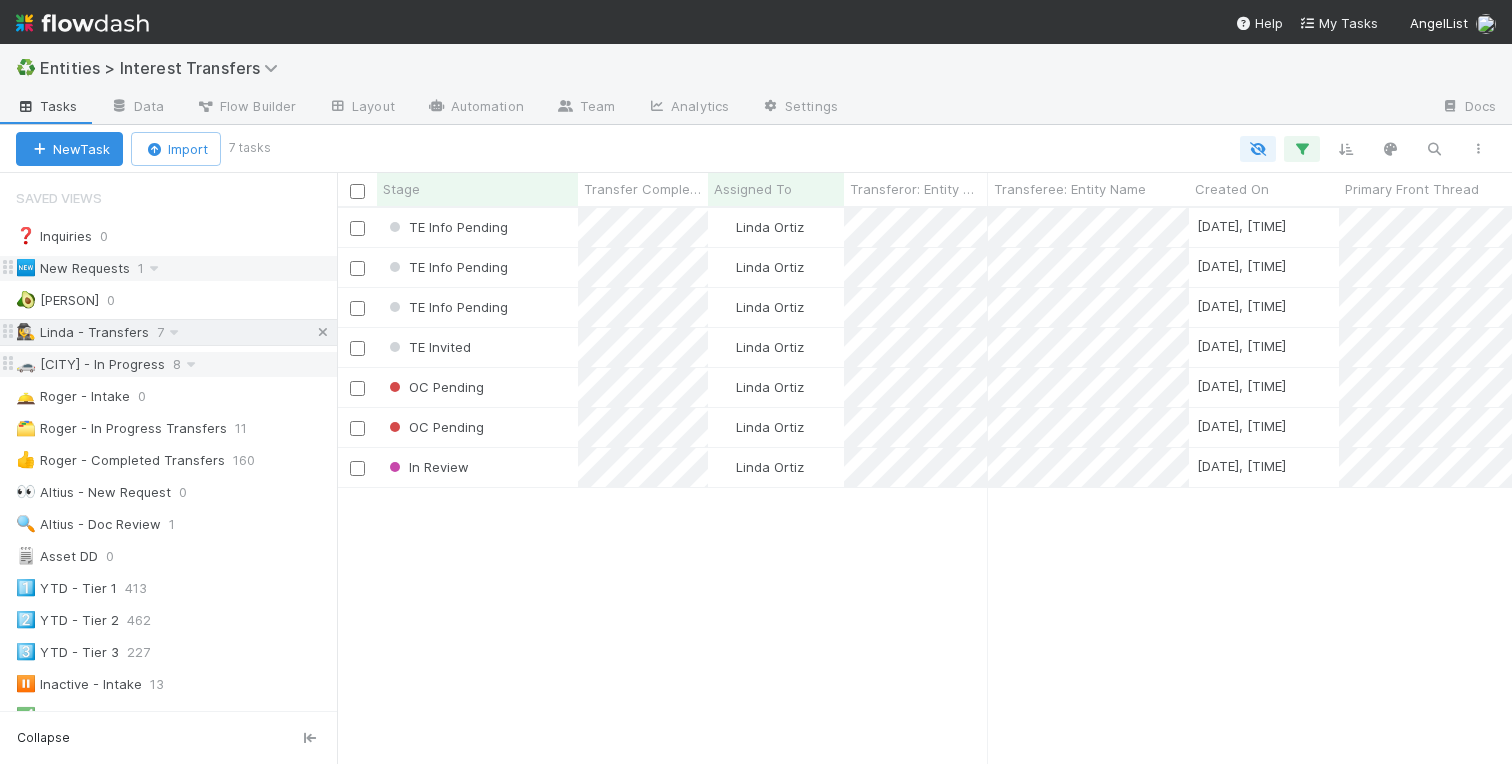click at bounding box center (323, 332) 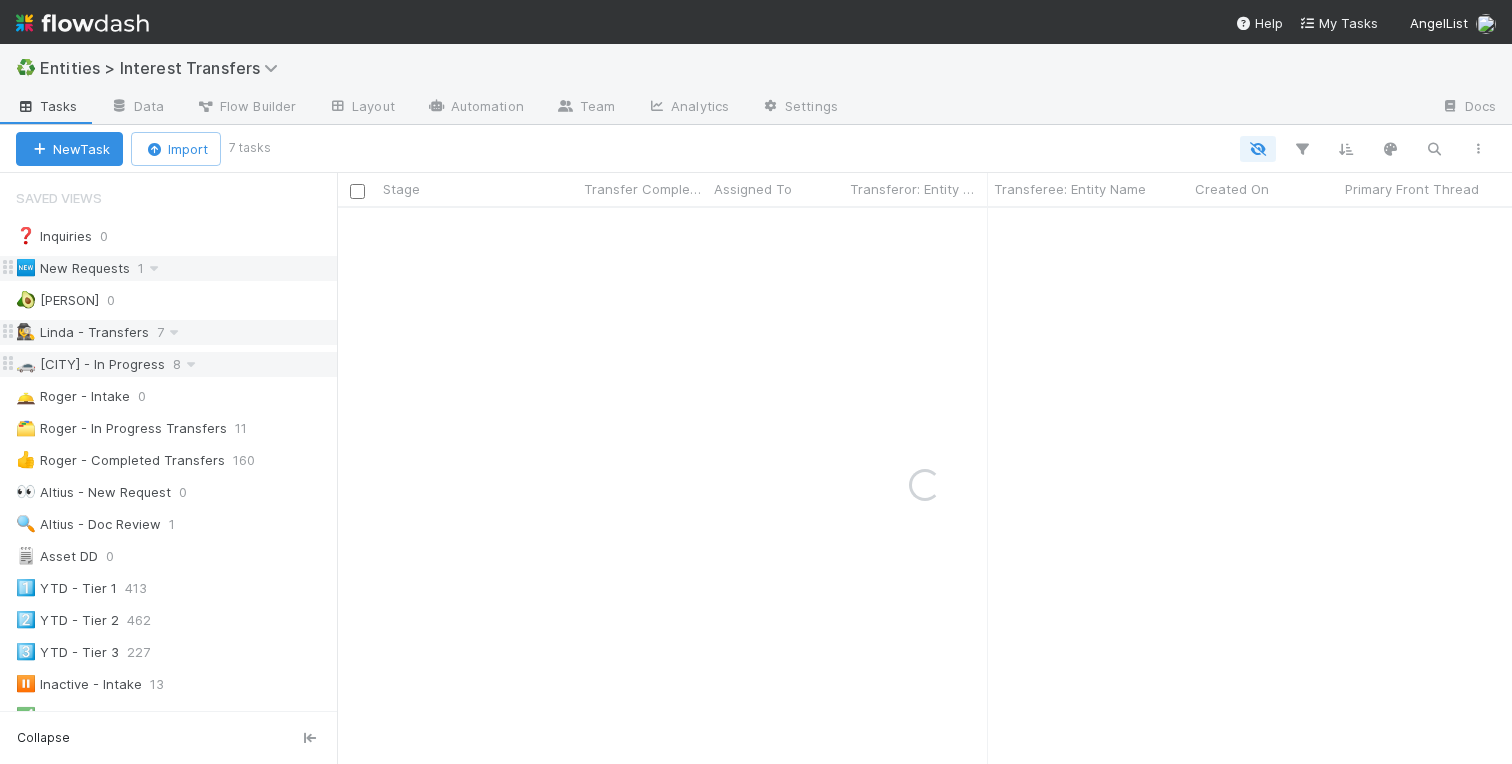 click on "🚗 Charlotte - In Progress" at bounding box center (90, 364) 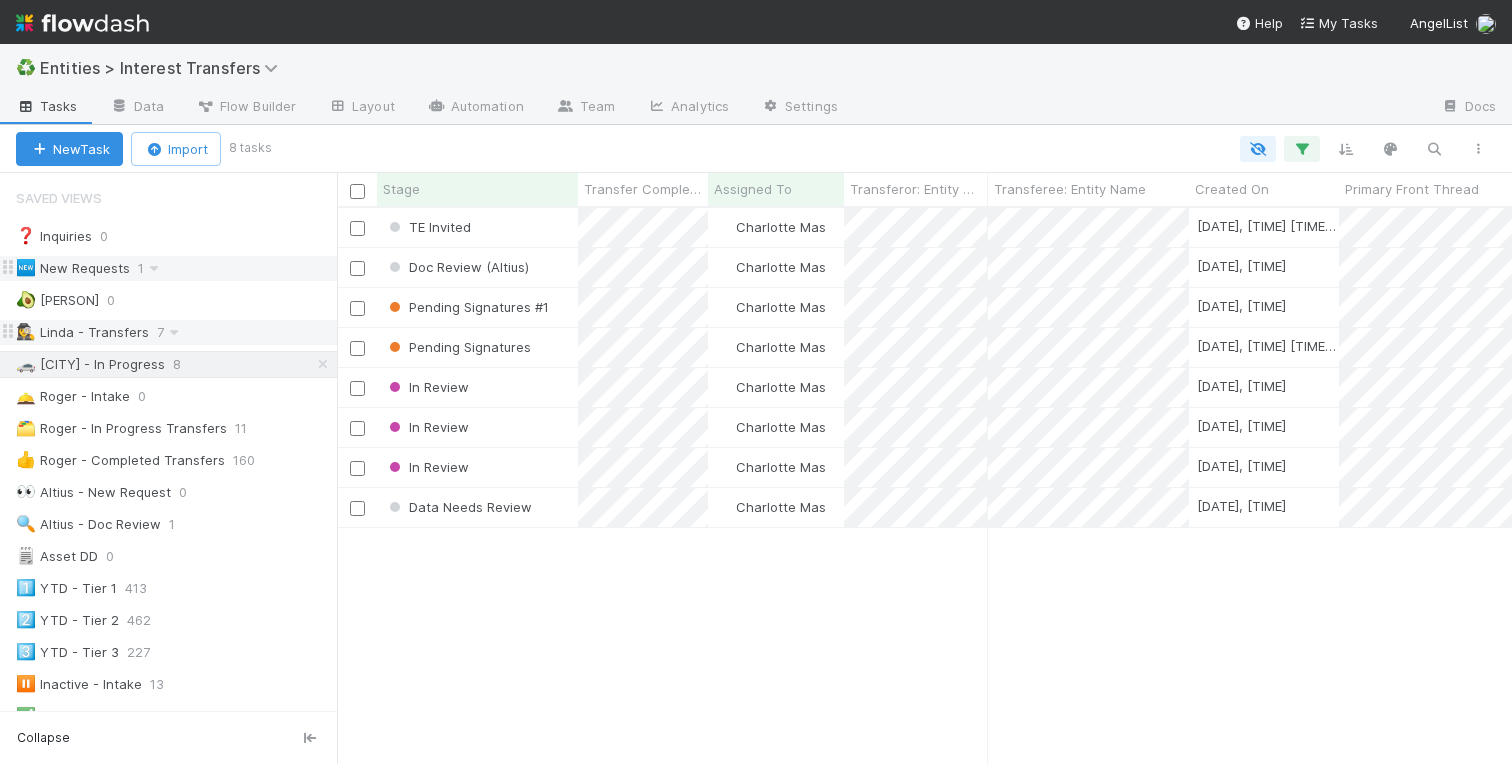 scroll, scrollTop: 0, scrollLeft: 1, axis: horizontal 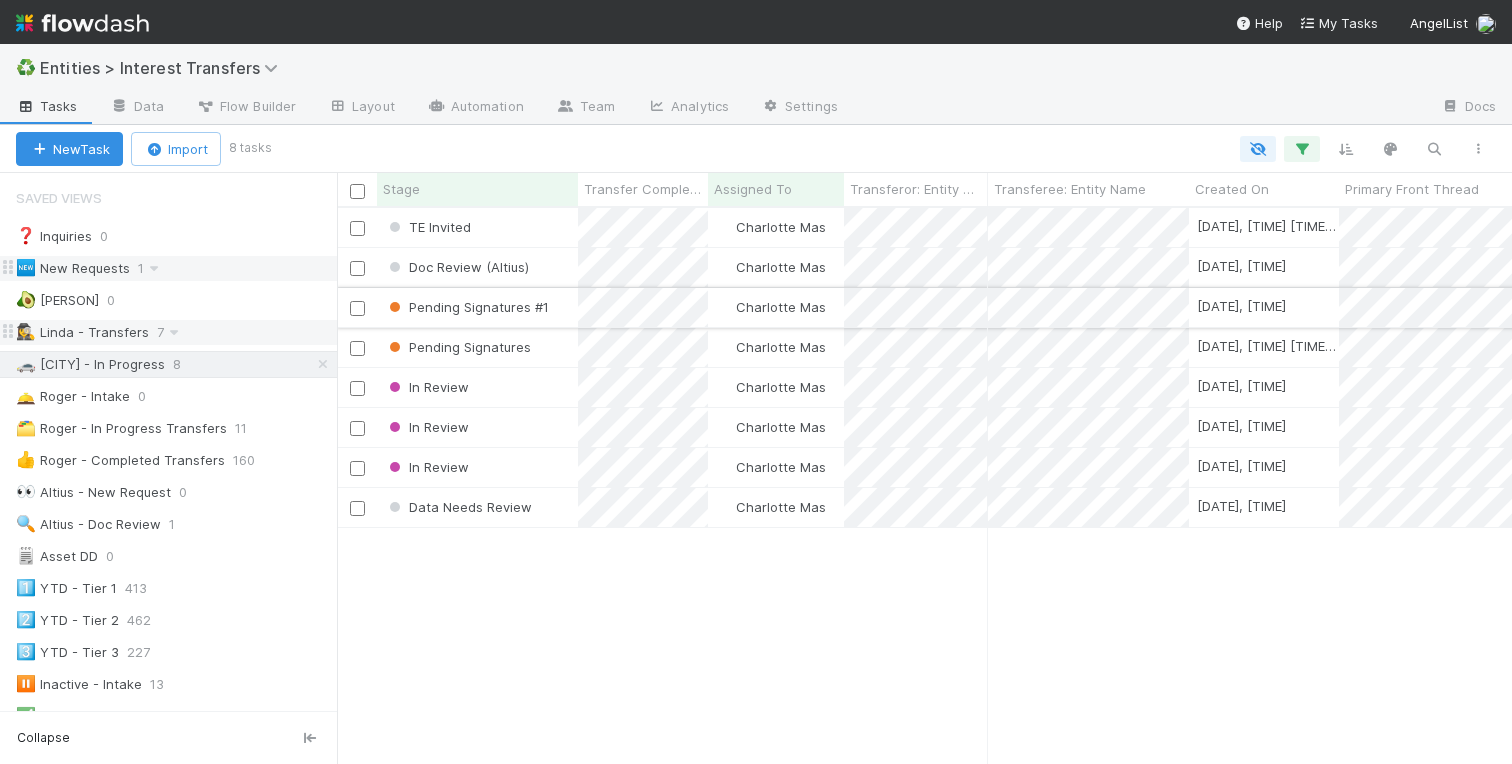 click on "Pending Signatures #1" at bounding box center [477, 307] 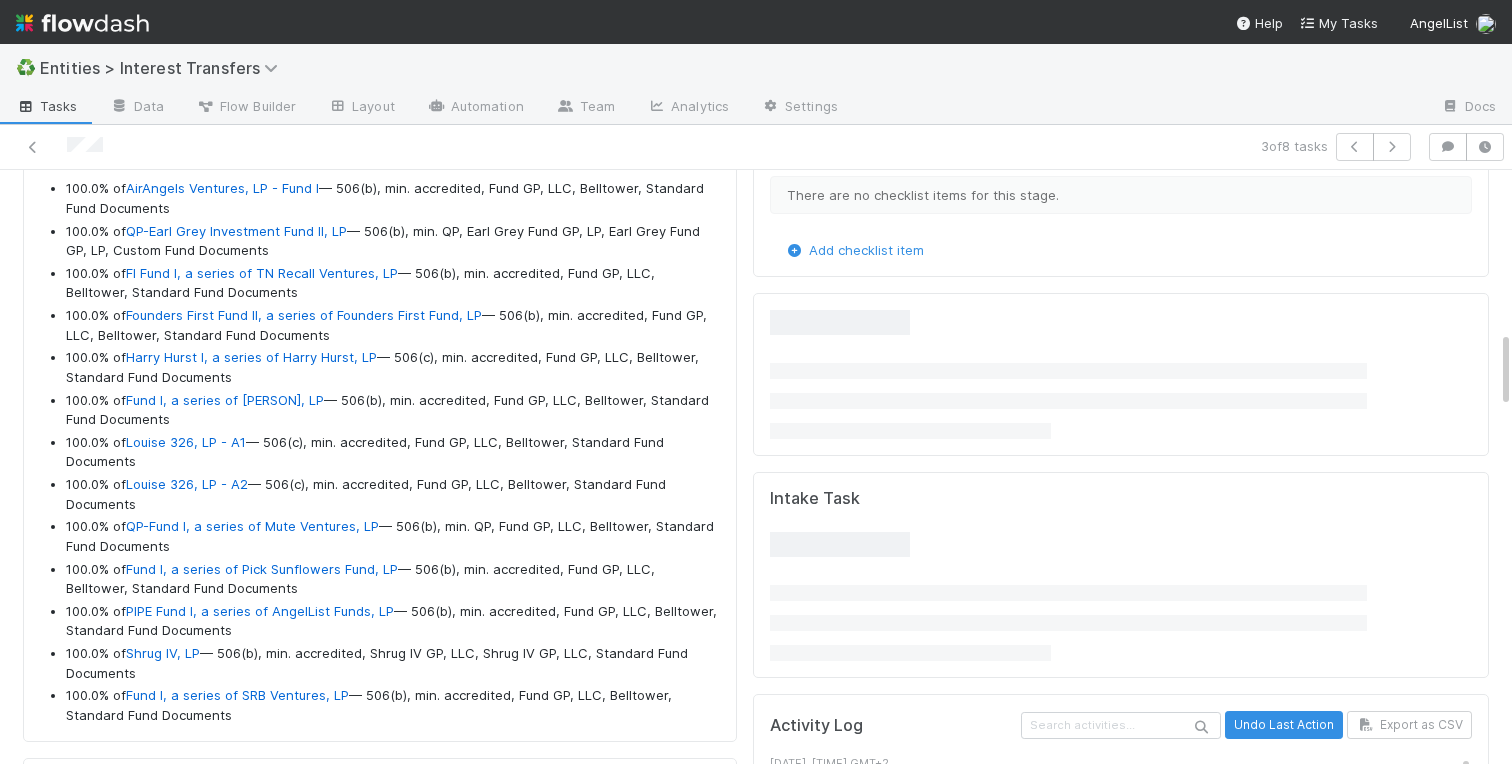 scroll, scrollTop: 1443, scrollLeft: 0, axis: vertical 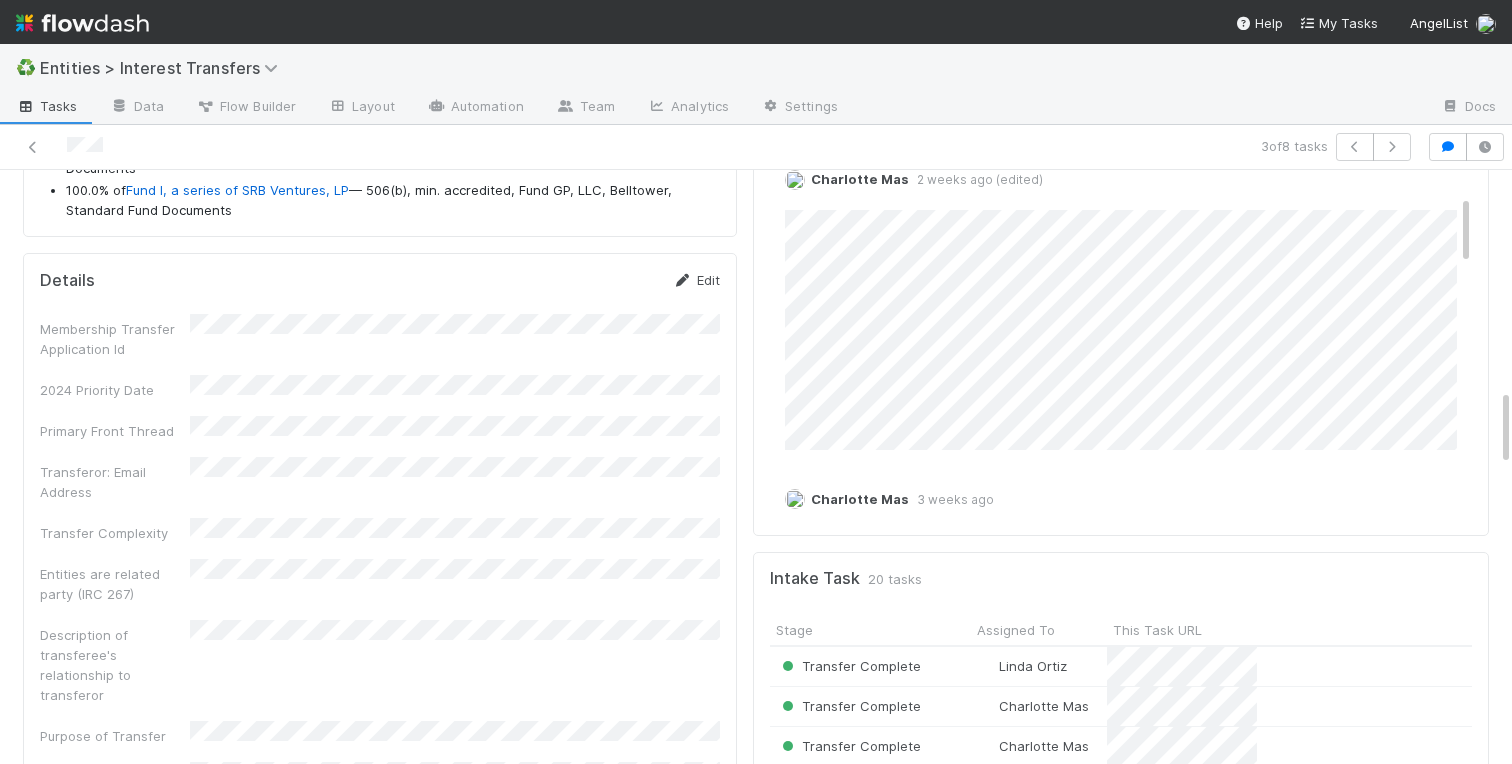 click on "Edit" at bounding box center (696, 280) 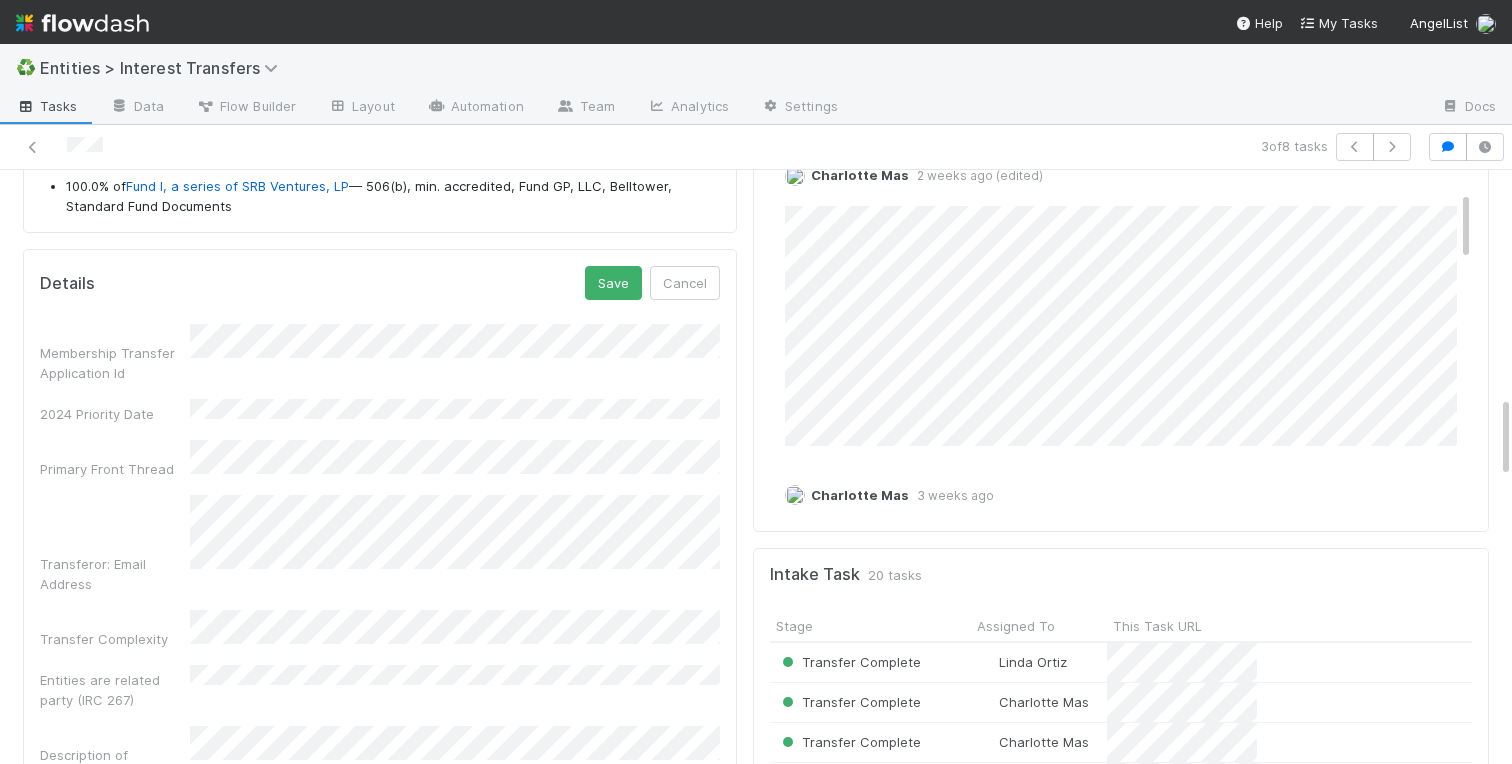 scroll, scrollTop: 1597, scrollLeft: 0, axis: vertical 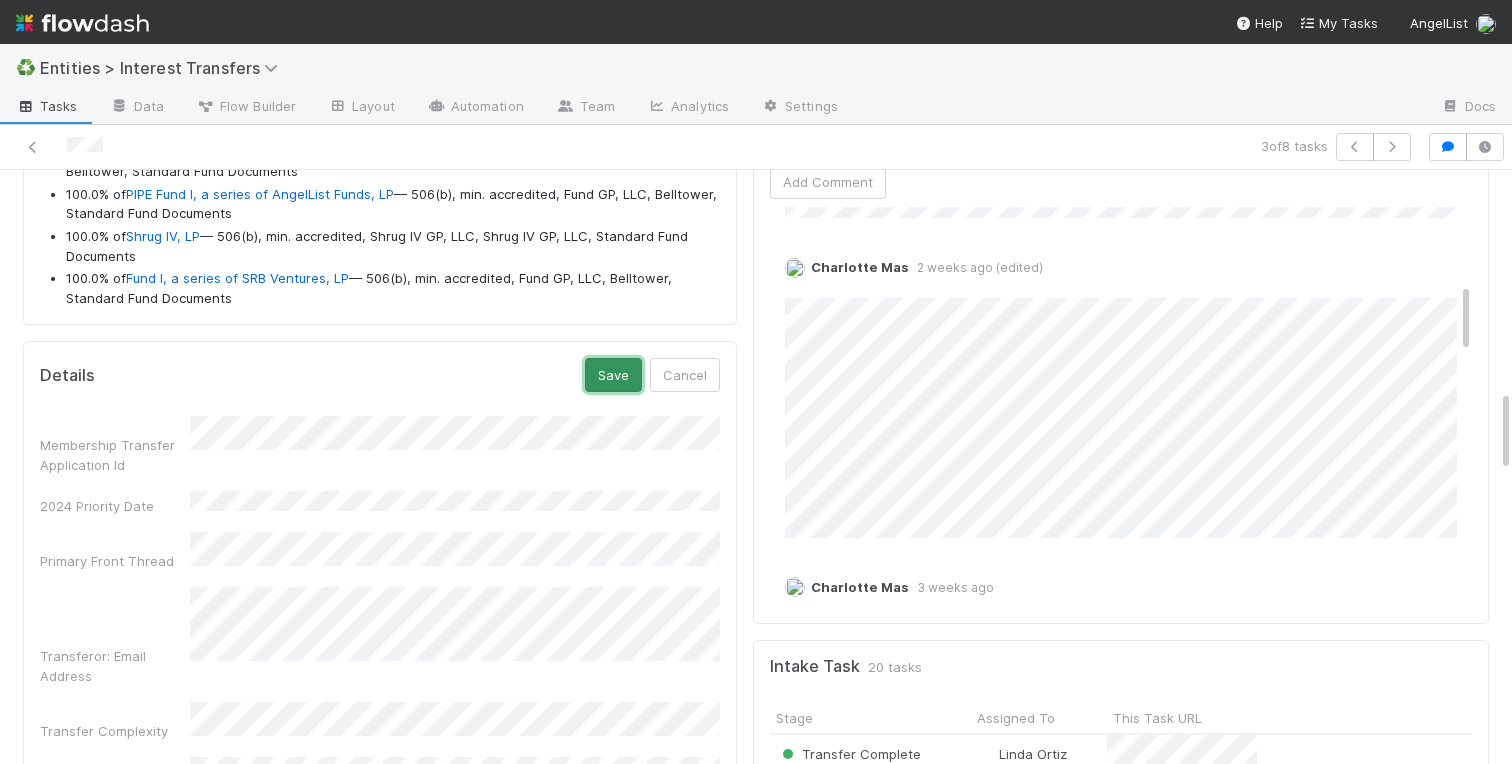 click on "Save" at bounding box center [613, 375] 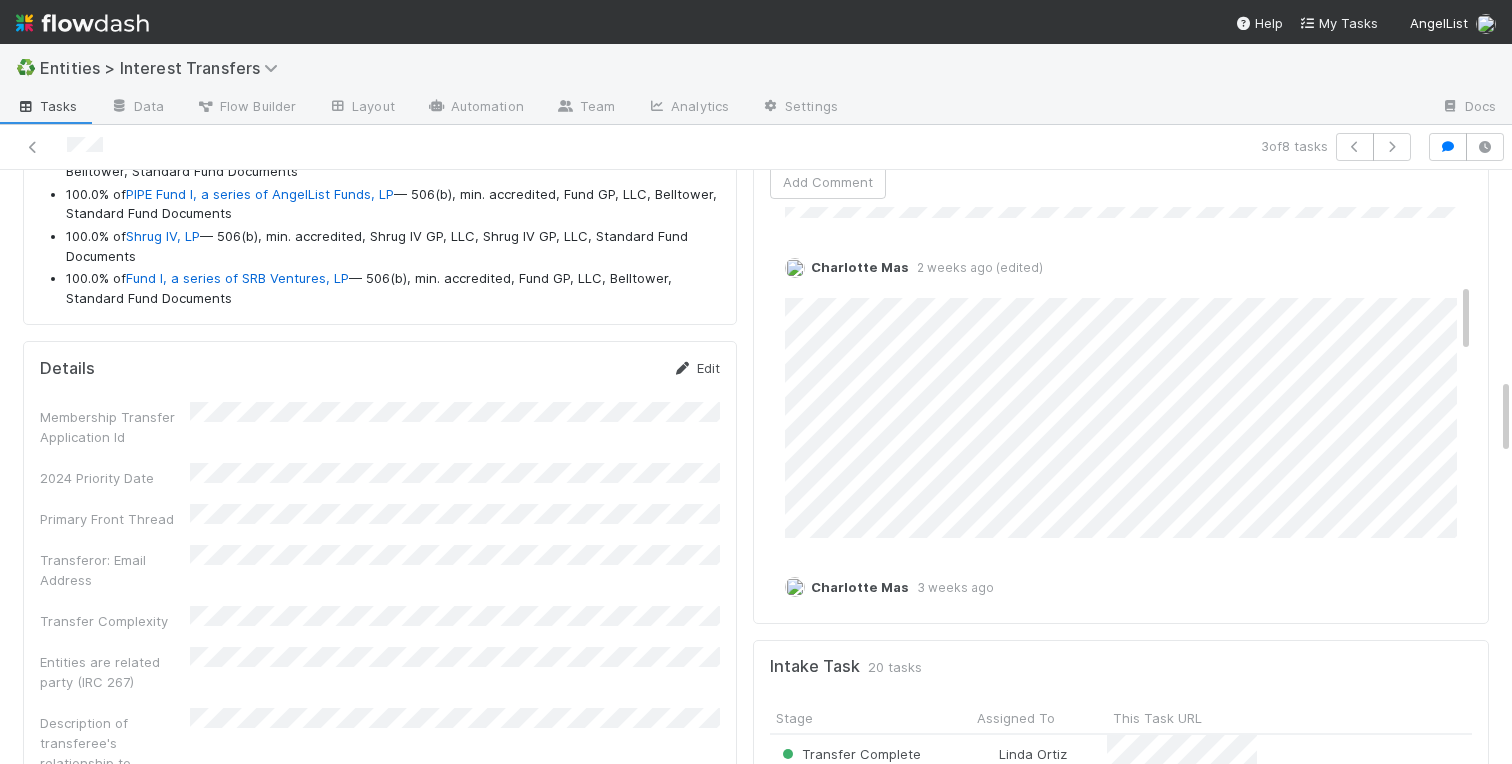 click at bounding box center (683, 368) 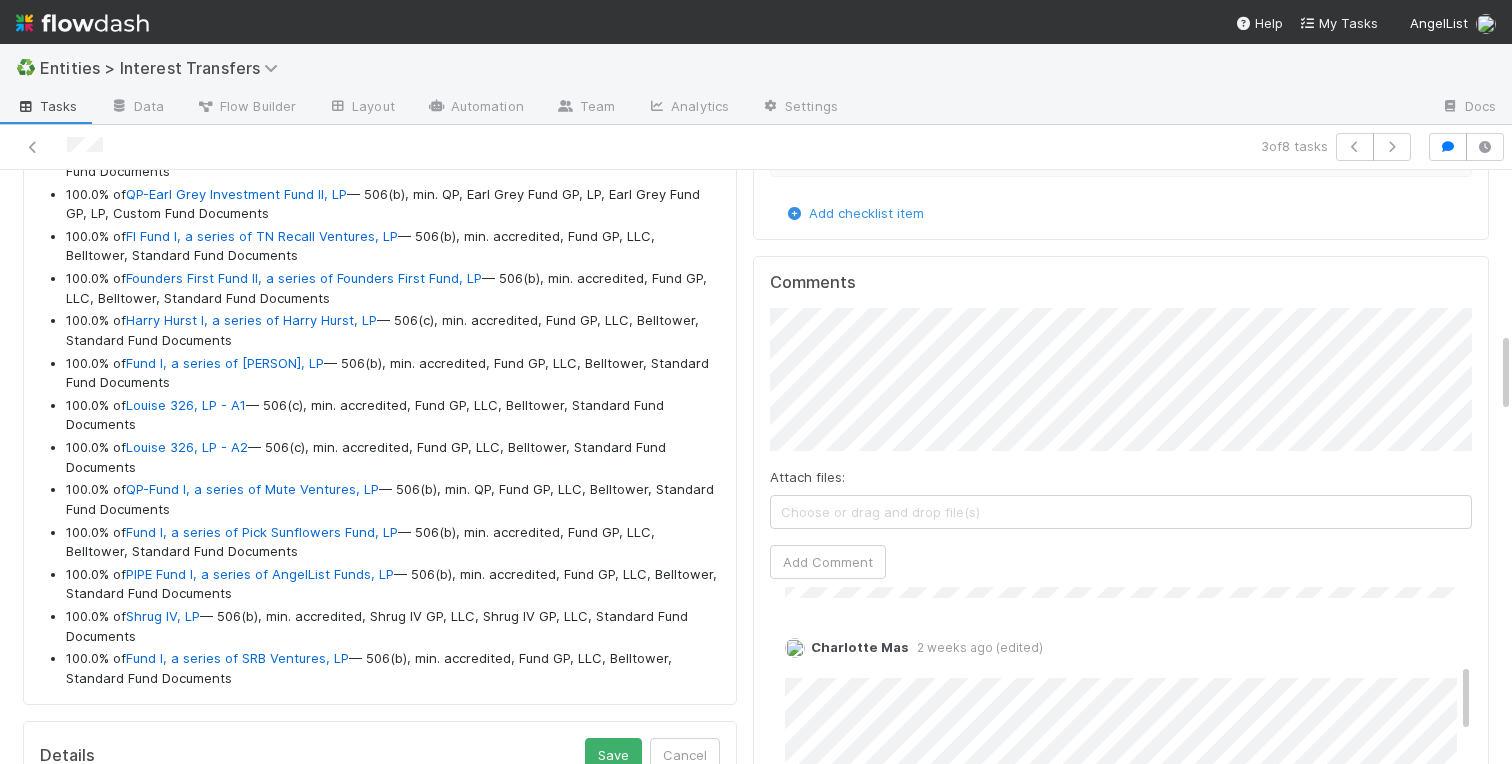 scroll, scrollTop: 1669, scrollLeft: 0, axis: vertical 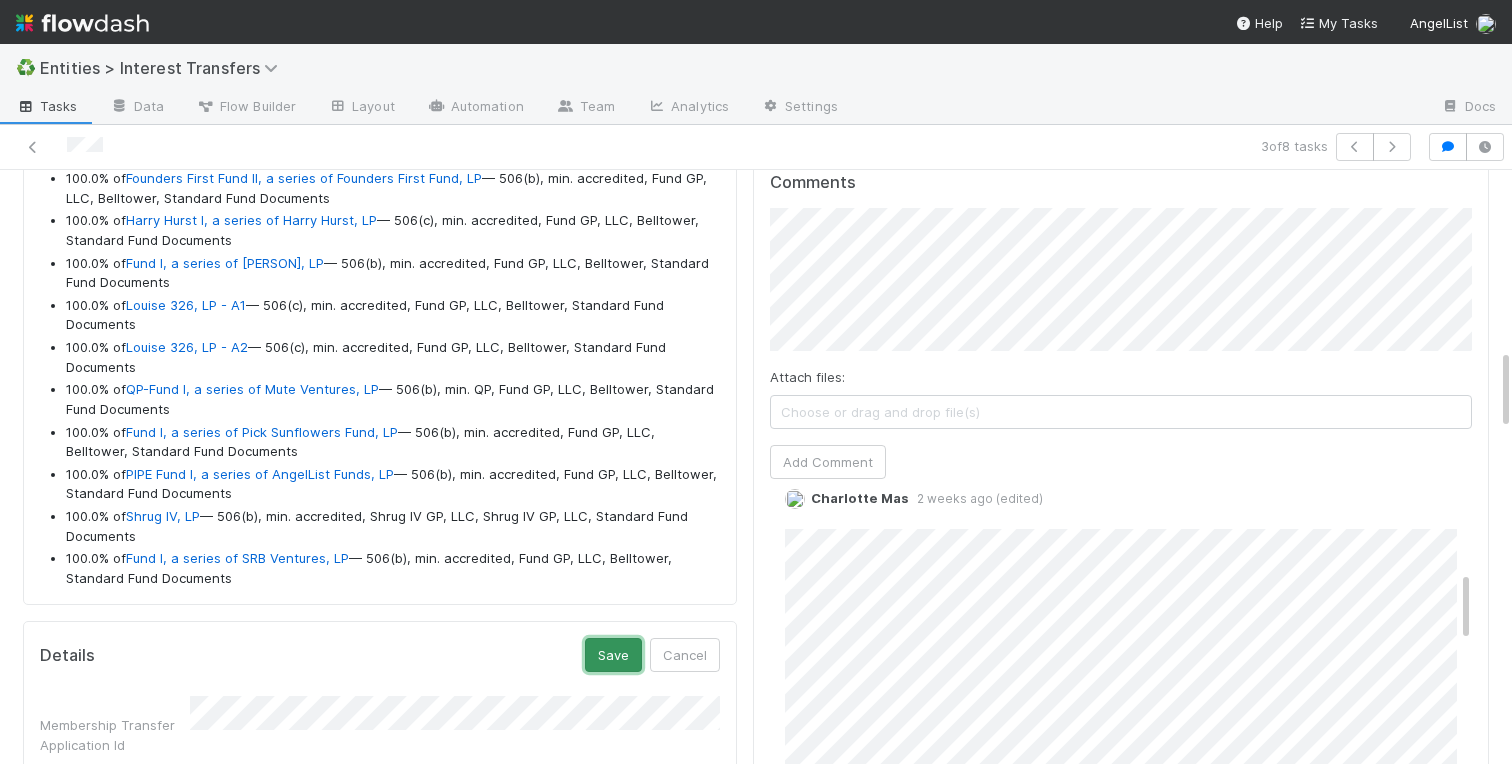 click on "Save" at bounding box center (613, 655) 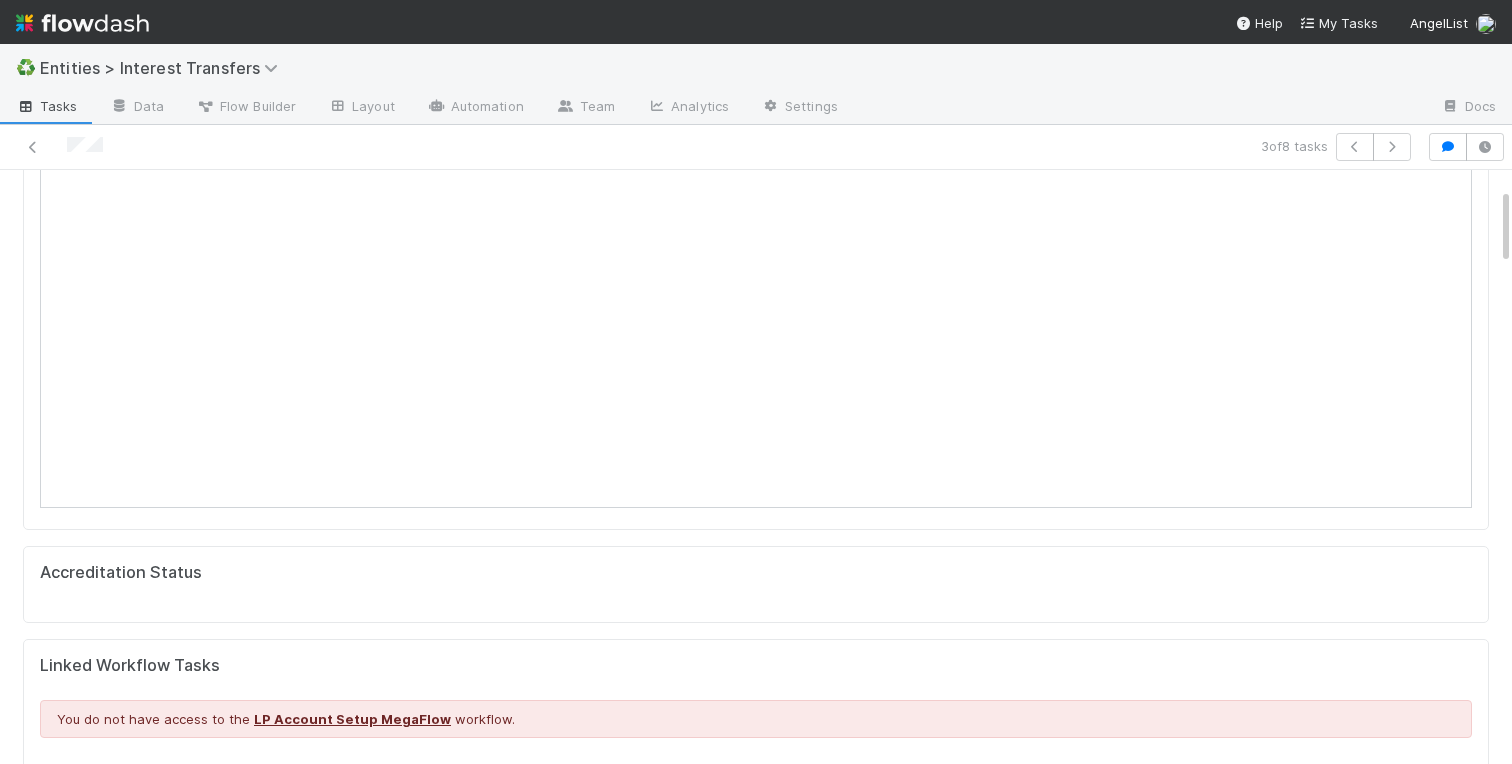 scroll, scrollTop: 0, scrollLeft: 0, axis: both 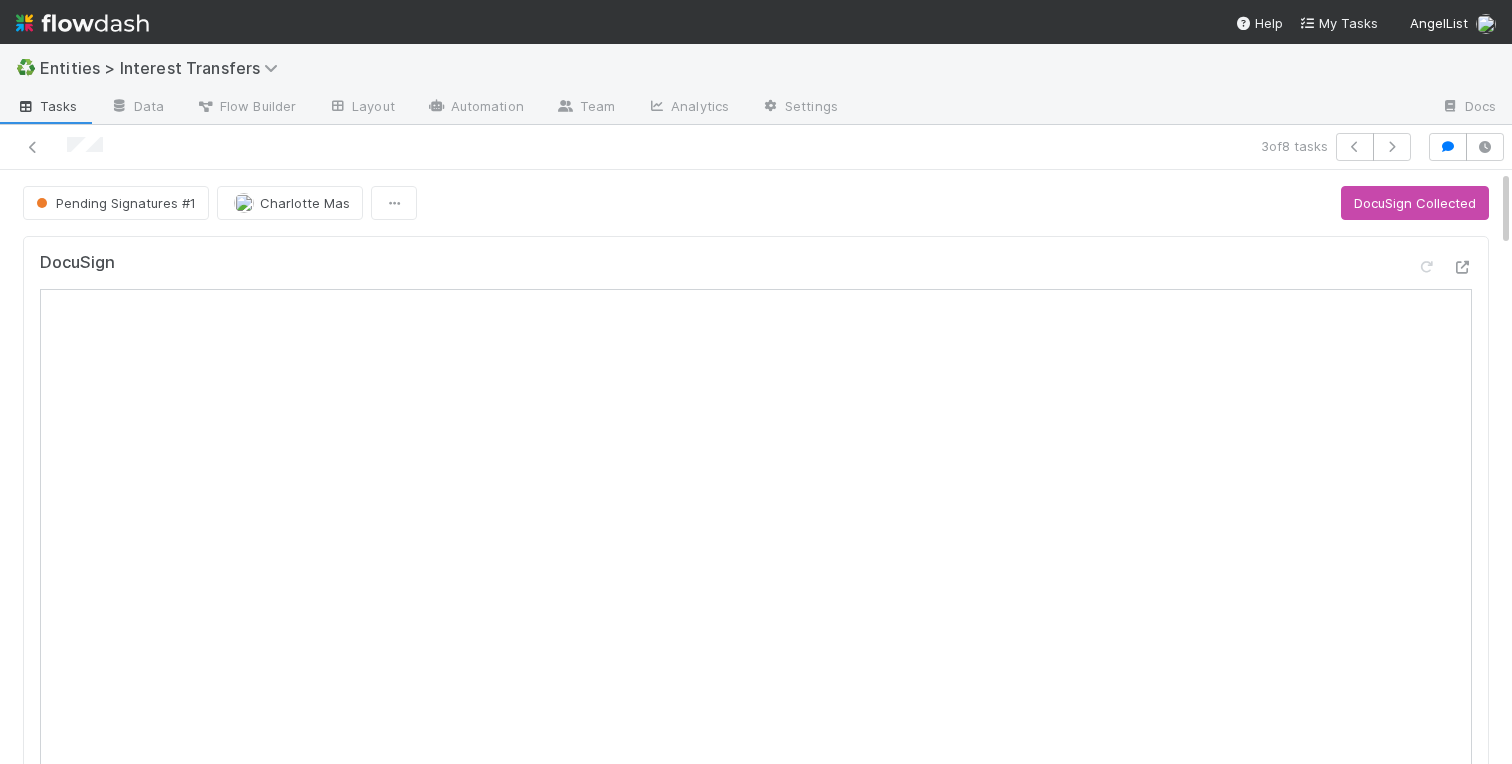 click on "Pending Signatures #1 Charlotte Mas DocuSign Collected DocuSign Accreditation Status   Linked Workflow Tasks You do not have access to the   LP Account Setup MegaFlow   workflow. IRA Closing   Distributions <> LPIT   Create a new  task Link an existing  task Funds to Transfer
100.0% of  AirAngels Ventures, LP - Fund I  — 506(b), min. accredited, Fund GP, LLC, Belltower, Standard Fund Documents
100.0% of  QP-Earl Grey Investment Fund II, LP  — 506(b), min. QP, Earl Grey Fund GP, LP, Earl Grey Fund GP, LP, Custom Fund Documents
100.0% of  FI Fund I, a series of TN Recall Ventures, LP  — 506(b), min. accredited, Fund GP, LLC, Belltower, Standard Fund Documents
100.0% of  Founders First Fund II, a series of Founders First Fund, LP  — 506(b), min. accredited, Fund GP, LLC, Belltower, Standard Fund Documents
100.0% of  Harry Hurst I, a series of Harry Hurst, LP  — 506(c), min. accredited, Fund GP, LLC, Belltower, Standard Fund Documents
100.0% of  Fund I, a series of Louise 326, LP" at bounding box center (756, 2626) 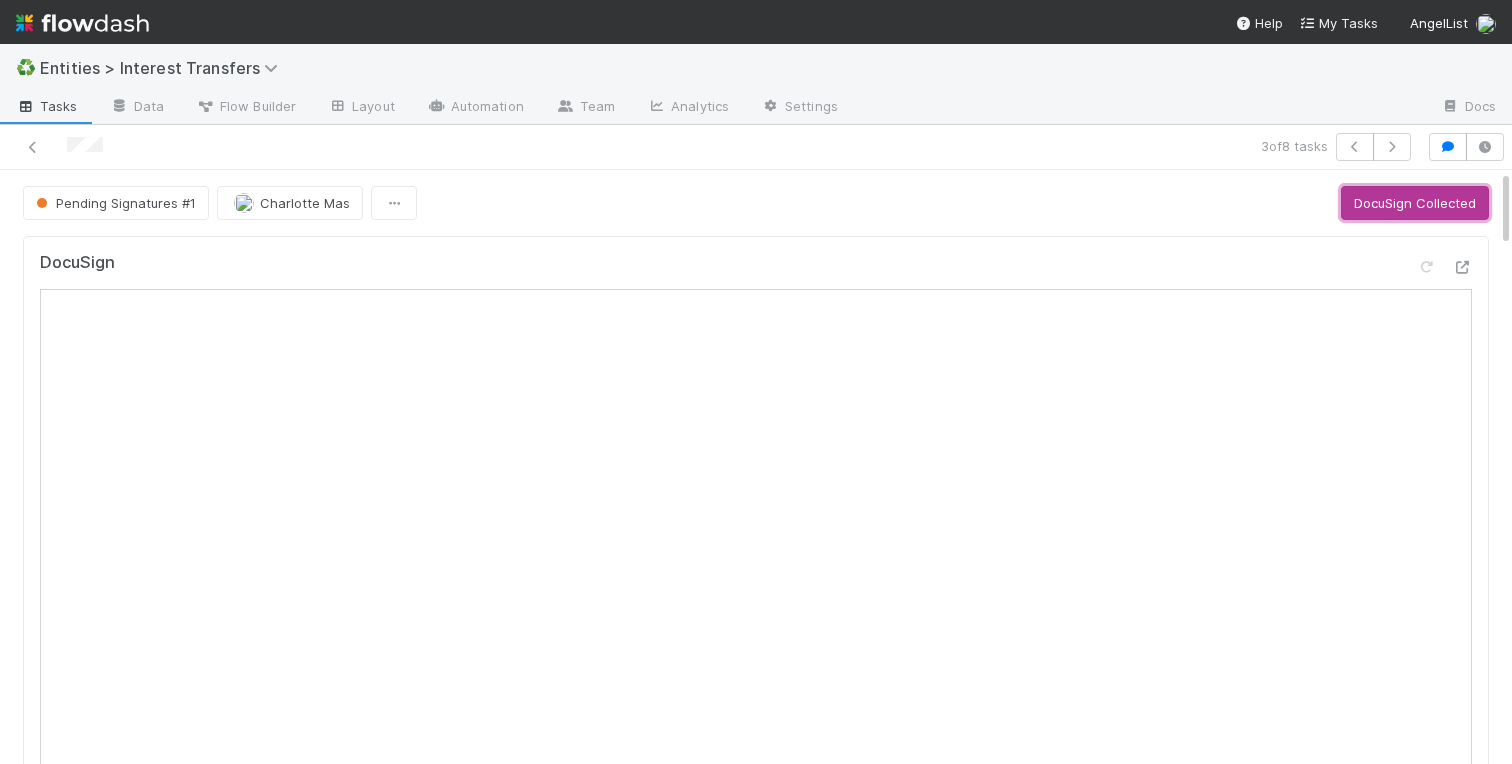 click on "DocuSign Collected" at bounding box center (1415, 203) 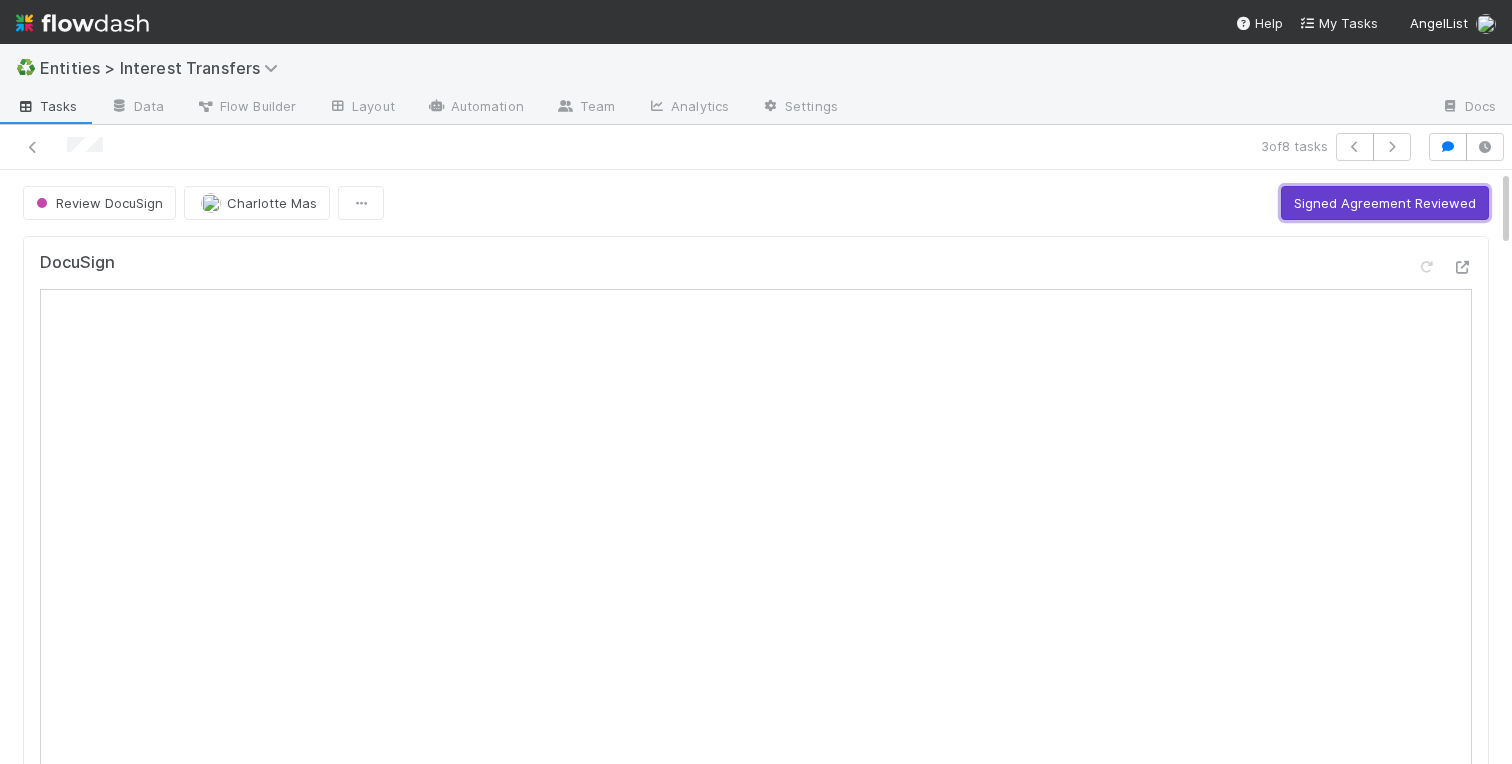 click on "Signed Agreement Reviewed" at bounding box center (1385, 203) 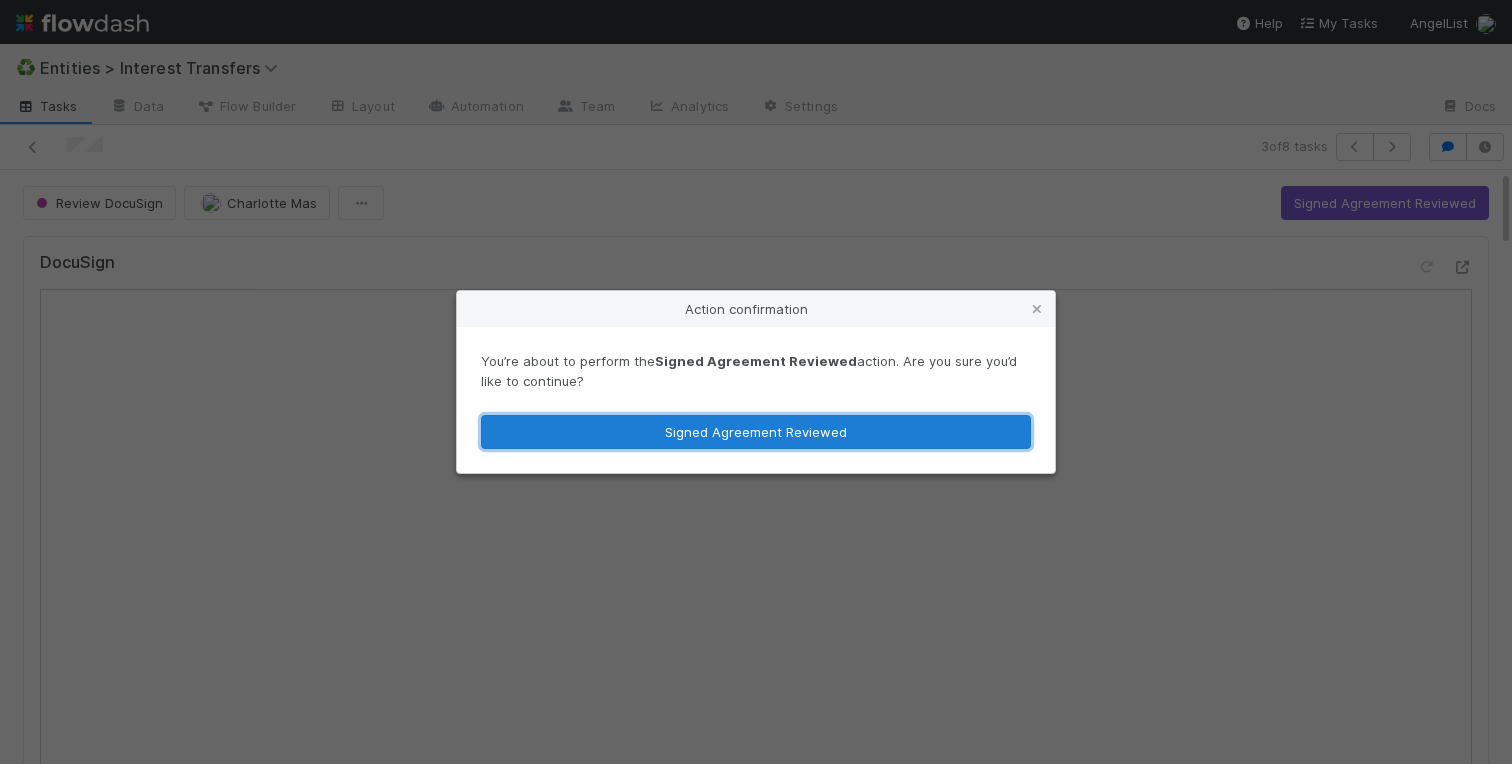 click on "Signed Agreement Reviewed" at bounding box center [756, 432] 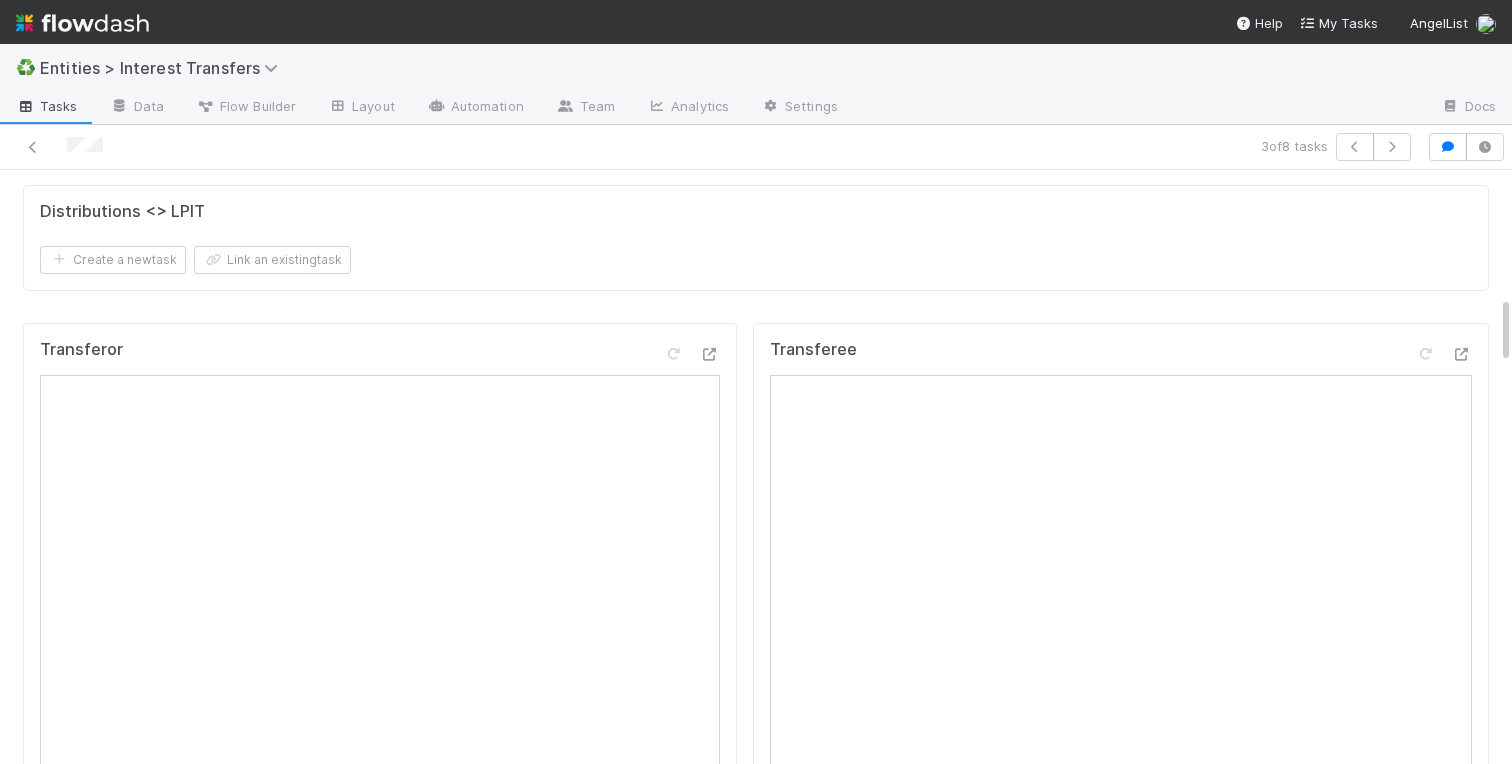 scroll, scrollTop: 1100, scrollLeft: 0, axis: vertical 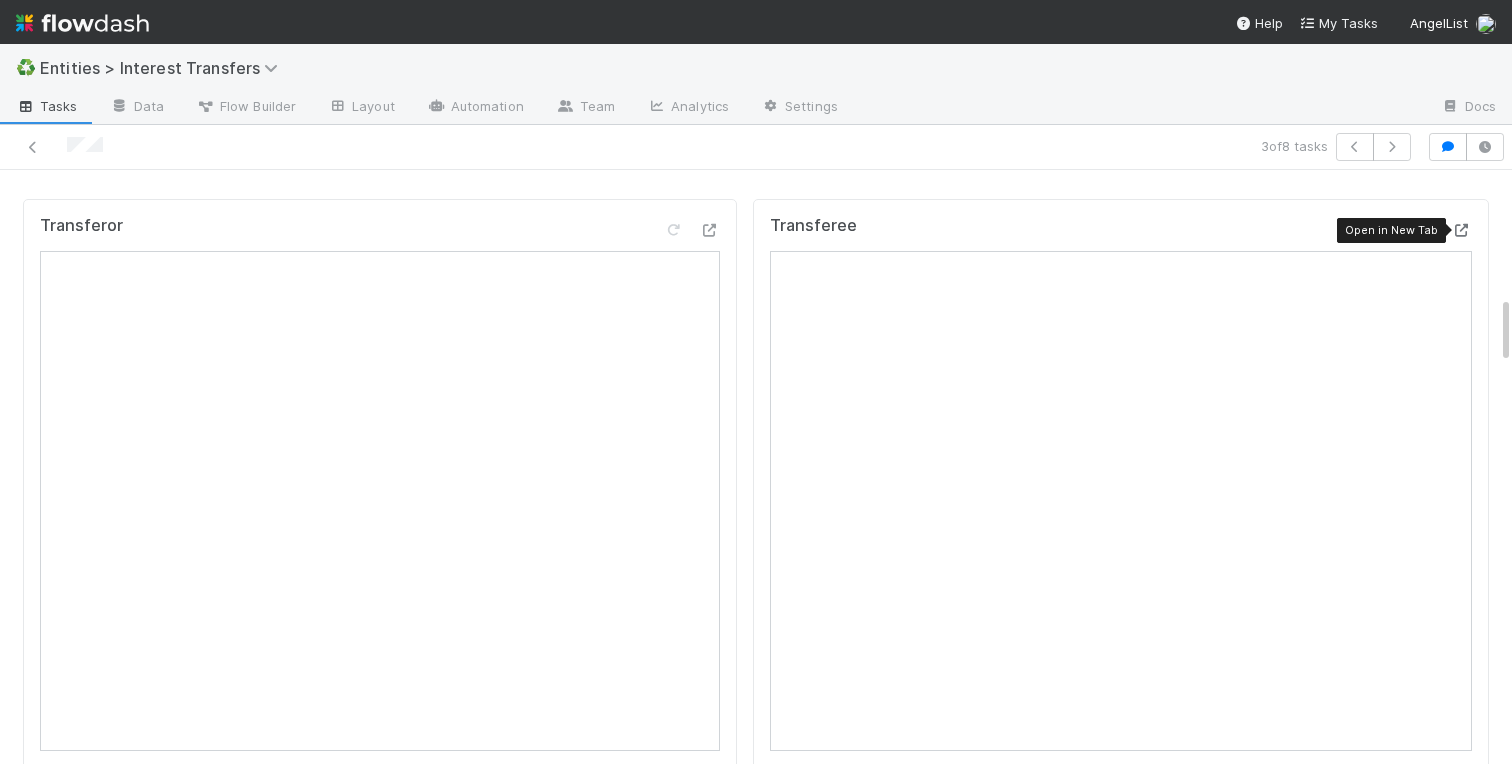 click at bounding box center (1462, 230) 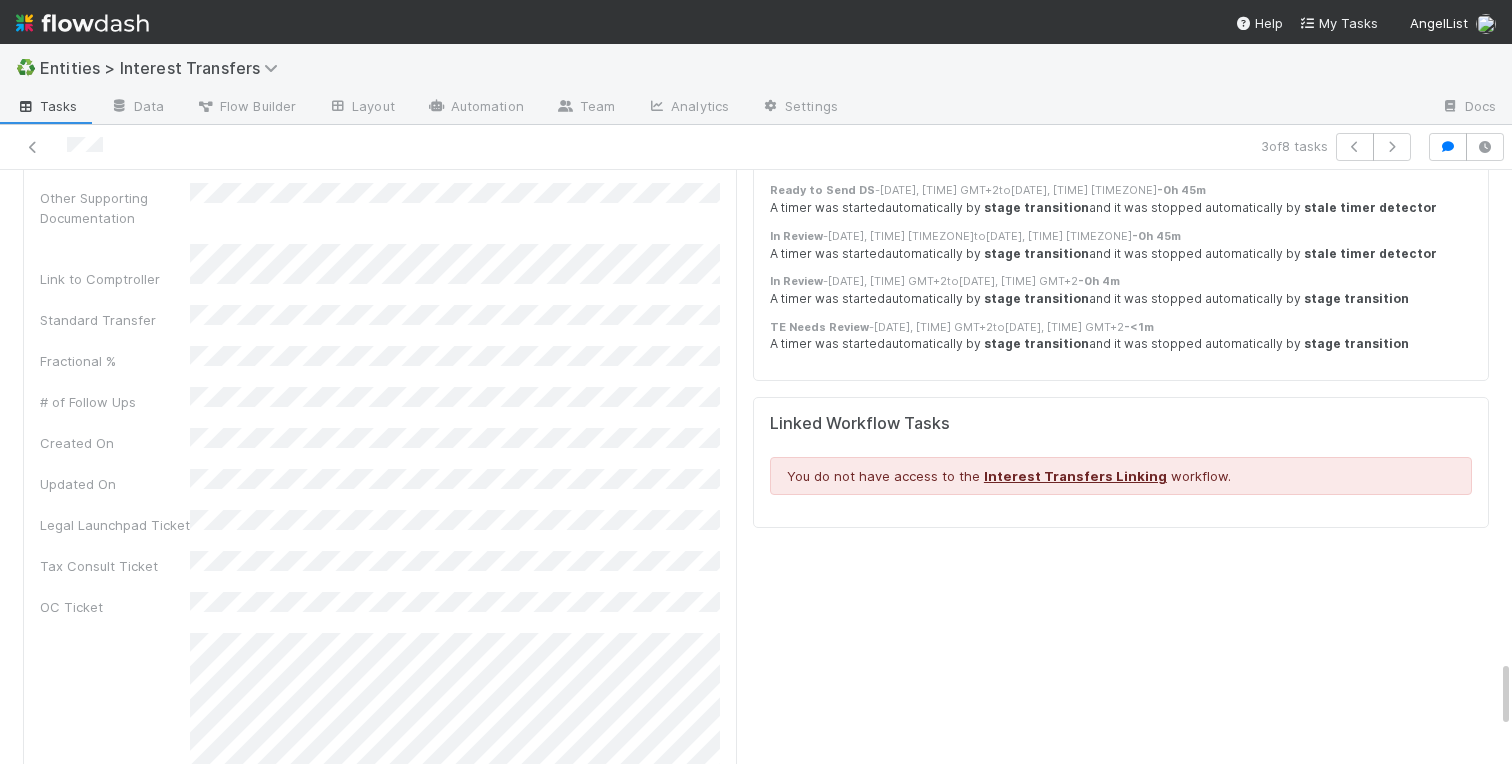 scroll, scrollTop: 3762, scrollLeft: 0, axis: vertical 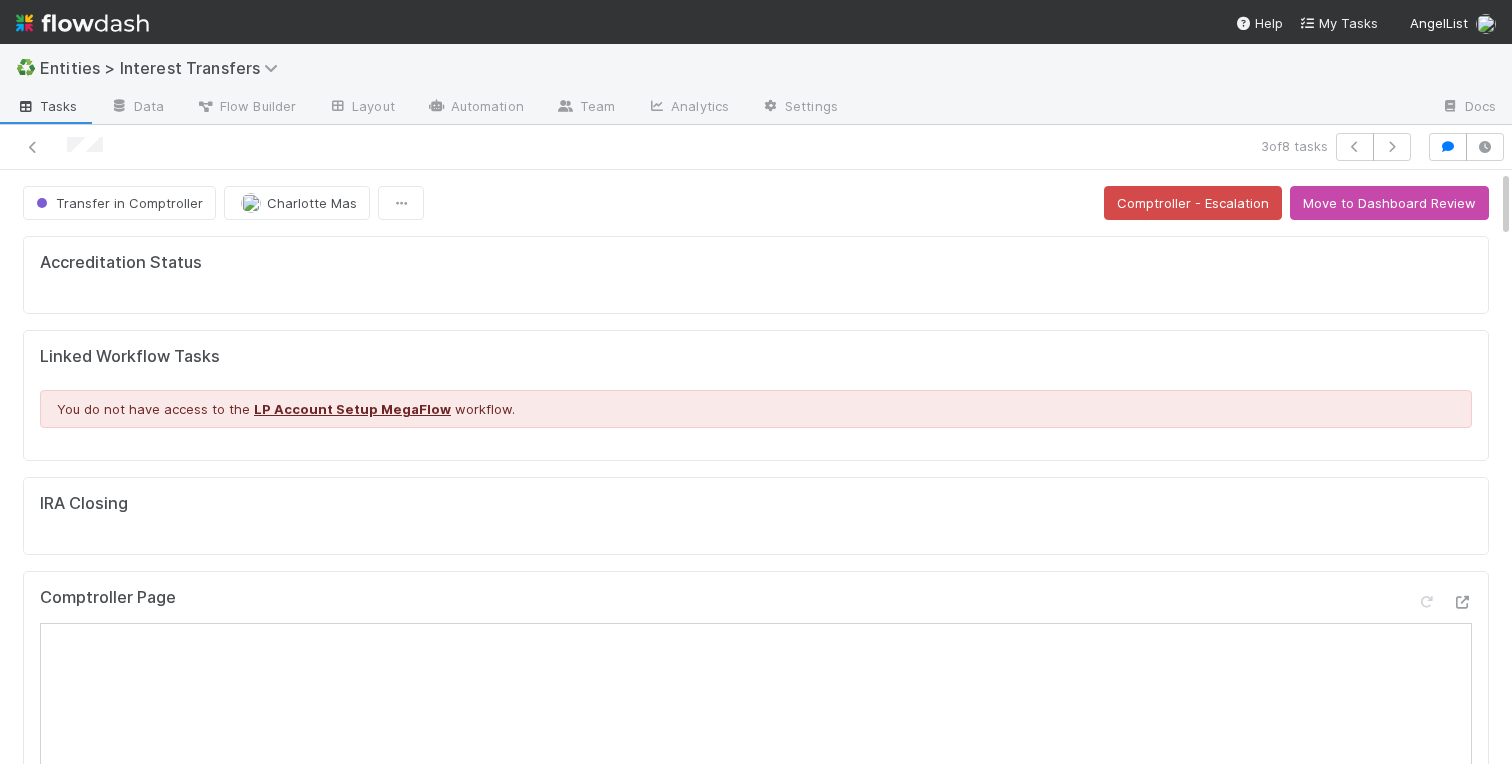 click on "Accreditation Status   Linked Workflow Tasks You do not have access to the   LP Account Setup MegaFlow   workflow. IRA Closing   Comptroller Page Distributions <> LPIT   Create a new  task Link an existing  task Transferor Funds to Transfer
100.0% of  AirAngels Ventures, LP - Fund I  — 506(b), min. accredited, Fund GP, LLC, Belltower, Standard Fund Documents
100.0% of  QP-Earl Grey Investment Fund II, LP  — 506(b), min. QP, Earl Grey Fund GP, LP, Earl Grey Fund GP, LP, Custom Fund Documents
100.0% of  FI Fund I, a series of TN Recall Ventures, LP  — 506(b), min. accredited, Fund GP, LLC, Belltower, Standard Fund Documents
100.0% of  Founders First Fund II, a series of Founders First Fund, LP  — 506(b), min. accredited, Fund GP, LLC, Belltower, Standard Fund Documents
100.0% of  Harry Hurst I, a series of Harry Hurst, LP  — 506(c), min. accredited, Fund GP, LLC, Belltower, Standard Fund Documents
100.0% of  Fund I, a series of Louise 326, LP
100.0% of  Louise 326, LP - A1
100.0% of" at bounding box center (756, 2942) 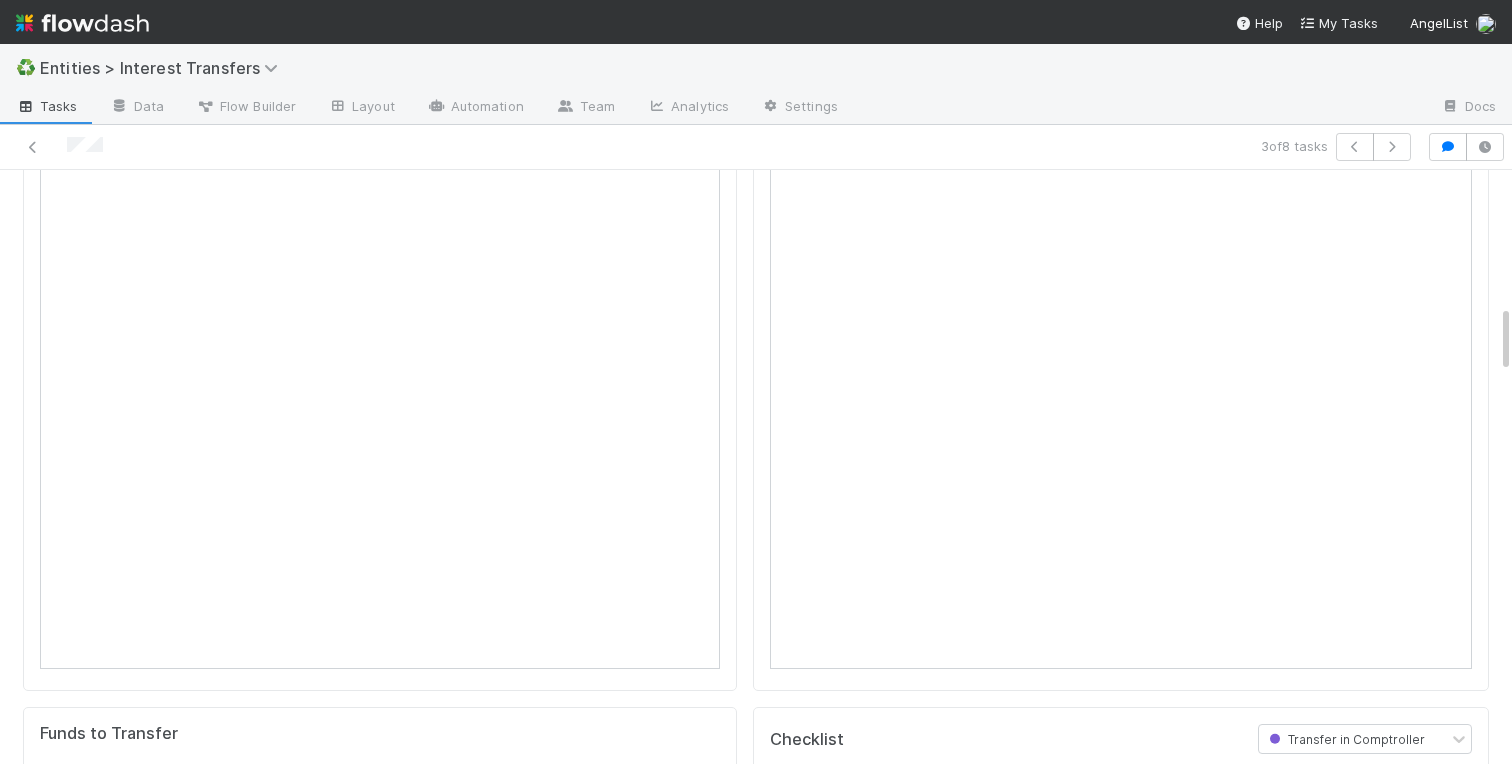 scroll, scrollTop: 1138, scrollLeft: 0, axis: vertical 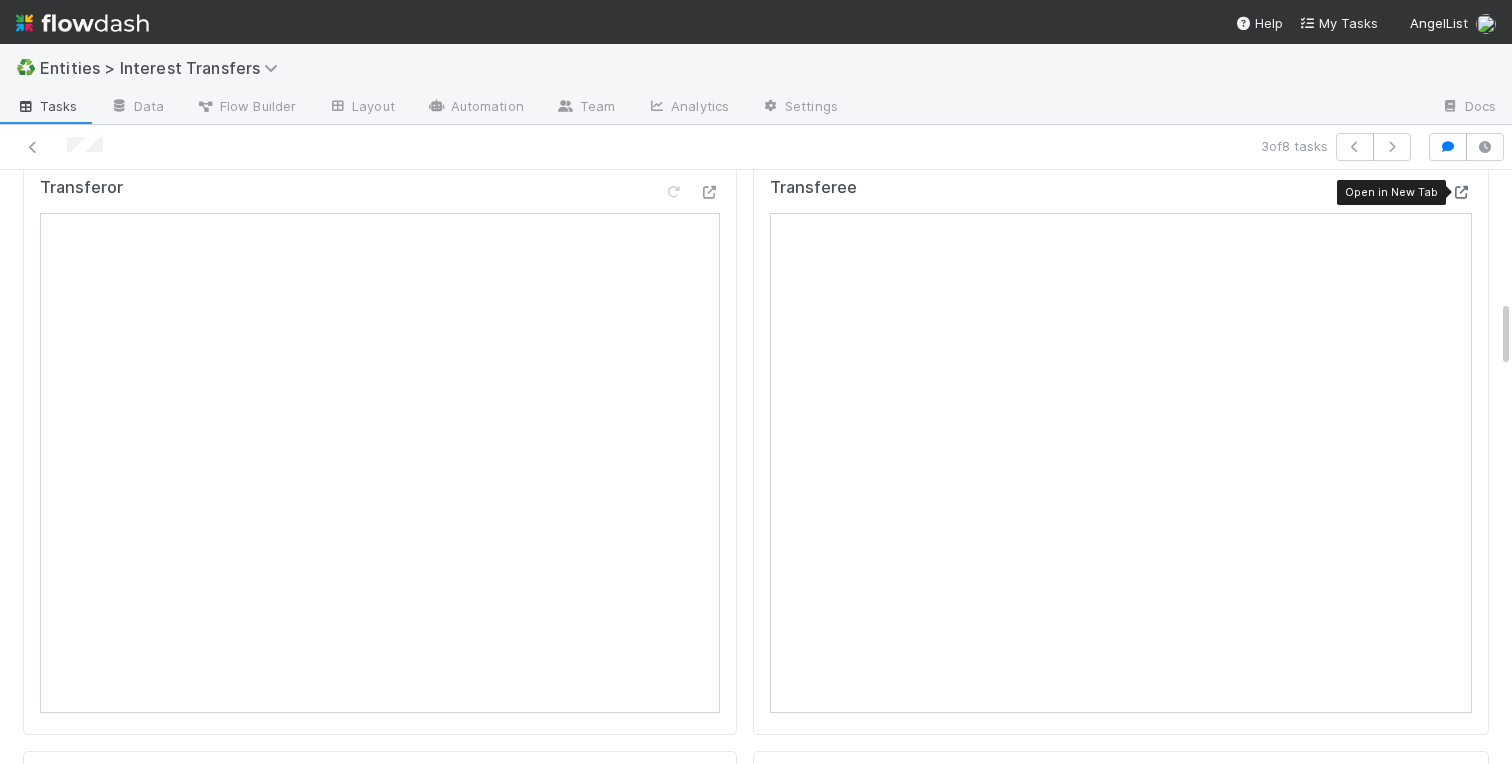 click at bounding box center [1462, 192] 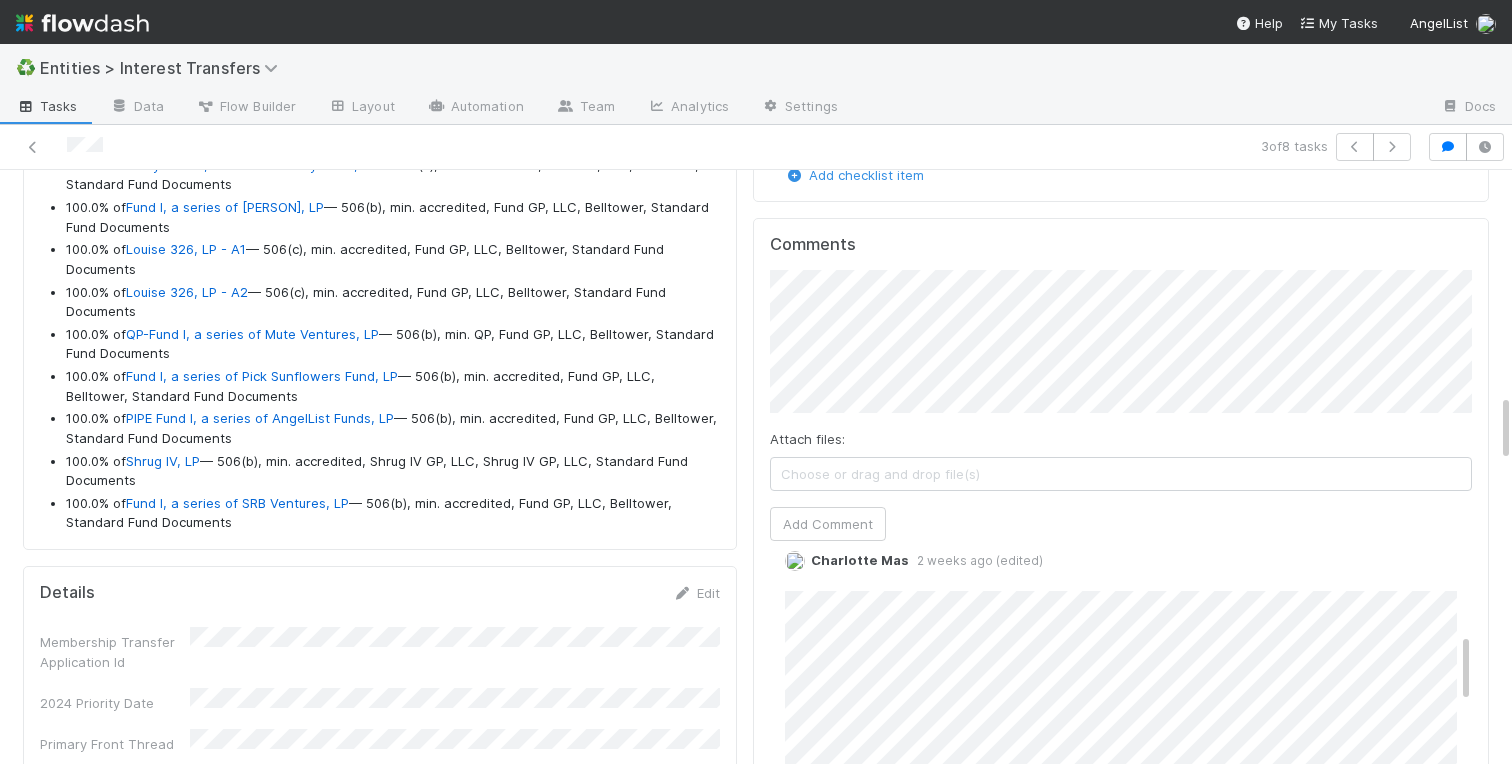 scroll, scrollTop: 1910, scrollLeft: 0, axis: vertical 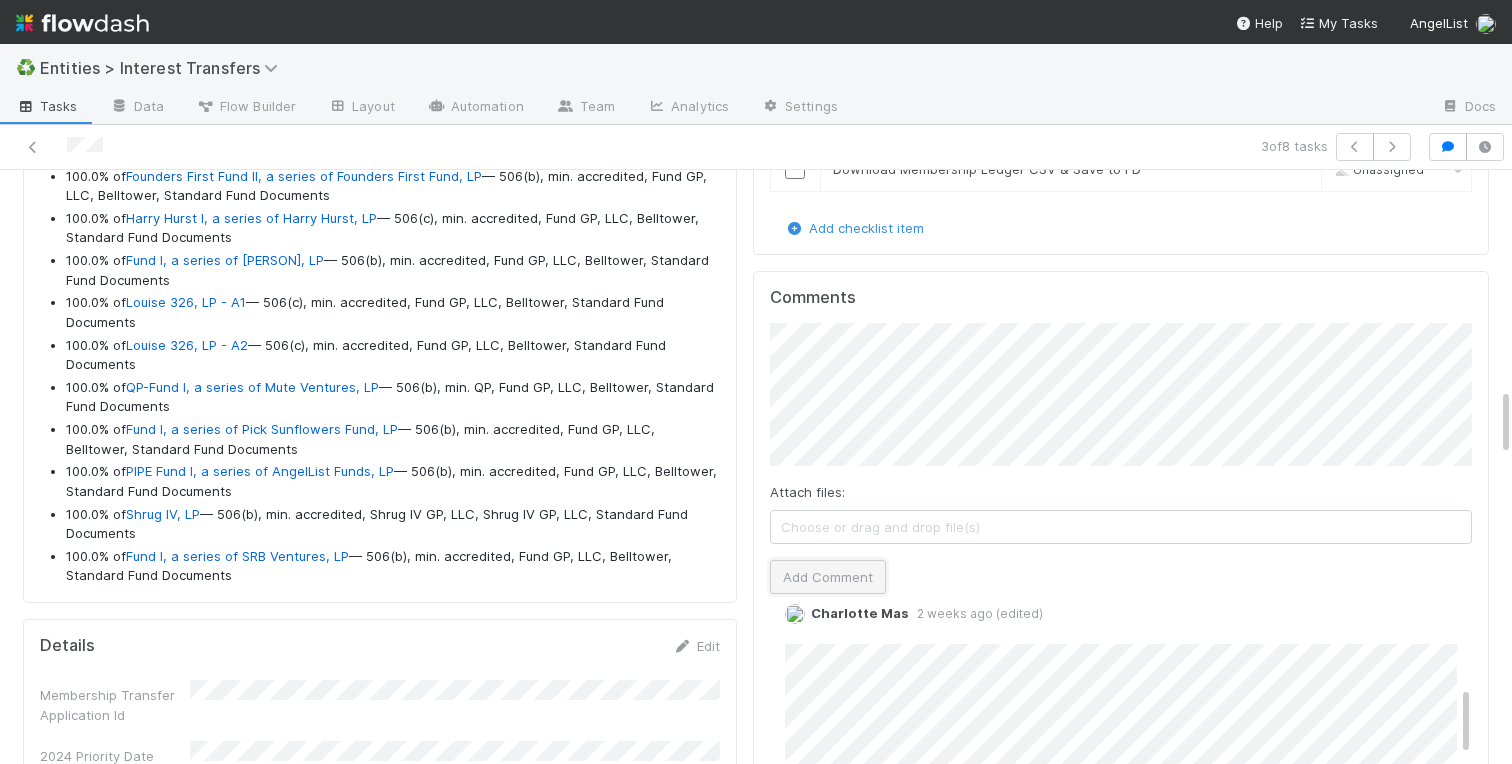 click on "Add Comment" at bounding box center [828, 577] 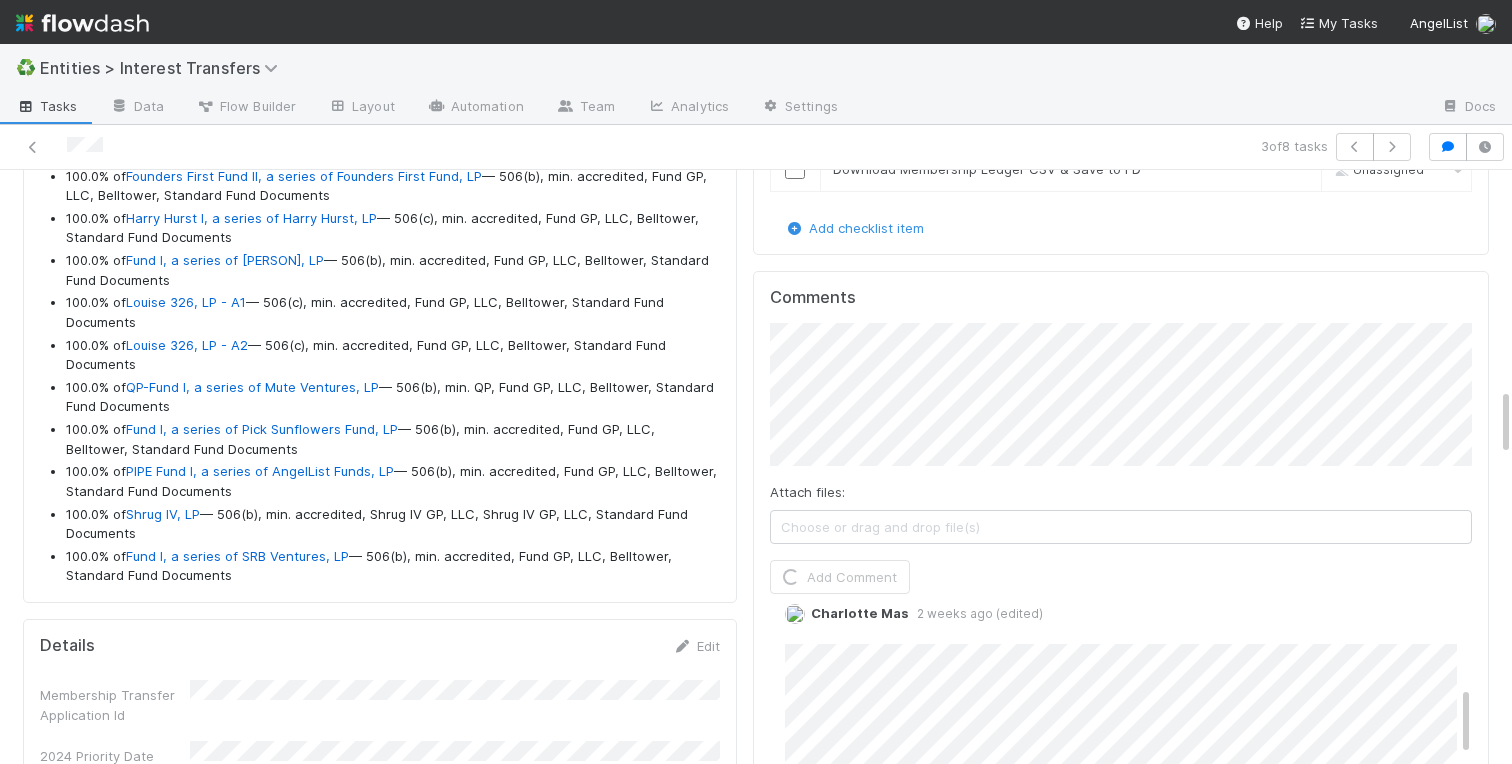 scroll, scrollTop: 700, scrollLeft: 0, axis: vertical 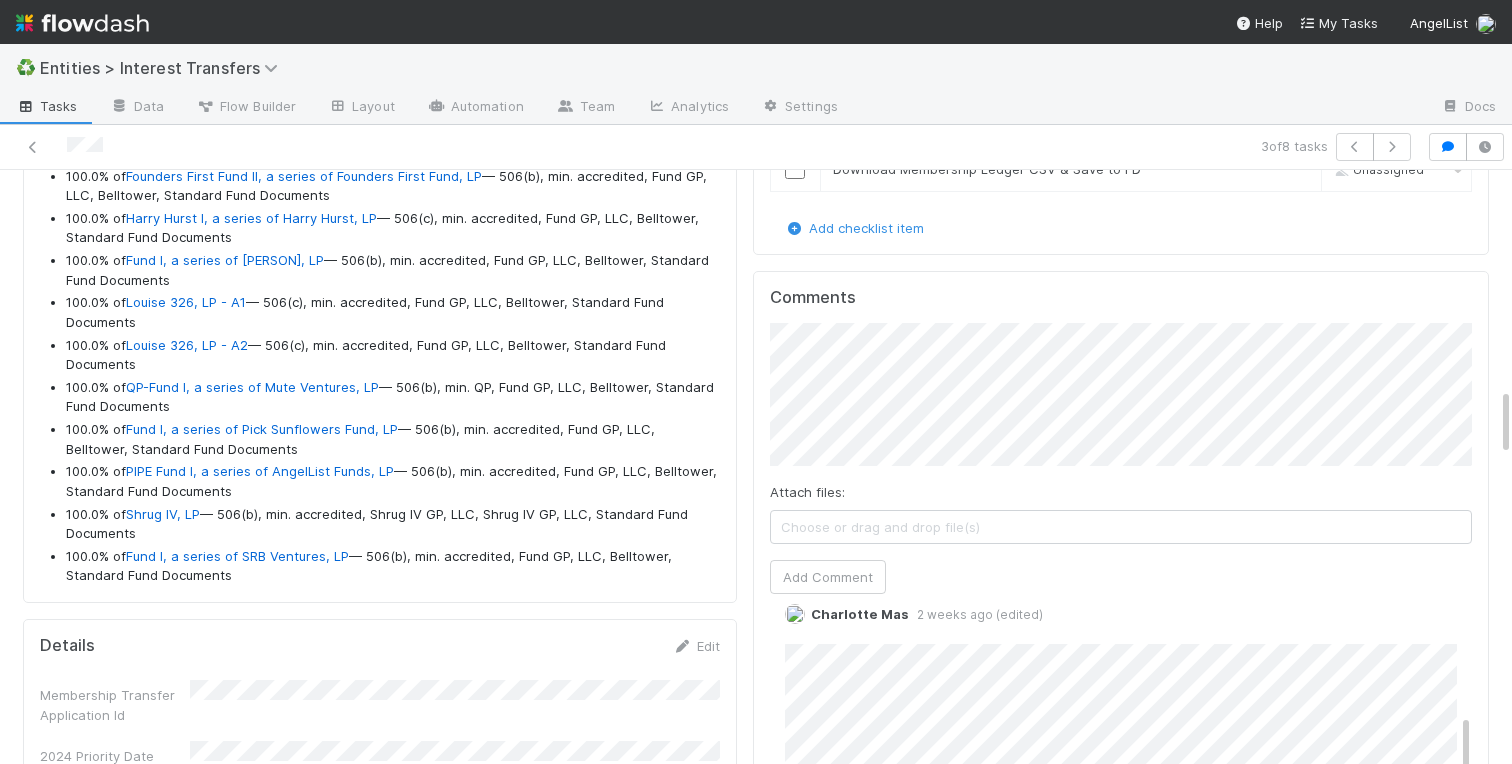 click on "Transferee  Checklist    Transfer in Comptroller rFunds skip all in section Confirm that subscription has not been reactivated if canceled Unassigned Multiple Transferees skip all in section Download Membership Ledger CSV & Save to FD  Unassigned Add checklist item Comments Attach files: Choose or drag and drop file(s) Add Comment Charlotte Mas just now   Edit Delete Charlotte Mas 7 hours ago   Edit Delete Charlotte Mas 1 week ago    (edited) Edit Delete Charlotte Mas 2 weeks ago    (edited) Edit Delete Charlotte Mas 3 weeks ago   Edit Delete Charlotte Mas 3 weeks ago   Edit Delete Charlotte Mas 3 weeks ago   Edit Delete Charlotte Mas 2 months ago   Edit Delete A API 2 months ago   A API 3 months ago   A API 3 months ago   A API 3 months ago   Intake Task 20 tasks Stage Assigned To This Task URL   Transfer Complete Linda Ortiz   Transfer Complete Charlotte Mas   Transfer Complete Charlotte Mas   Transfer Complete Charlotte Mas   Transfer Complete Charlotte Mas   Transfer Complete Charlotte Mas   Charlotte Mas" at bounding box center [1121, 1564] 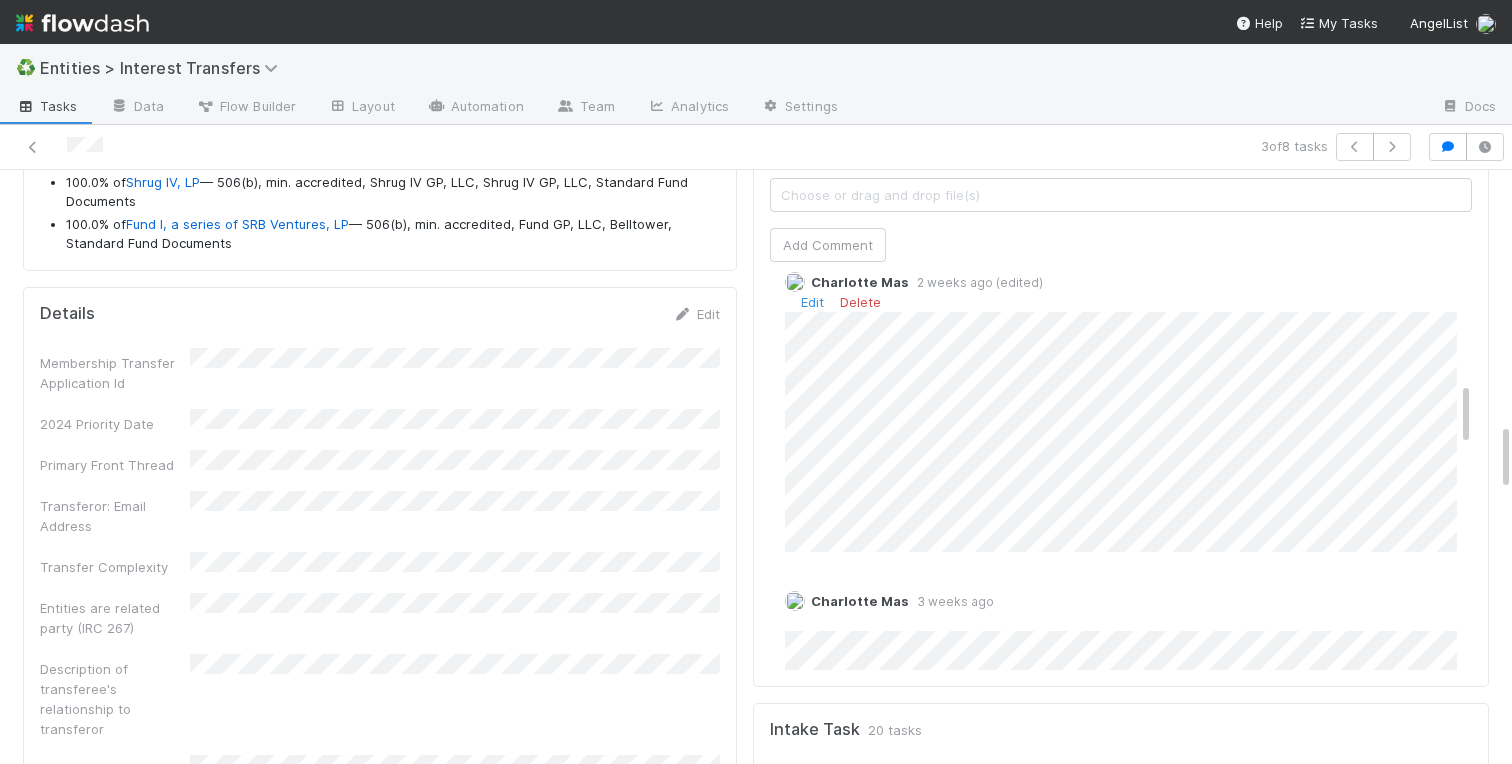 scroll, scrollTop: 2244, scrollLeft: 0, axis: vertical 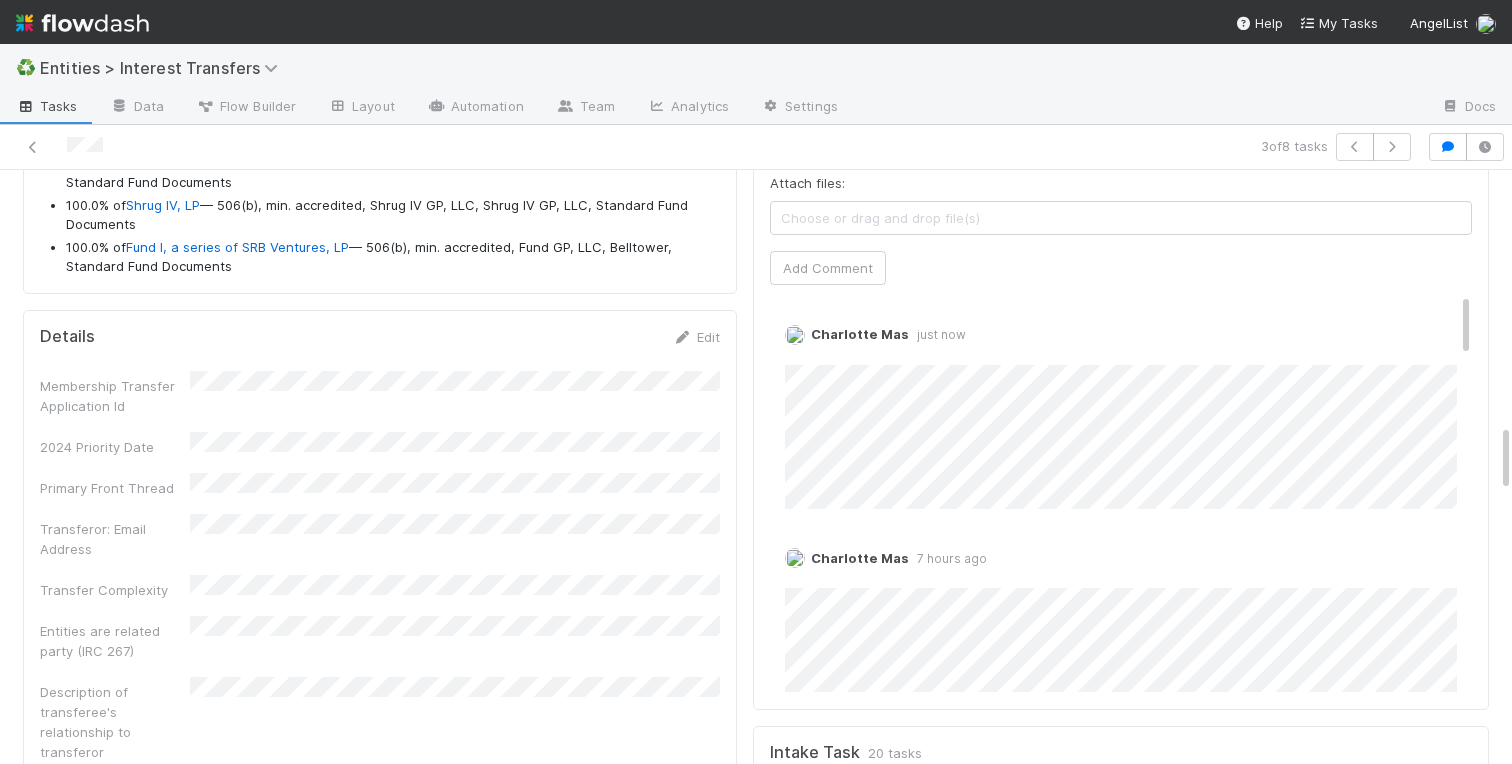 click on "Transferee  Checklist    Transfer in Comptroller rFunds skip all in section Confirm that subscription has not been reactivated if canceled Unassigned Multiple Transferees skip all in section Download Membership Ledger CSV & Save to FD  Unassigned Add checklist item Comments Attach files: Choose or drag and drop file(s) Add Comment Charlotte Mas just now   Edit Delete Charlotte Mas 7 hours ago   Edit Delete Charlotte Mas 1 week ago    (edited) Edit Delete Charlotte Mas 2 weeks ago    (edited) Edit Delete Charlotte Mas 3 weeks ago   Edit Delete Charlotte Mas 3 weeks ago   Edit Delete Charlotte Mas 3 weeks ago   Edit Delete Charlotte Mas 2 months ago   Edit Delete A API 2 months ago   A API 3 months ago   A API 3 months ago   A API 3 months ago   Intake Task 20 tasks Stage Assigned To This Task URL   Transfer Complete Linda Ortiz   Transfer Complete Charlotte Mas   Transfer Complete Charlotte Mas   Transfer Complete Charlotte Mas   Transfer Complete Charlotte Mas   Transfer Complete Charlotte Mas   Charlotte Mas" at bounding box center (1121, 1255) 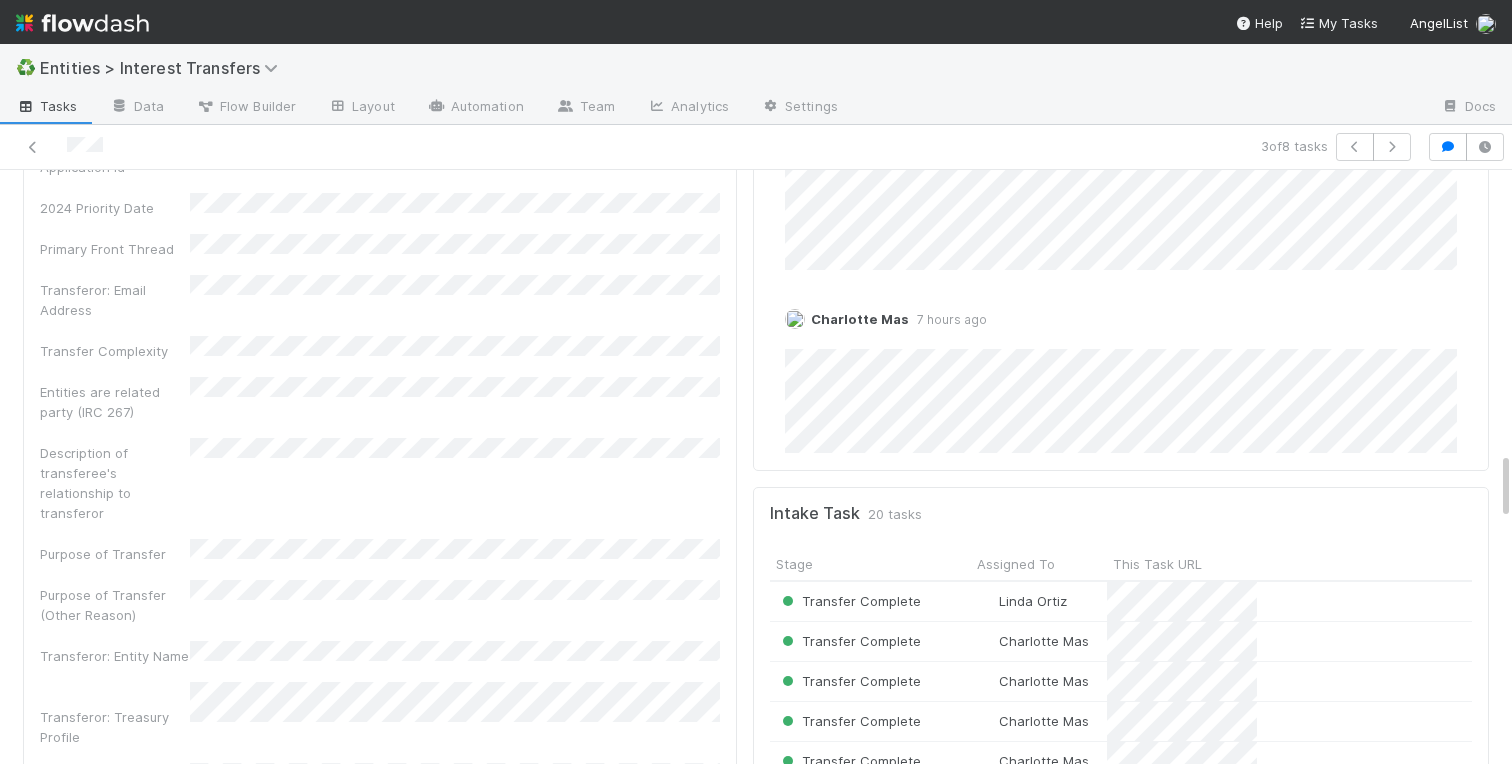 scroll, scrollTop: 2464, scrollLeft: 0, axis: vertical 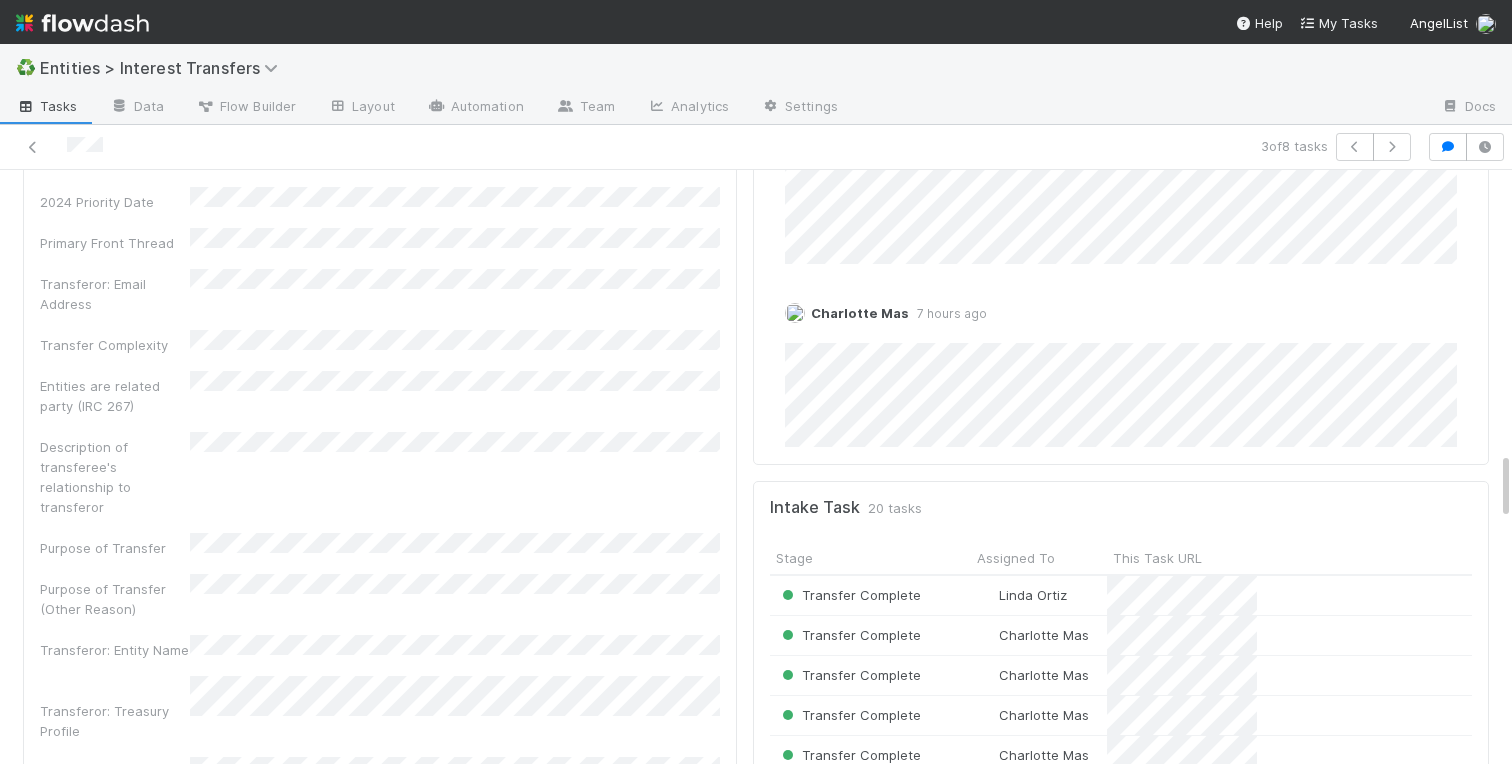 click on "Transferor Funds to Transfer
100.0% of  AirAngels Ventures, LP - Fund I  — 506(b), min. accredited, Fund GP, LLC, Belltower, Standard Fund Documents
100.0% of  QP-Earl Grey Investment Fund II, LP  — 506(b), min. QP, Earl Grey Fund GP, LP, Earl Grey Fund GP, LP, Custom Fund Documents
100.0% of  FI Fund I, a series of TN Recall Ventures, LP  — 506(b), min. accredited, Fund GP, LLC, Belltower, Standard Fund Documents
100.0% of  Founders First Fund II, a series of Founders First Fund, LP  — 506(b), min. accredited, Fund GP, LLC, Belltower, Standard Fund Documents
100.0% of  Harry Hurst I, a series of Harry Hurst, LP  — 506(c), min. accredited, Fund GP, LLC, Belltower, Standard Fund Documents
100.0% of  Fund I, a series of Louise 326, LP  — 506(b), min. accredited, Fund GP, LLC, Belltower, Standard Fund Documents
100.0% of  Louise 326, LP - A1  — 506(c), min. accredited, Fund GP, LLC, Belltower, Standard Fund Documents
100.0% of  Louise 326, LP - A2
100.0% of
100.0% of" at bounding box center [380, 1010] 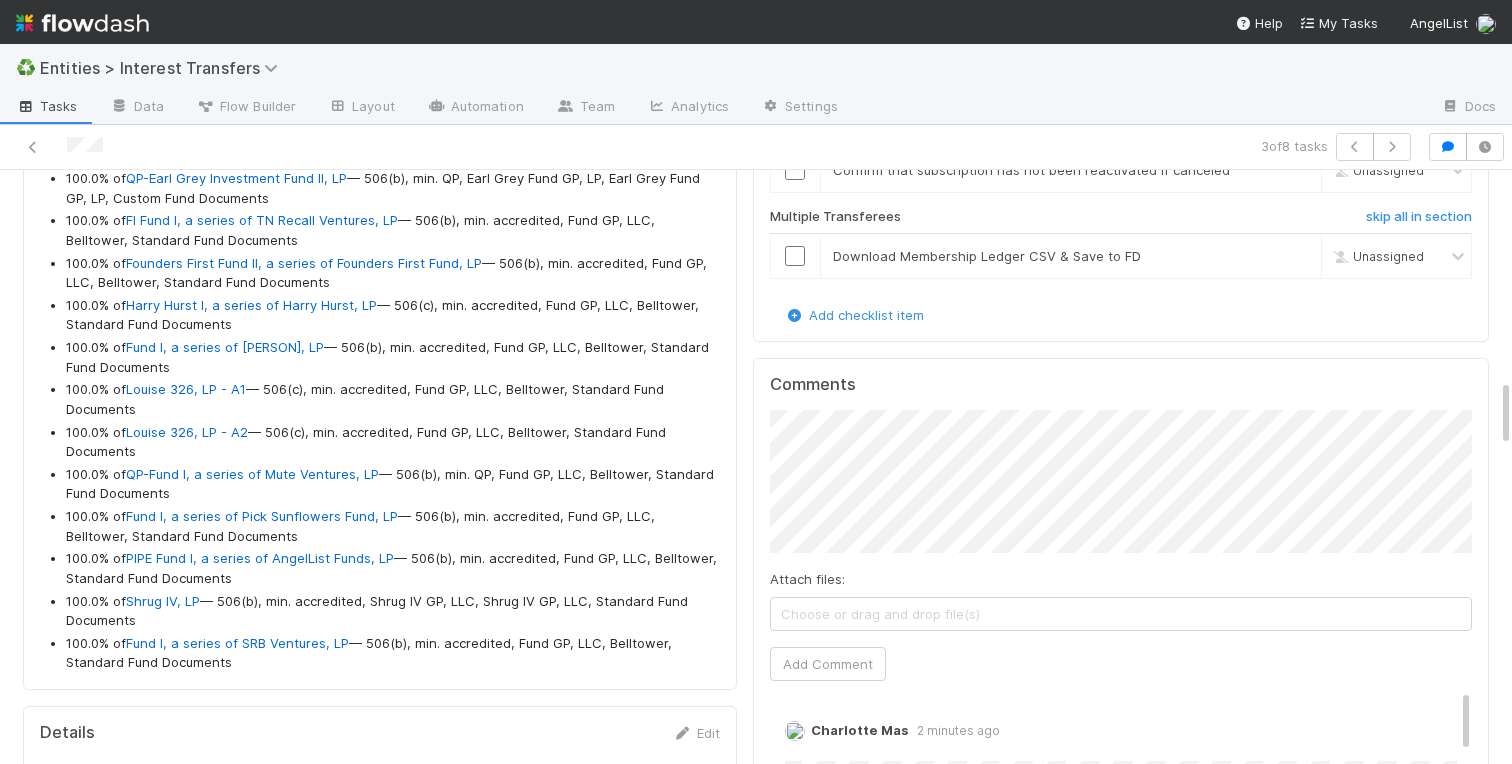 scroll, scrollTop: 1831, scrollLeft: 0, axis: vertical 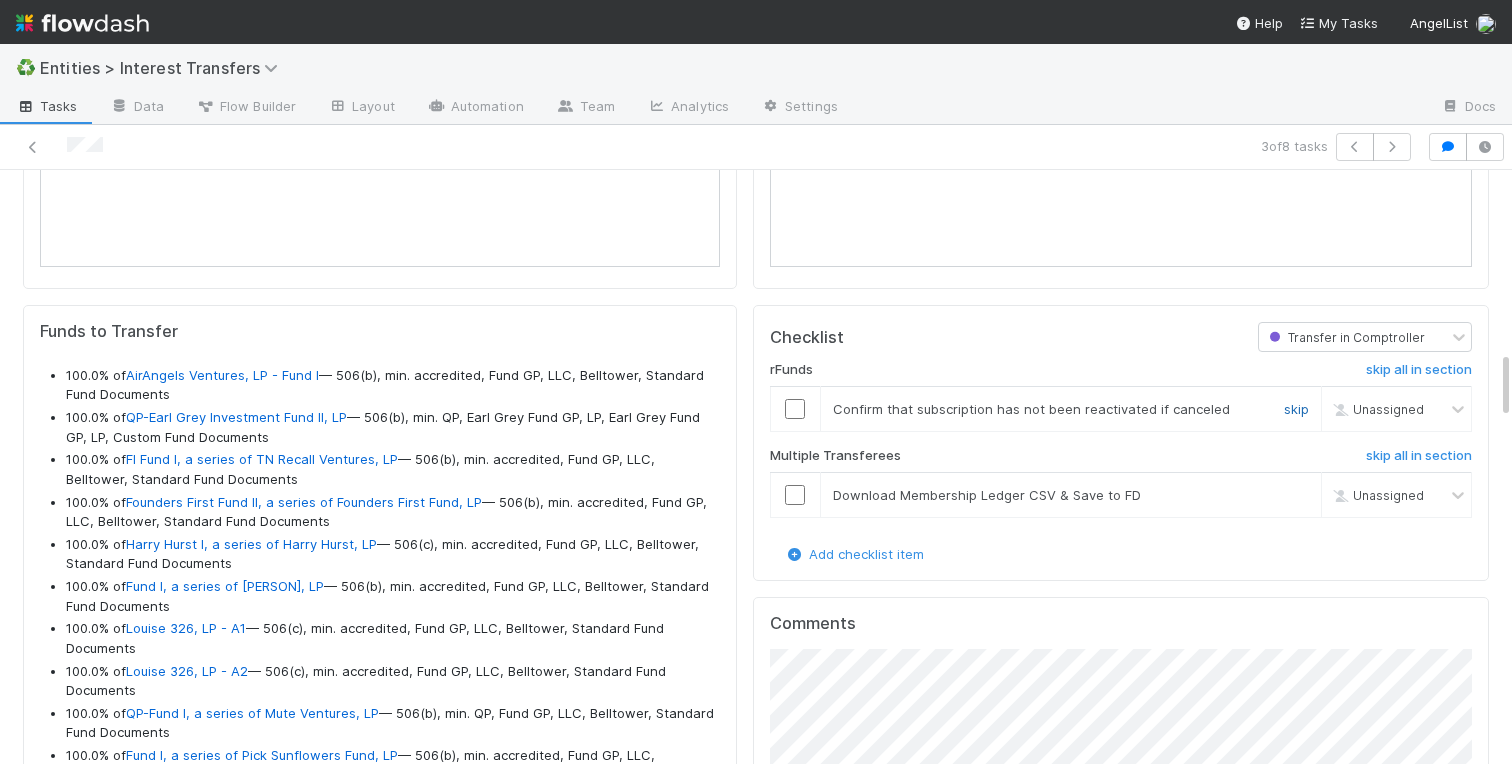 click on "skip" at bounding box center (1296, 409) 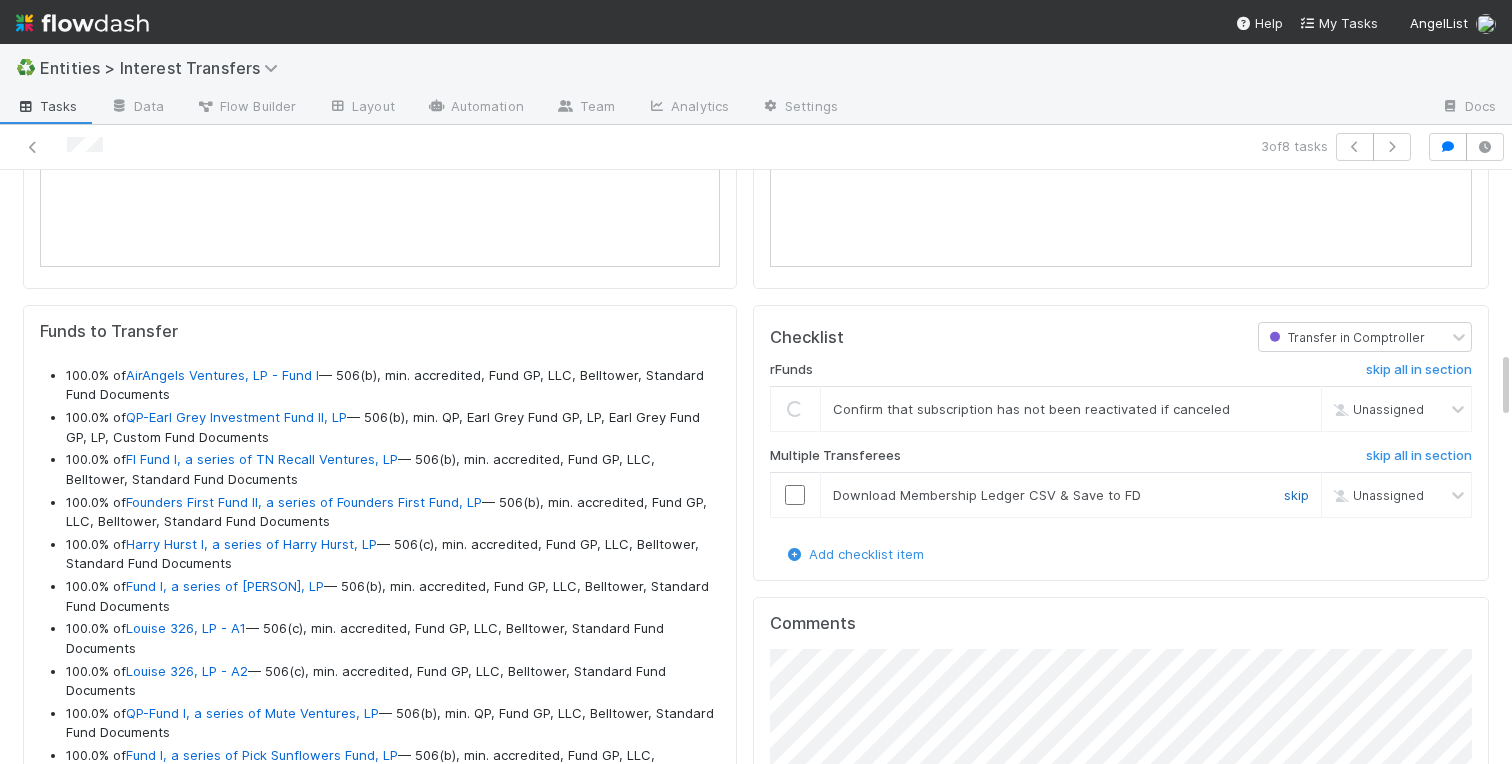 click on "skip" at bounding box center (1296, 495) 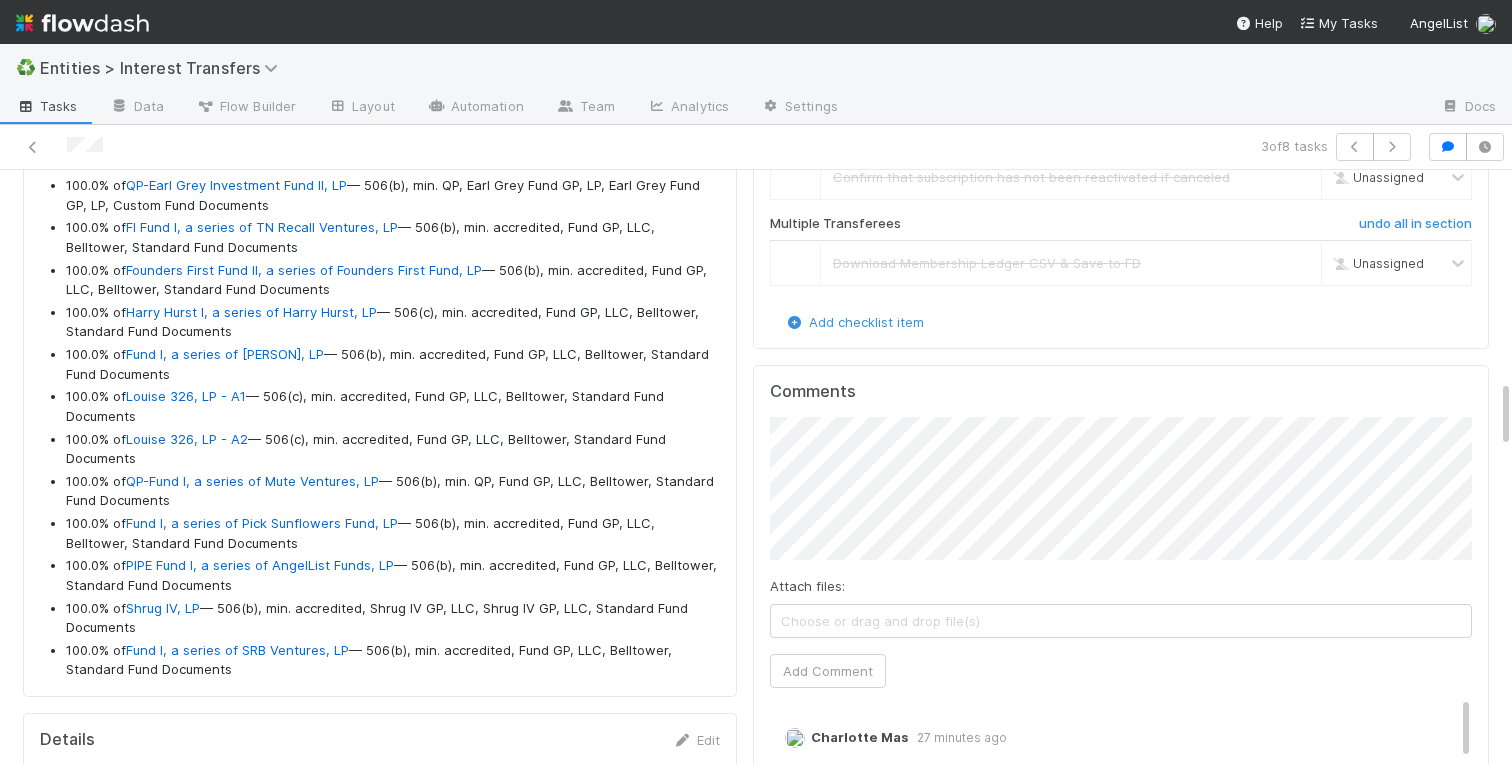scroll, scrollTop: 1845, scrollLeft: 0, axis: vertical 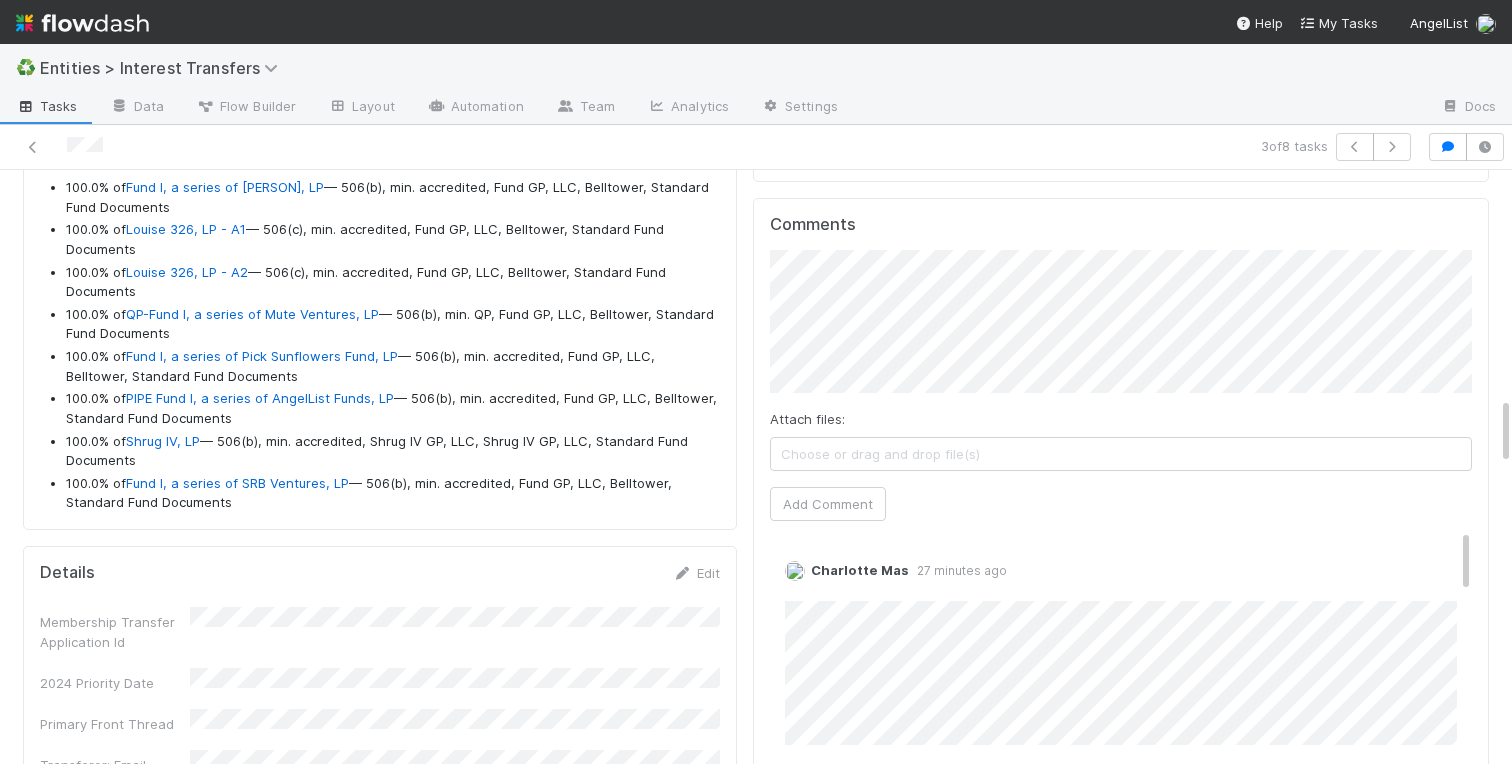 click on "Accreditation Status   Linked Workflow Tasks You do not have access to the   LP Account Setup MegaFlow   workflow. IRA Closing   Comptroller Page Distributions <> LPIT   Create a new  task Link an existing  task Transferor Funds to Transfer
100.0% of  AirAngels Ventures, LP - Fund I  — 506(b), min. accredited, Fund GP, LLC, Belltower, Standard Fund Documents
100.0% of  QP-Earl Grey Investment Fund II, LP  — 506(b), min. QP, Earl Grey Fund GP, LP, Earl Grey Fund GP, LP, Custom Fund Documents
100.0% of  FI Fund I, a series of TN Recall Ventures, LP  — 506(b), min. accredited, Fund GP, LLC, Belltower, Standard Fund Documents
100.0% of  Founders First Fund II, a series of Founders First Fund, LP  — 506(b), min. accredited, Fund GP, LLC, Belltower, Standard Fund Documents
100.0% of  Harry Hurst I, a series of Harry Hurst, LP  — 506(c), min. accredited, Fund GP, LLC, Belltower, Standard Fund Documents
100.0% of  Fund I, a series of Louise 326, LP
100.0% of  Louise 326, LP - A1
100.0% of" at bounding box center (756, 959) 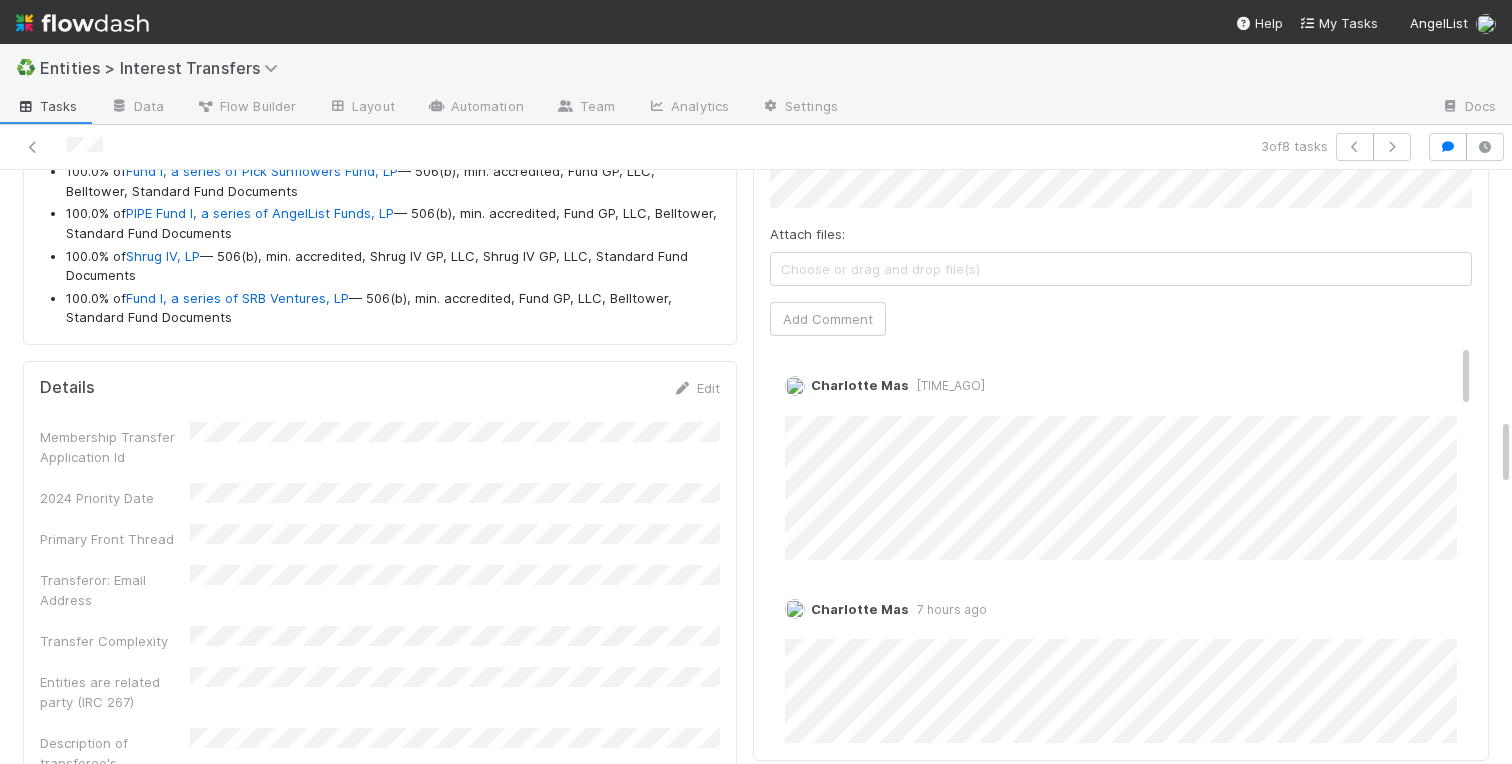 scroll, scrollTop: 2171, scrollLeft: 0, axis: vertical 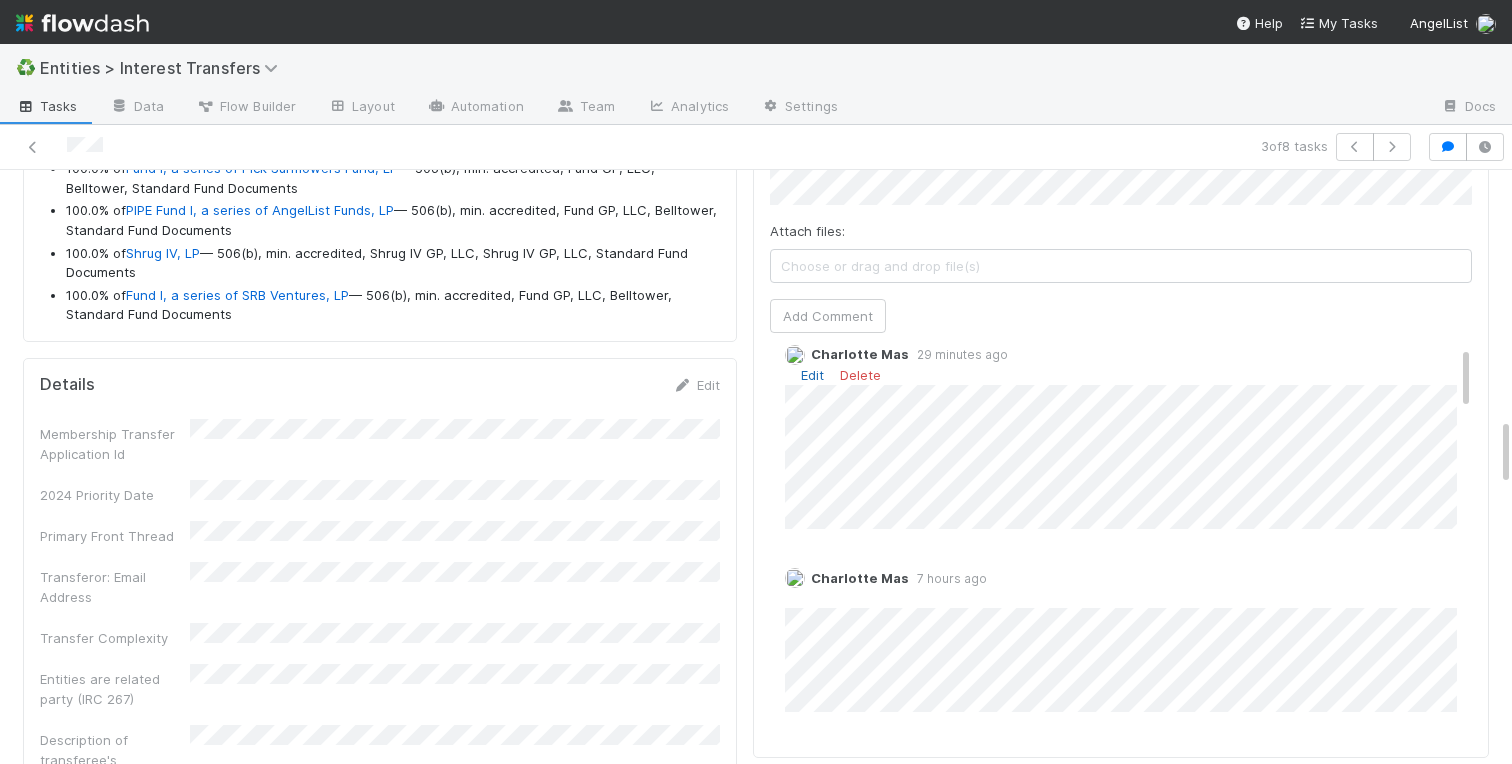 click on "Edit" at bounding box center [812, 375] 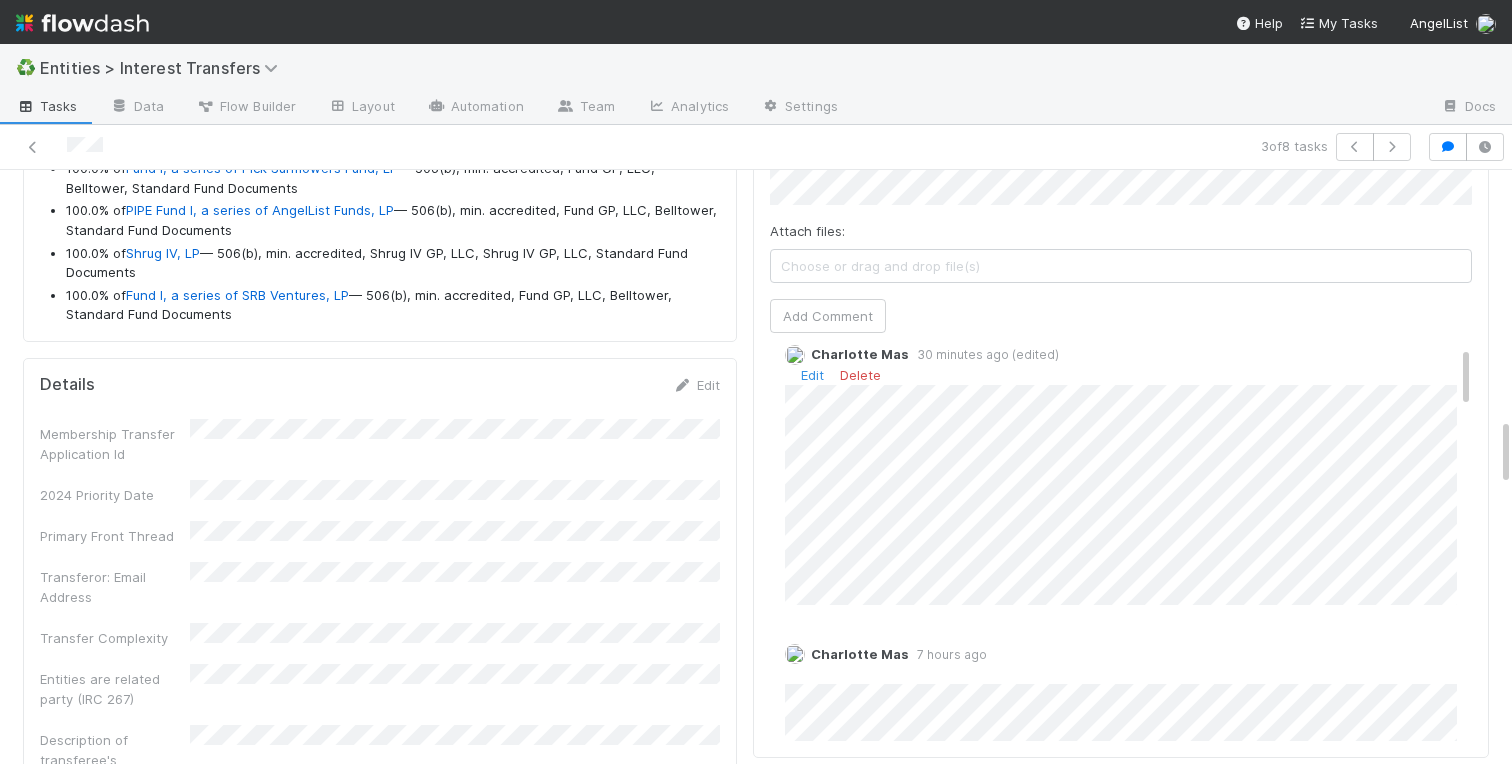 click on "Transferor Funds to Transfer
100.0% of  AirAngels Ventures, LP - Fund I  — 506(b), min. accredited, Fund GP, LLC, Belltower, Standard Fund Documents
100.0% of  QP-Earl Grey Investment Fund II, LP  — 506(b), min. QP, Earl Grey Fund GP, LP, Earl Grey Fund GP, LP, Custom Fund Documents
100.0% of  FI Fund I, a series of TN Recall Ventures, LP  — 506(b), min. accredited, Fund GP, LLC, Belltower, Standard Fund Documents
100.0% of  Founders First Fund II, a series of Founders First Fund, LP  — 506(b), min. accredited, Fund GP, LLC, Belltower, Standard Fund Documents
100.0% of  Harry Hurst I, a series of Harry Hurst, LP  — 506(c), min. accredited, Fund GP, LLC, Belltower, Standard Fund Documents
100.0% of  Fund I, a series of Louise 326, LP  — 506(b), min. accredited, Fund GP, LLC, Belltower, Standard Fund Documents
100.0% of  Louise 326, LP - A1  — 506(c), min. accredited, Fund GP, LLC, Belltower, Standard Fund Documents
100.0% of  Louise 326, LP - A2
100.0% of
100.0% of" at bounding box center (380, 1303) 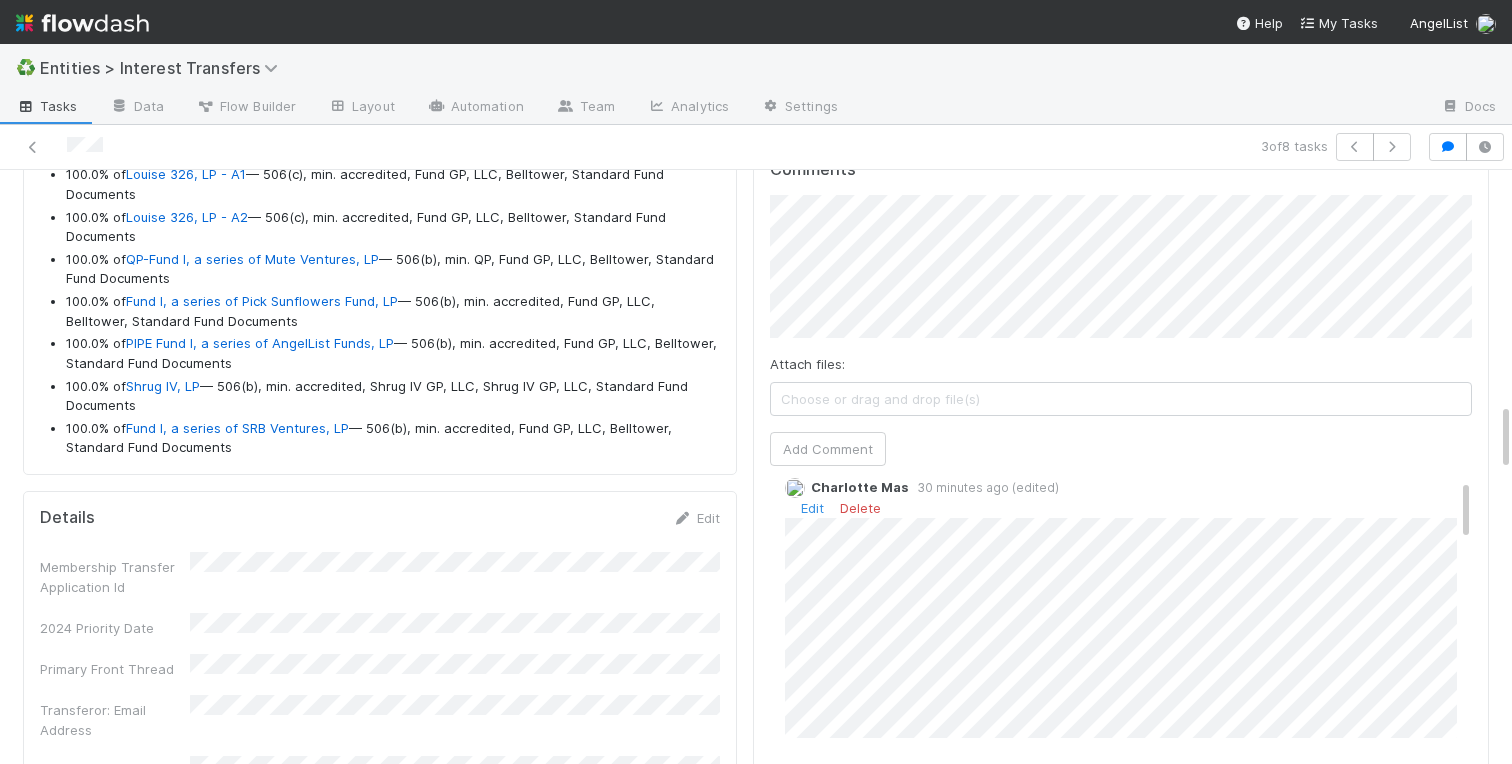 click on "Comments Attach files: Choose or drag and drop file(s) Add Comment Charlotte Mas 30 minutes ago    (edited) Edit Delete Charlotte Mas 7 hours ago   Edit Delete Charlotte Mas 1 week ago    (edited) Edit Delete Charlotte Mas 2 weeks ago    (edited) Edit Delete Charlotte Mas 3 weeks ago   Edit Delete Charlotte Mas 3 weeks ago   Edit Delete Charlotte Mas 3 weeks ago   Edit Delete Charlotte Mas 2 months ago   Edit Delete A API 2 months ago   A API 3 months ago   A API 3 months ago   A API 3 months ago" at bounding box center (1121, 517) 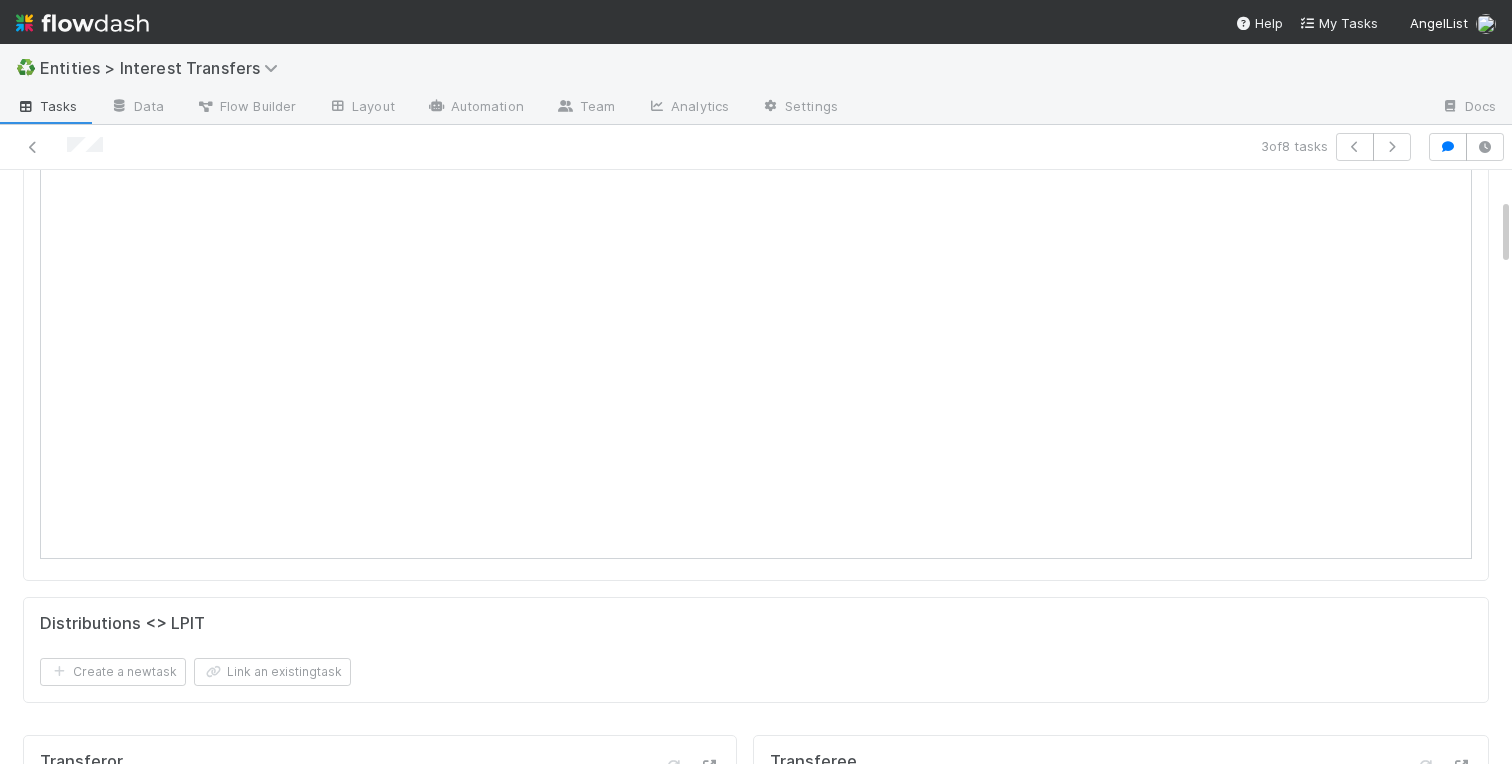 scroll, scrollTop: 0, scrollLeft: 0, axis: both 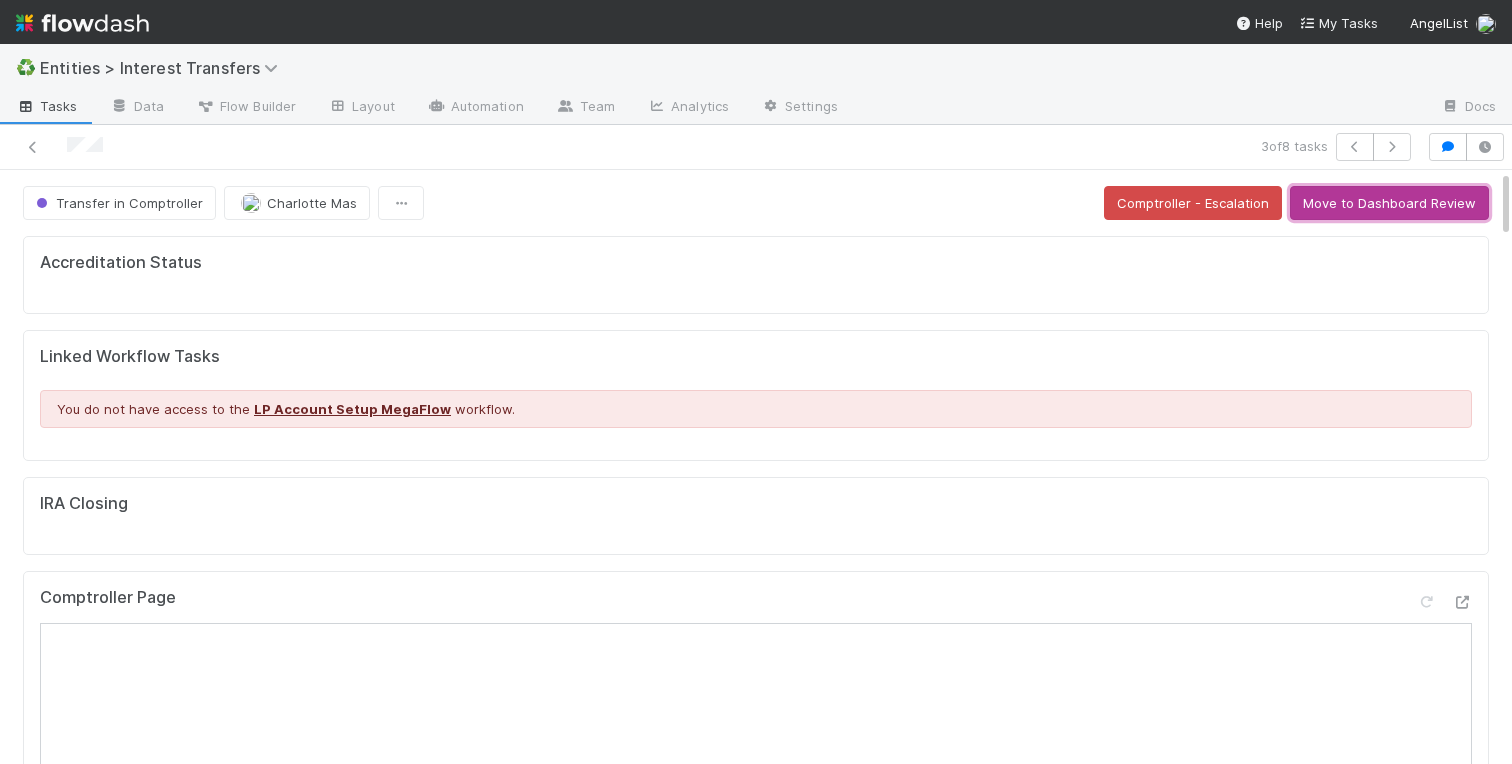 click on "Move to Dashboard Review" at bounding box center (1389, 203) 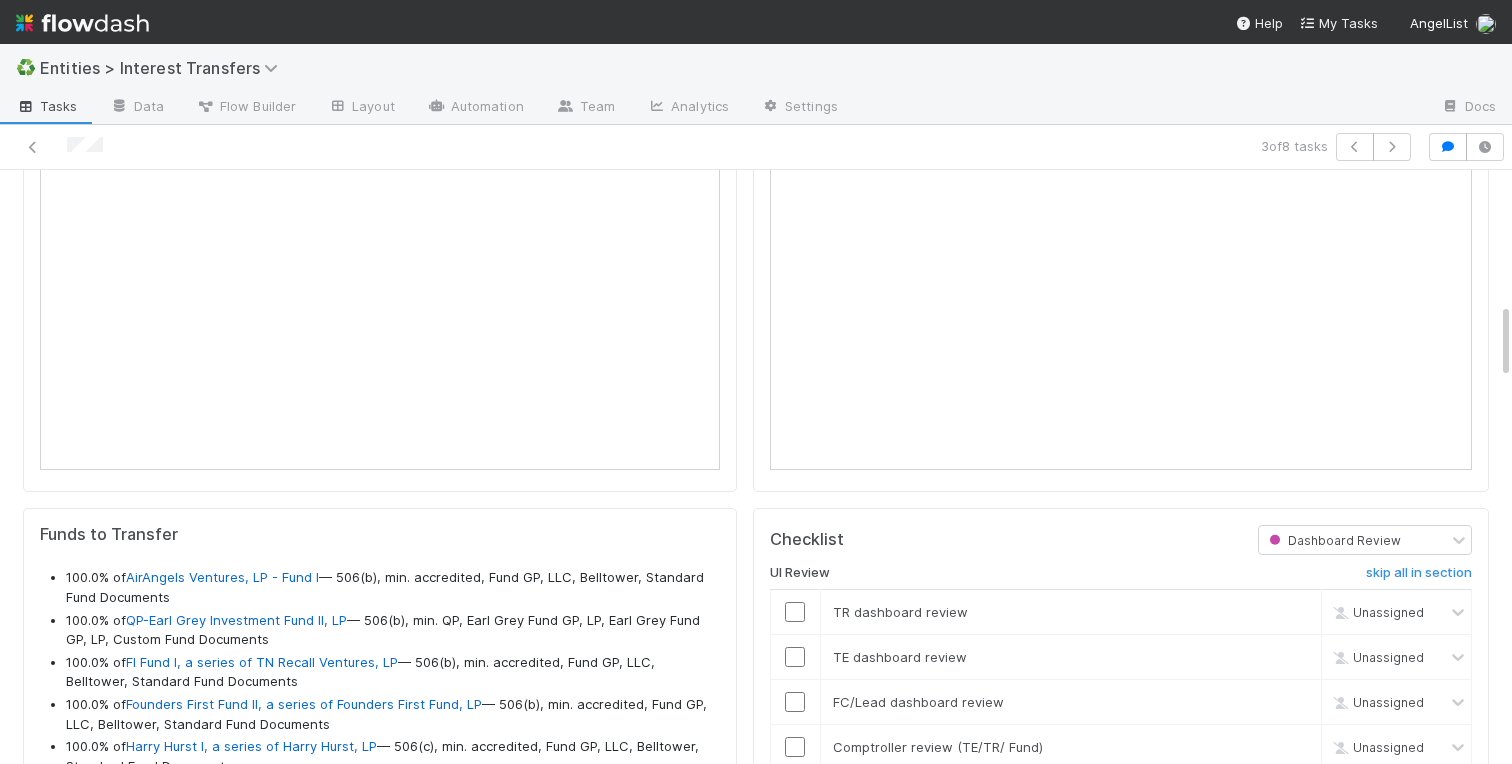 scroll, scrollTop: 1117, scrollLeft: 0, axis: vertical 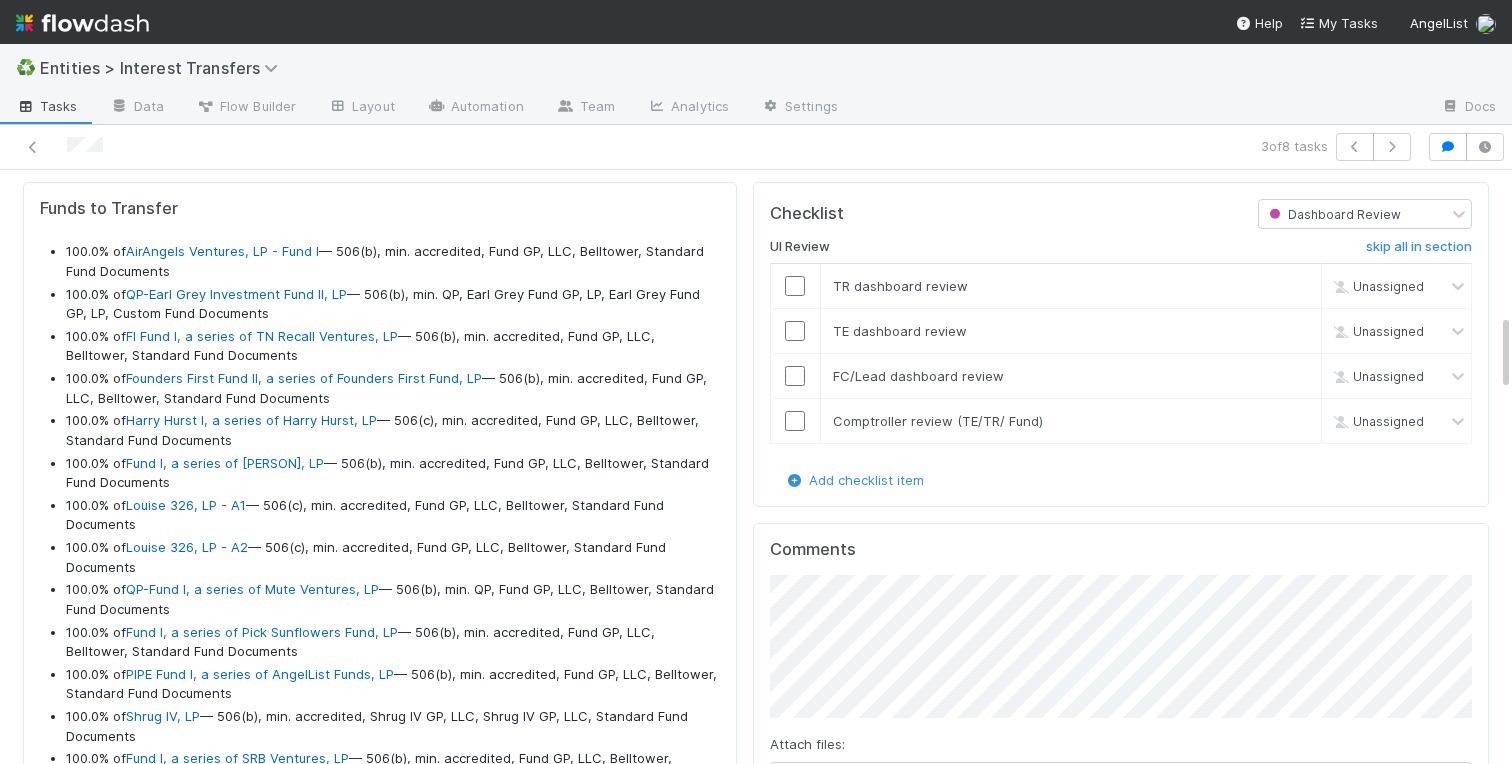 click on "Accreditation Status   Linked Workflow Tasks You do not have access to the   LP Account Setup MegaFlow   workflow. IRA Closing   Distributions <> LPIT   Create a new  task Link an existing  task Transferor Funds to Transfer
100.0% of  AirAngels Ventures, LP - Fund I  — 506(b), min. accredited, Fund GP, LLC, Belltower, Standard Fund Documents
100.0% of  QP-Earl Grey Investment Fund II, LP  — 506(b), min. QP, Earl Grey Fund GP, LP, Earl Grey Fund GP, LP, Custom Fund Documents
100.0% of  FI Fund I, a series of TN Recall Ventures, LP  — 506(b), min. accredited, Fund GP, LLC, Belltower, Standard Fund Documents
100.0% of  Founders First Fund II, a series of Founders First Fund, LP  — 506(b), min. accredited, Fund GP, LLC, Belltower, Standard Fund Documents
100.0% of  Harry Hurst I, a series of Harry Hurst, LP  — 506(c), min. accredited, Fund GP, LLC, Belltower, Standard Fund Documents
100.0% of  Fund I, a series of Louise 326, LP
100.0% of  Louise 326, LP - A1
100.0% of
100.0% of" at bounding box center [756, 1530] 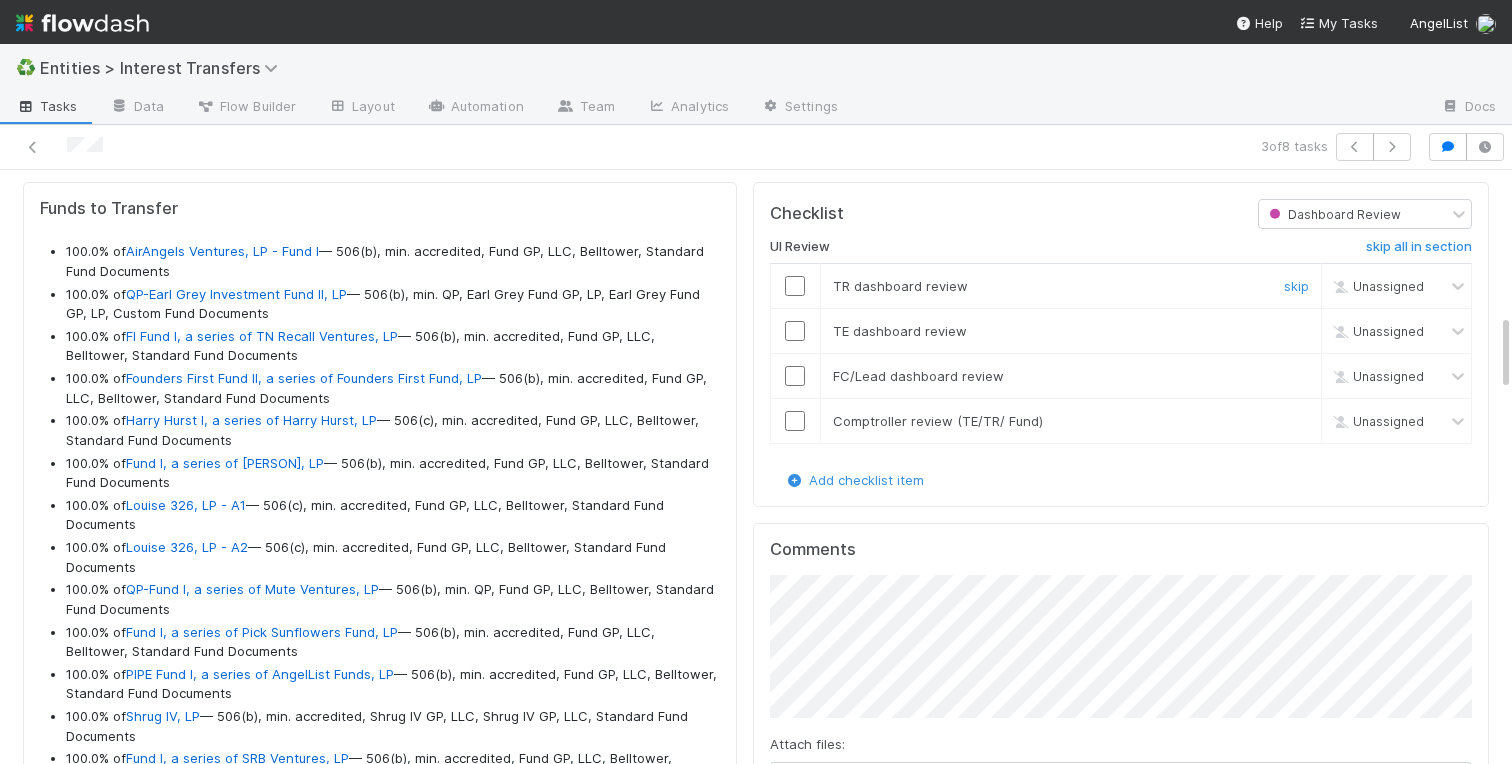 click at bounding box center (795, 286) 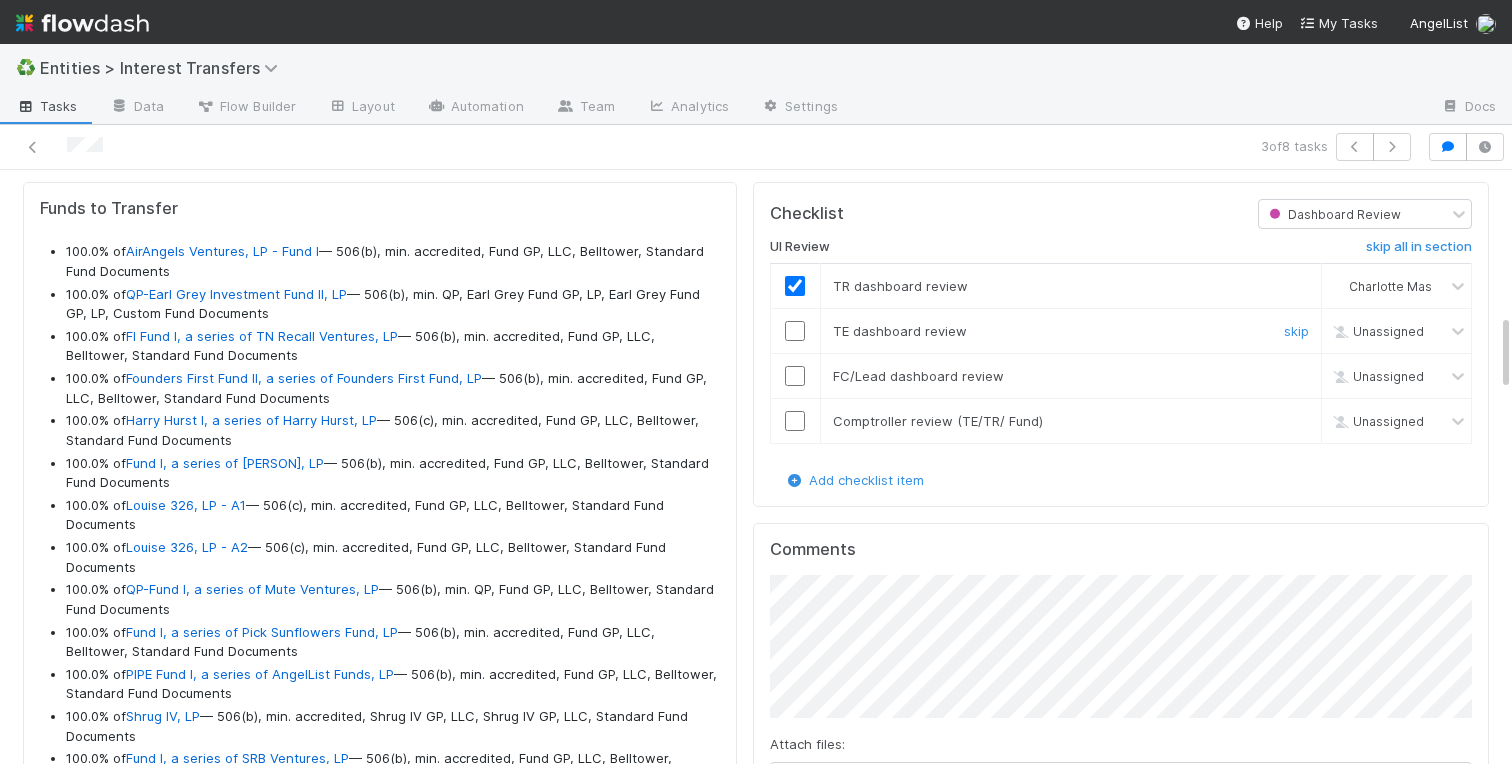 click at bounding box center [795, 331] 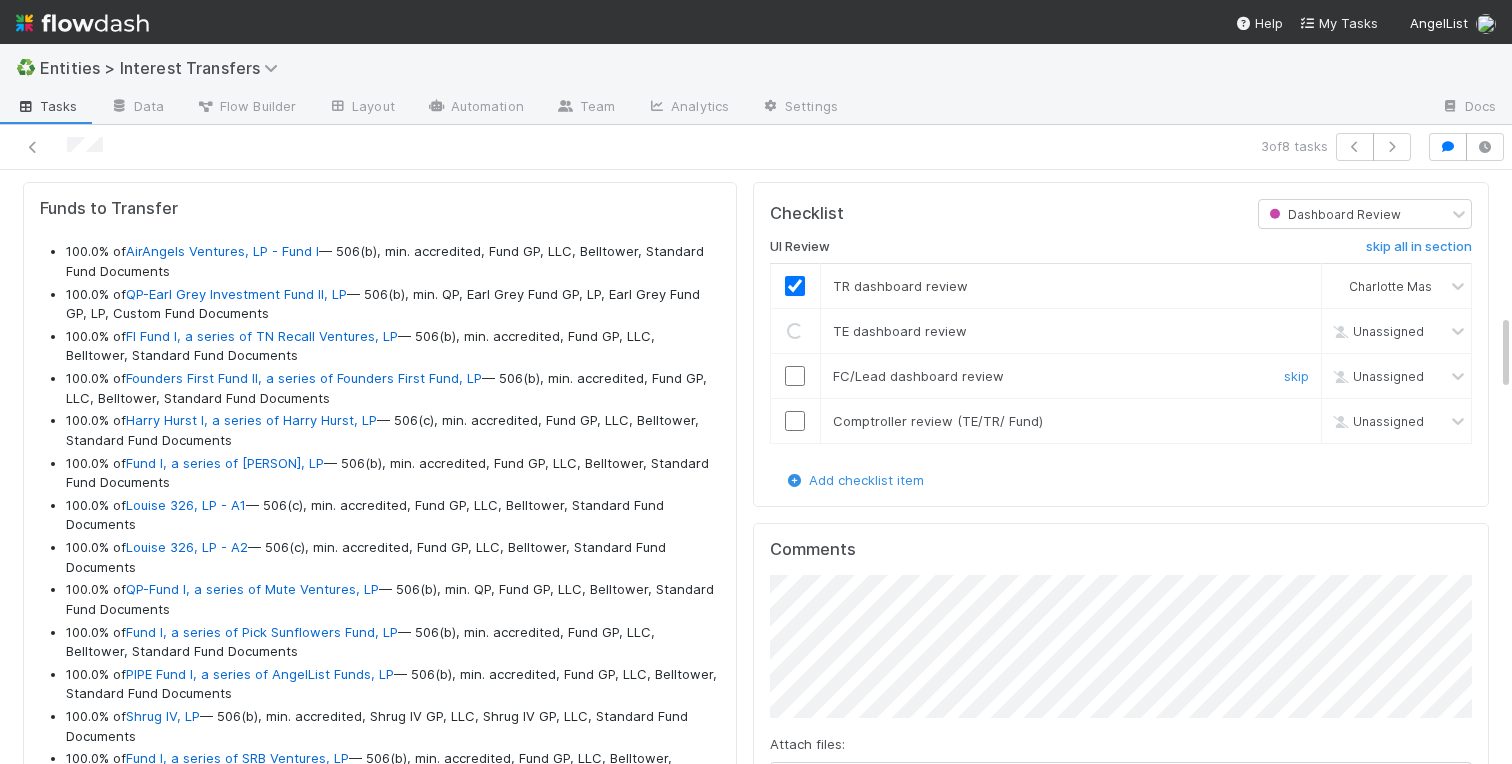 click at bounding box center (795, 376) 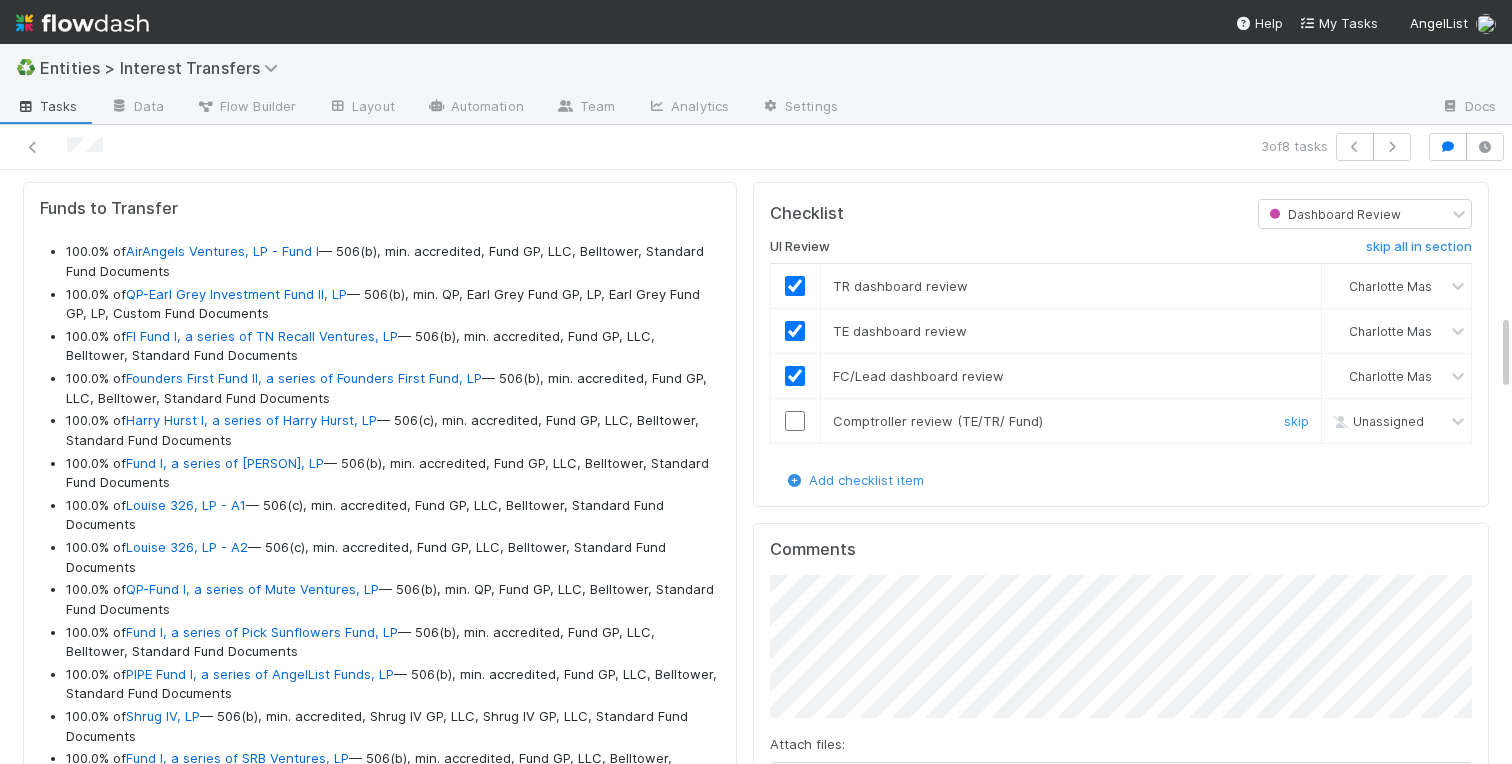 click at bounding box center (795, 421) 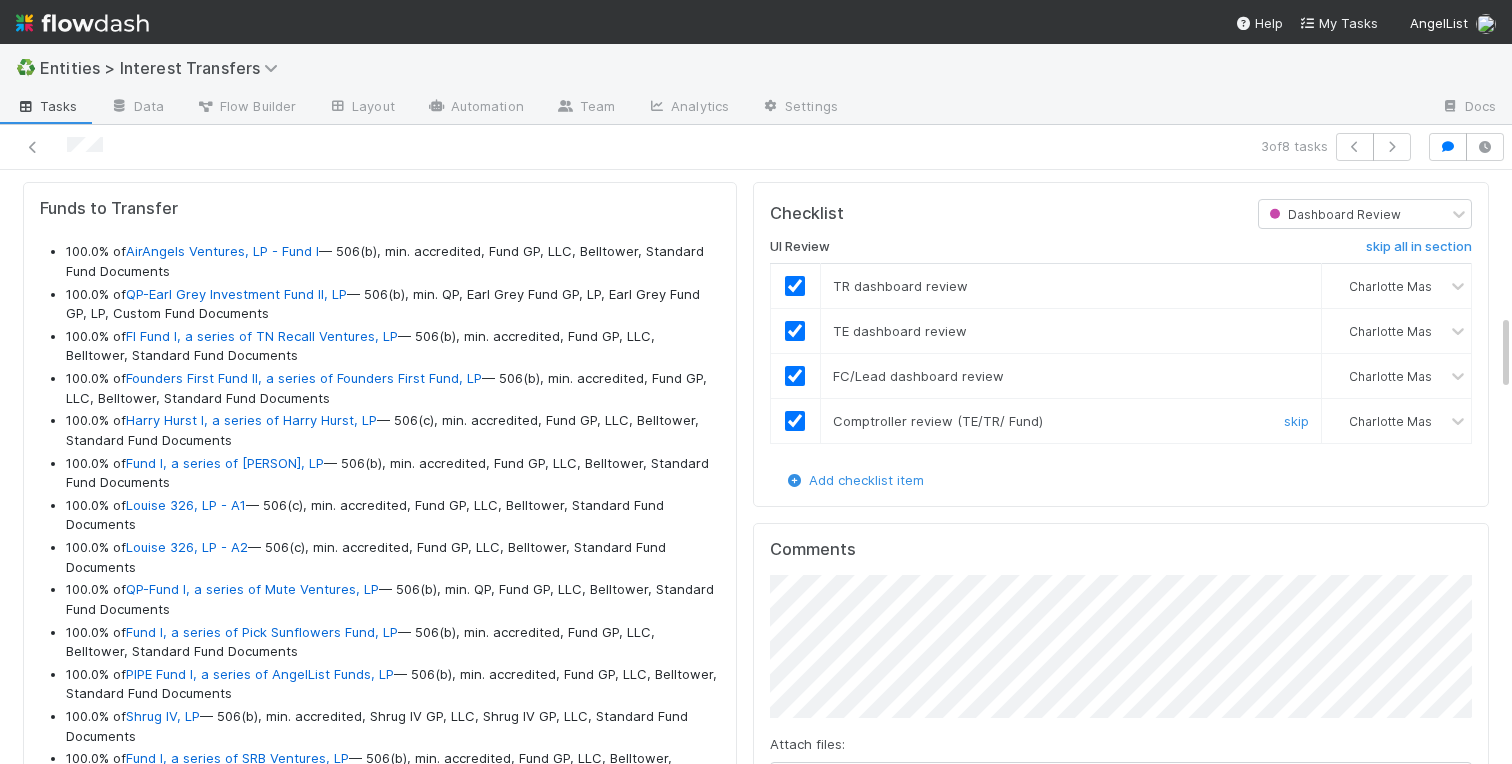 click on "Transferee  Checklist    Dashboard Review UI Review  skip all in section TR dashboard review  Charlotte Mas TE dashboard review Charlotte Mas FC/Lead dashboard review  Charlotte Mas Comptroller review (TE/TR/ Fund) skip Charlotte Mas Add checklist item Comments Attach files: Choose or drag and drop file(s) Add Comment Charlotte Mas 30 minutes ago    (edited) Edit Delete Charlotte Mas 7 hours ago   Edit Delete Charlotte Mas 1 week ago    (edited) Edit Delete Charlotte Mas 2 weeks ago    (edited) Edit Delete Charlotte Mas 3 weeks ago   Edit Delete Charlotte Mas 3 weeks ago   Edit Delete Charlotte Mas 3 weeks ago   Edit Delete Charlotte Mas 2 months ago   Edit Delete A API 2 months ago   A API 3 months ago   A API 3 months ago   A API 3 months ago   Intake Task 20 tasks Stage Assigned To This Task URL   Transfer Complete Linda Ortiz   Transfer Complete Charlotte Mas   Transfer Complete Charlotte Mas   Transfer Complete Charlotte Mas   Transfer Complete Charlotte Mas   Transfer Complete Charlotte Mas      Assign" at bounding box center (1121, 1766) 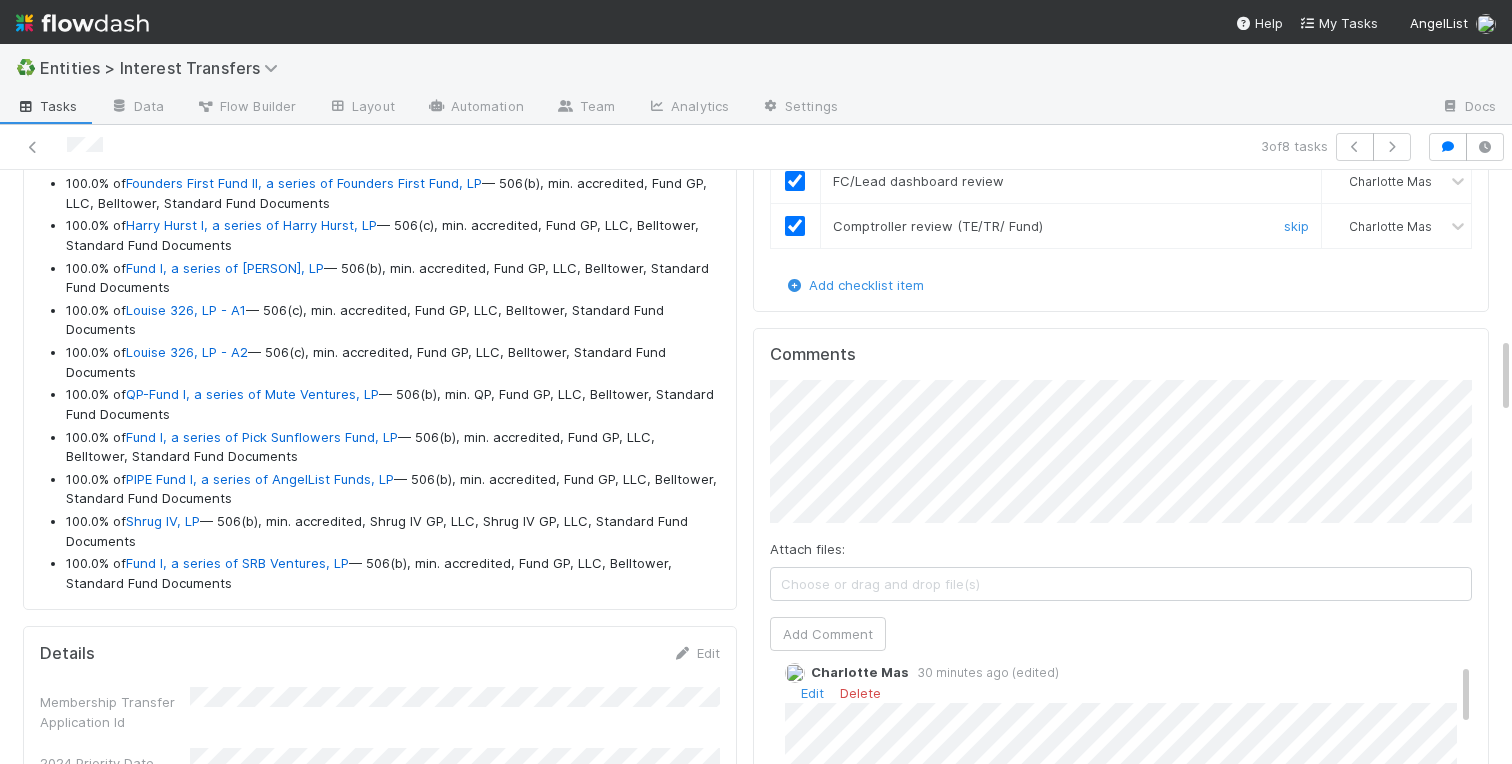 scroll, scrollTop: 1406, scrollLeft: 0, axis: vertical 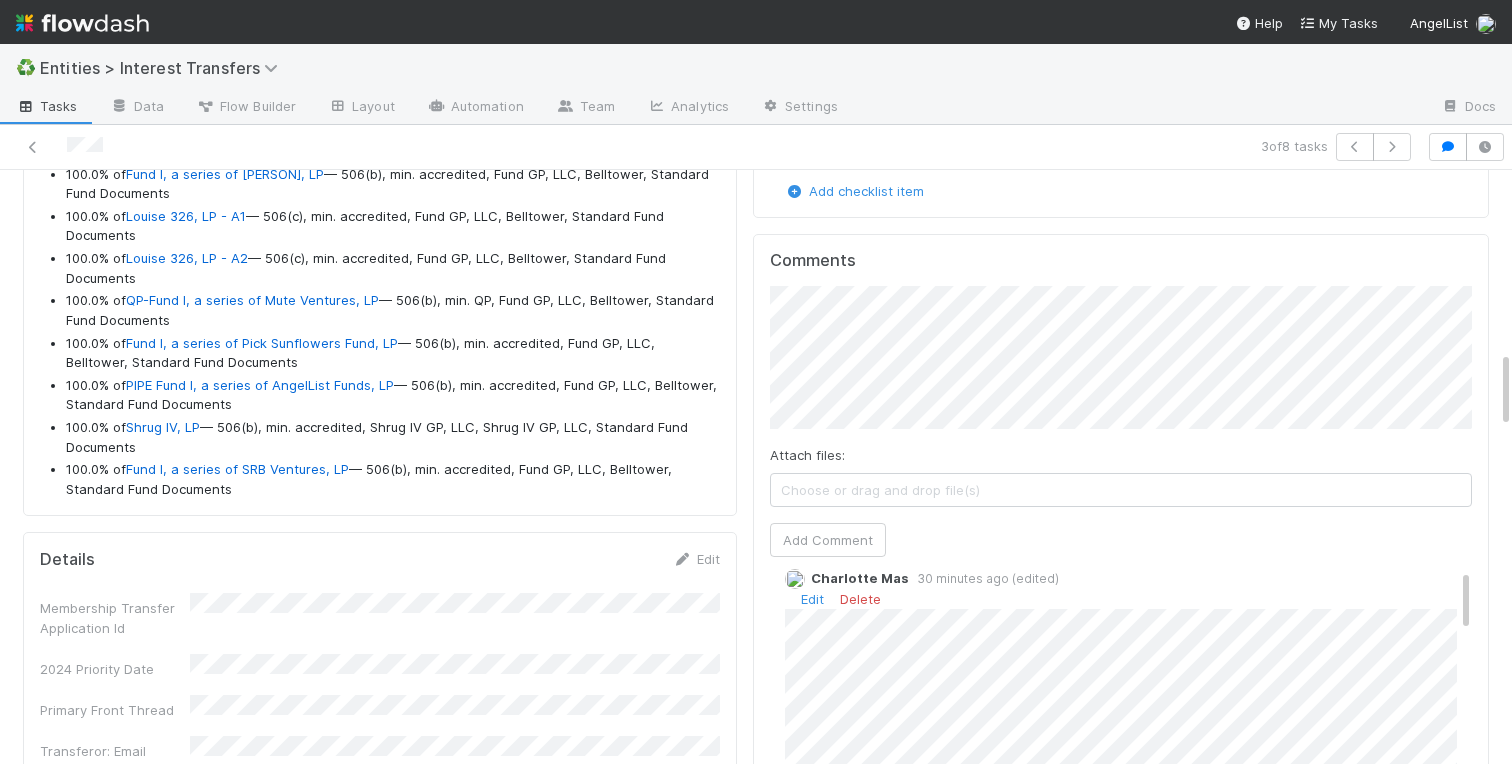 click on "Transferee  Checklist    Dashboard Review UI Review  skip all in section TR dashboard review  Charlotte Mas TE dashboard review Charlotte Mas FC/Lead dashboard review  Charlotte Mas Comptroller review (TE/TR/ Fund) skip Charlotte Mas Add checklist item Comments Attach files: Choose or drag and drop file(s) Add Comment Charlotte Mas 30 minutes ago    (edited) Edit Delete Charlotte Mas 7 hours ago   Edit Delete Charlotte Mas 1 week ago    (edited) Edit Delete Charlotte Mas 2 weeks ago    (edited) Edit Delete Charlotte Mas 3 weeks ago   Edit Delete Charlotte Mas 3 weeks ago   Edit Delete Charlotte Mas 3 weeks ago   Edit Delete Charlotte Mas 2 months ago   Edit Delete A API 2 months ago   A API 3 months ago   A API 3 months ago   A API 3 months ago   Intake Task 20 tasks Stage Assigned To This Task URL   Transfer Complete Linda Ortiz   Transfer Complete Charlotte Mas   Transfer Complete Charlotte Mas   Transfer Complete Charlotte Mas   Transfer Complete Charlotte Mas   Transfer Complete Charlotte Mas      Assign" at bounding box center [1121, 1477] 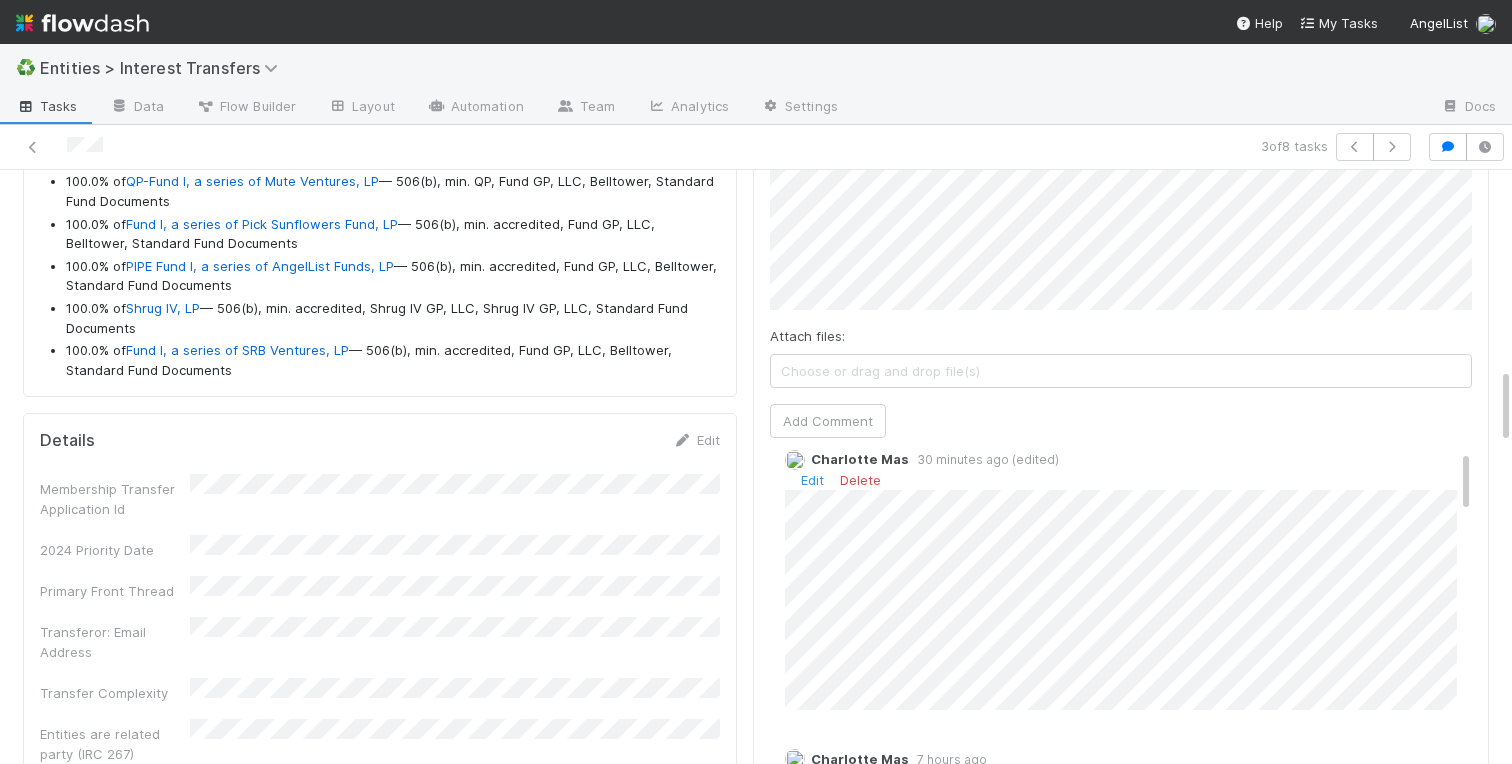 click on "Transferee  Checklist    Dashboard Review UI Review  skip all in section TR dashboard review  Charlotte Mas TE dashboard review Charlotte Mas FC/Lead dashboard review  Charlotte Mas Comptroller review (TE/TR/ Fund) skip Charlotte Mas Add checklist item Comments Attach files: Choose or drag and drop file(s) Add Comment Charlotte Mas 30 minutes ago    (edited) Edit Delete Charlotte Mas 7 hours ago   Edit Delete Charlotte Mas 1 week ago    (edited) Edit Delete Charlotte Mas 2 weeks ago    (edited) Edit Delete Charlotte Mas 3 weeks ago   Edit Delete Charlotte Mas 3 weeks ago   Edit Delete Charlotte Mas 3 weeks ago   Edit Delete Charlotte Mas 2 months ago   Edit Delete A API 2 months ago   A API 3 months ago   A API 3 months ago   A API 3 months ago   Intake Task 20 tasks Stage Assigned To This Task URL   Transfer Complete Linda Ortiz   Transfer Complete Charlotte Mas   Transfer Complete Charlotte Mas   Transfer Complete Charlotte Mas   Transfer Complete Charlotte Mas   Transfer Complete Charlotte Mas      Assign" at bounding box center (1121, 1358) 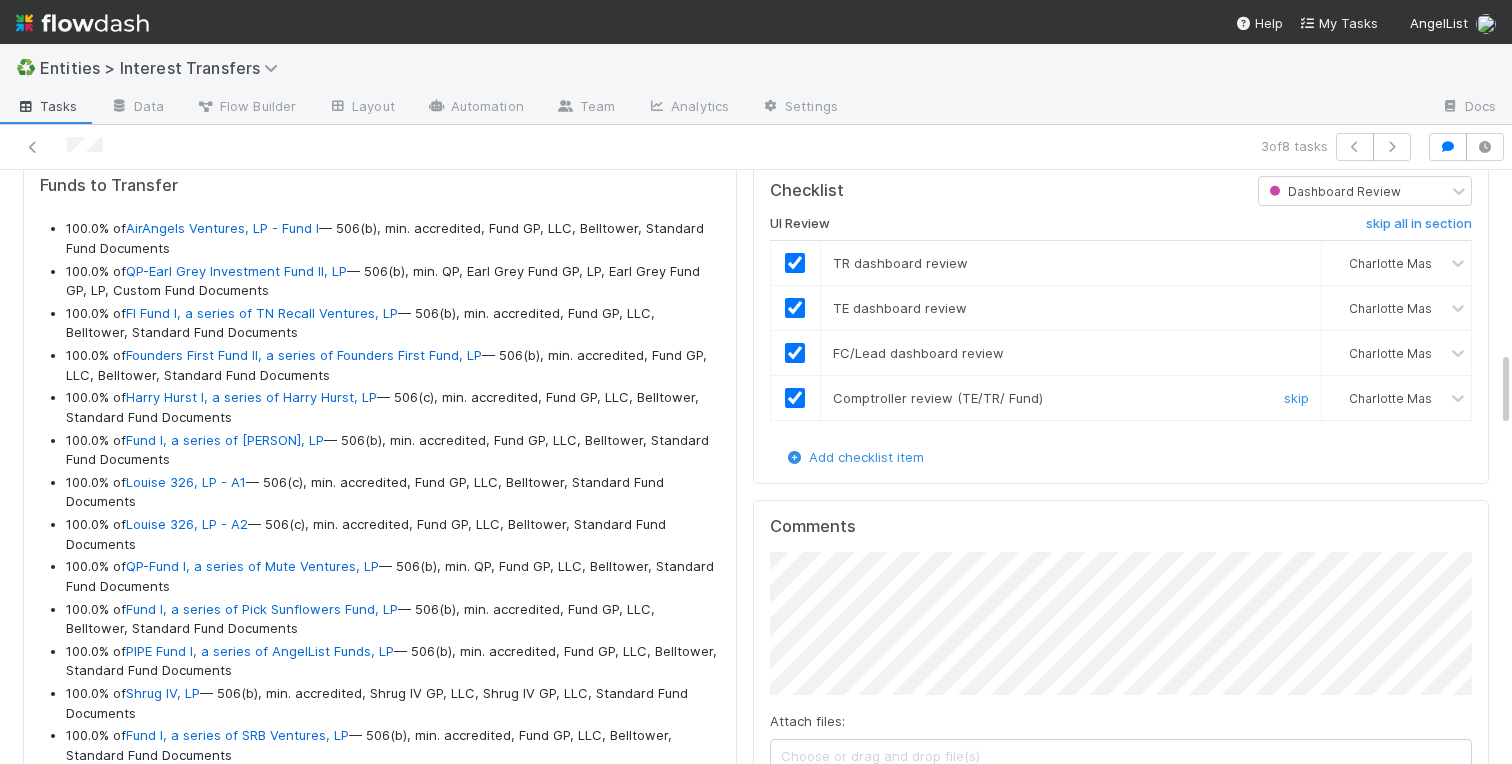 scroll, scrollTop: 1013, scrollLeft: 0, axis: vertical 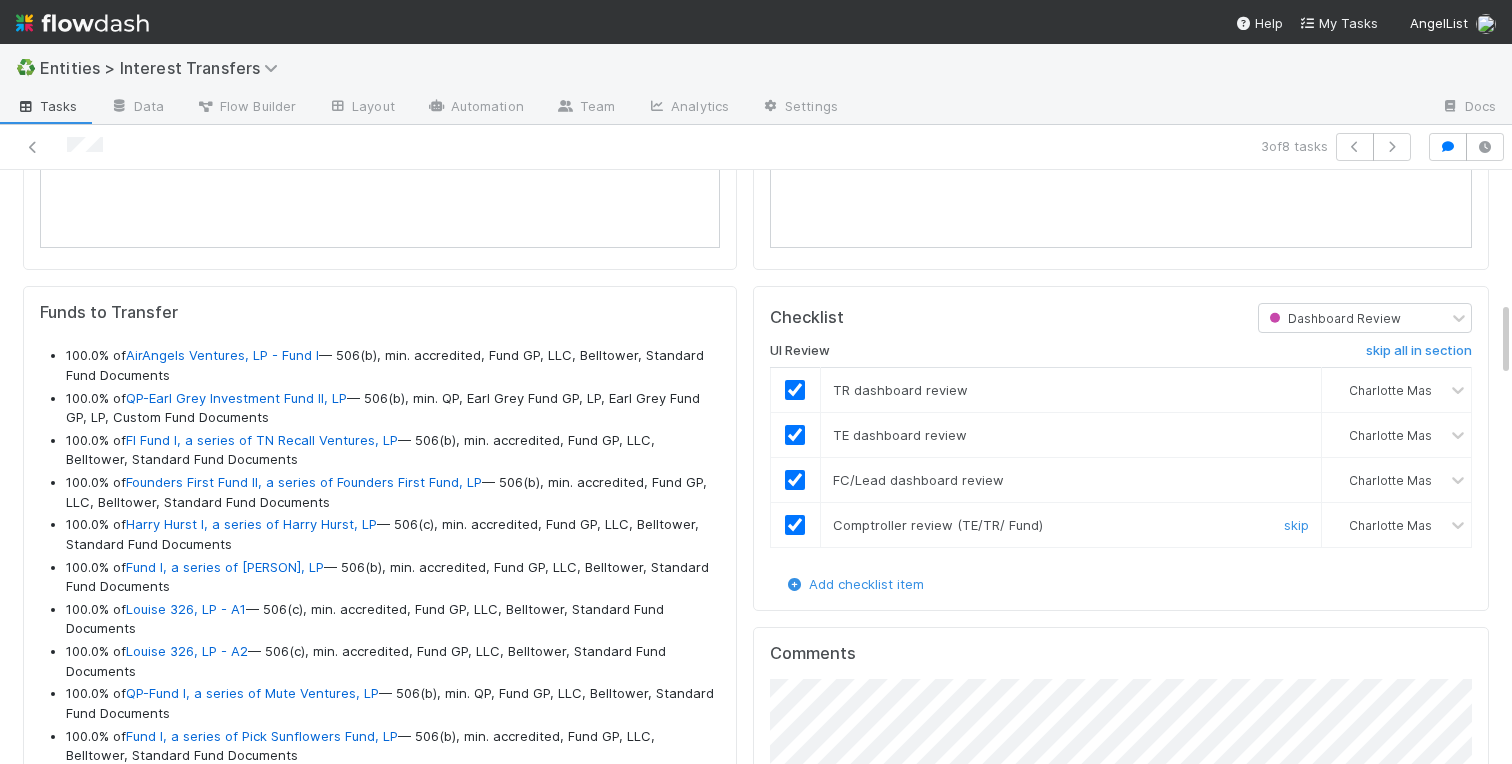 click on "Transferee  Checklist    Dashboard Review UI Review  skip all in section TR dashboard review  Charlotte Mas TE dashboard review Charlotte Mas FC/Lead dashboard review  Charlotte Mas Comptroller review (TE/TR/ Fund) skip Charlotte Mas Add checklist item Comments Attach files: Choose or drag and drop file(s) Add Comment Charlotte Mas 30 minutes ago    (edited) Edit Delete Charlotte Mas 7 hours ago   Edit Delete Charlotte Mas 1 week ago    (edited) Edit Delete Charlotte Mas 2 weeks ago    (edited) Edit Delete Charlotte Mas 3 weeks ago   Edit Delete Charlotte Mas 3 weeks ago   Edit Delete Charlotte Mas 3 weeks ago   Edit Delete Charlotte Mas 2 months ago   Edit Delete A API 2 months ago   A API 3 months ago   A API 3 months ago   A API 3 months ago   Intake Task 20 tasks Stage Assigned To This Task URL   Transfer Complete Linda Ortiz   Transfer Complete Charlotte Mas   Transfer Complete Charlotte Mas   Transfer Complete Charlotte Mas   Transfer Complete Charlotte Mas   Transfer Complete Charlotte Mas      Assign" at bounding box center [1121, 1870] 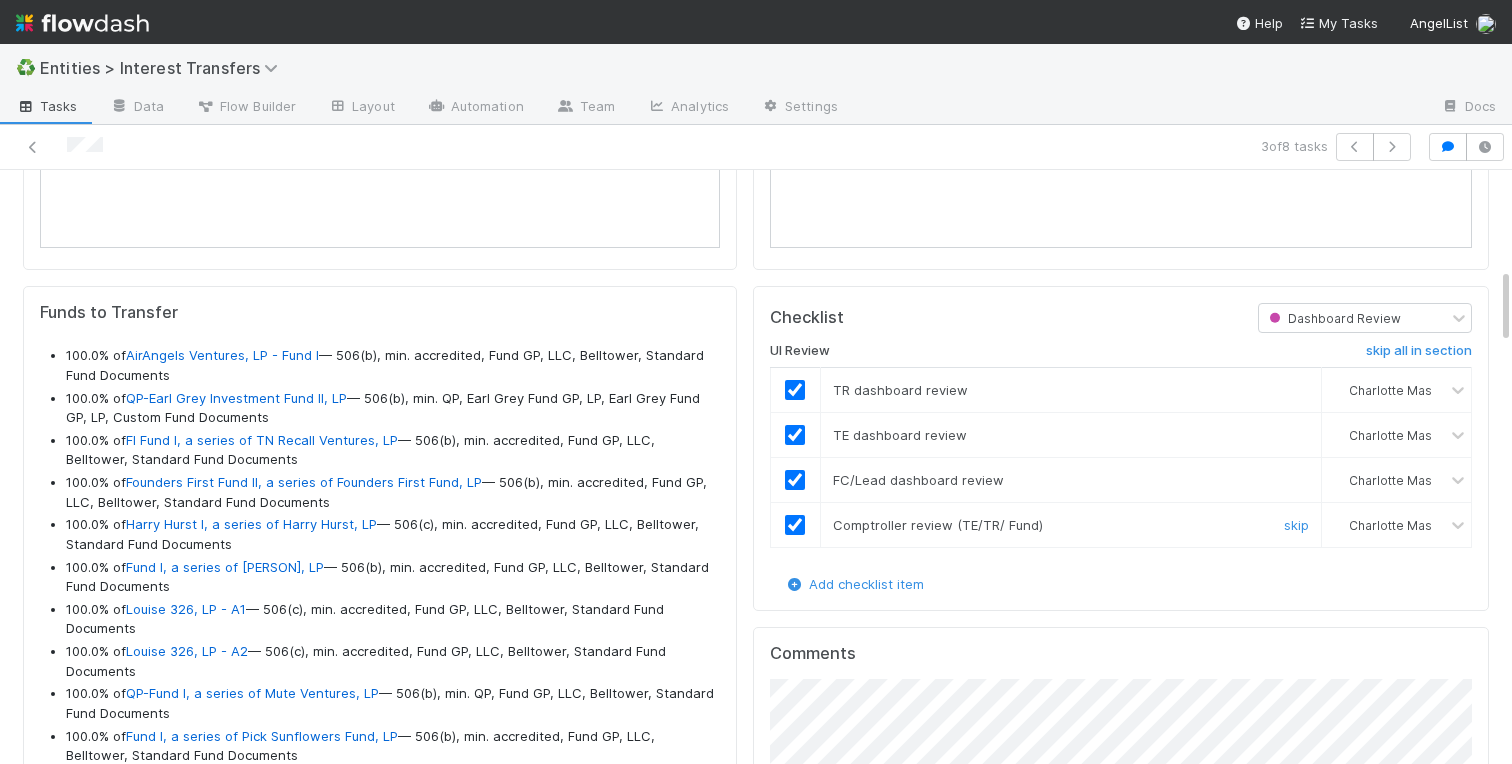 scroll, scrollTop: 0, scrollLeft: 0, axis: both 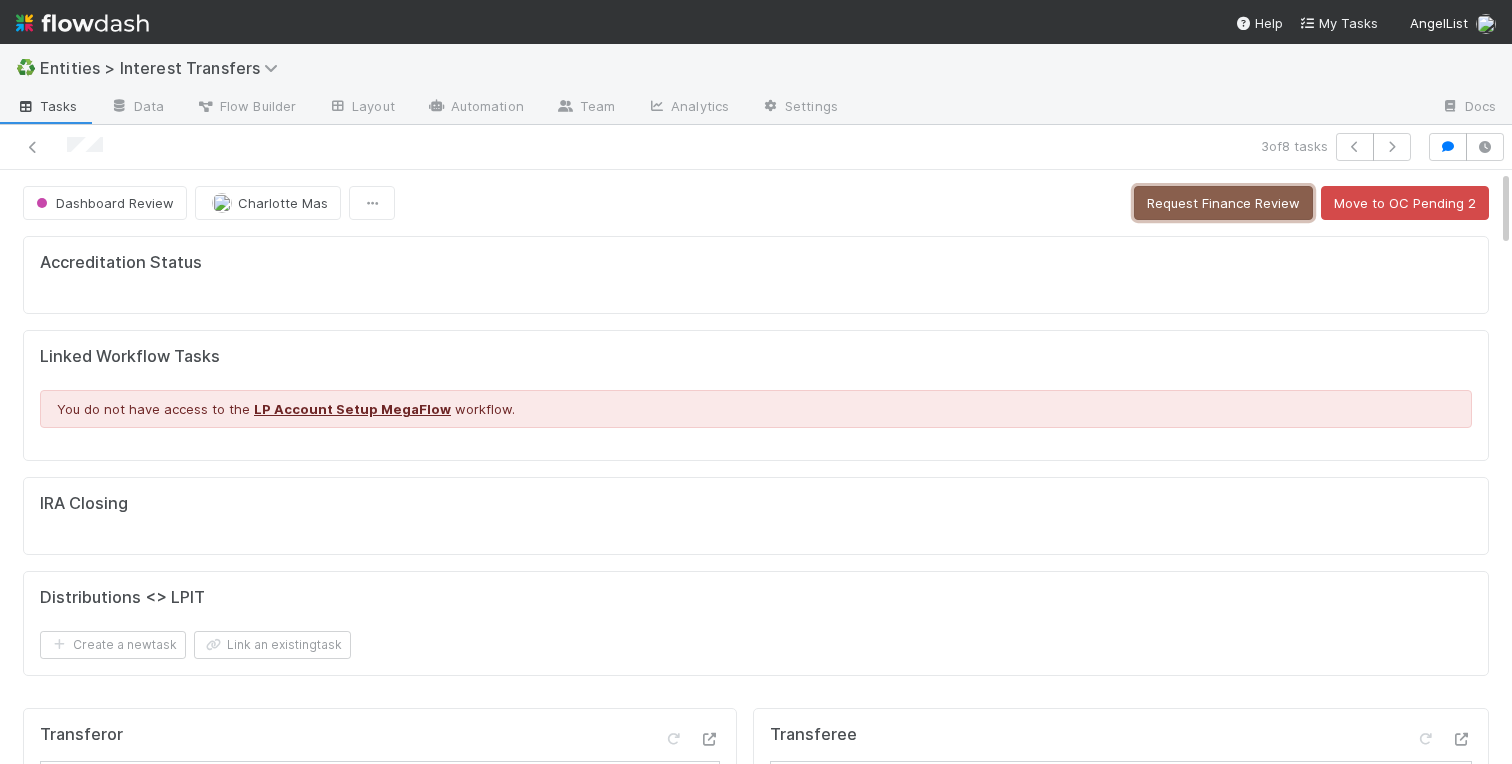 click on "Request Finance Review" at bounding box center [1223, 203] 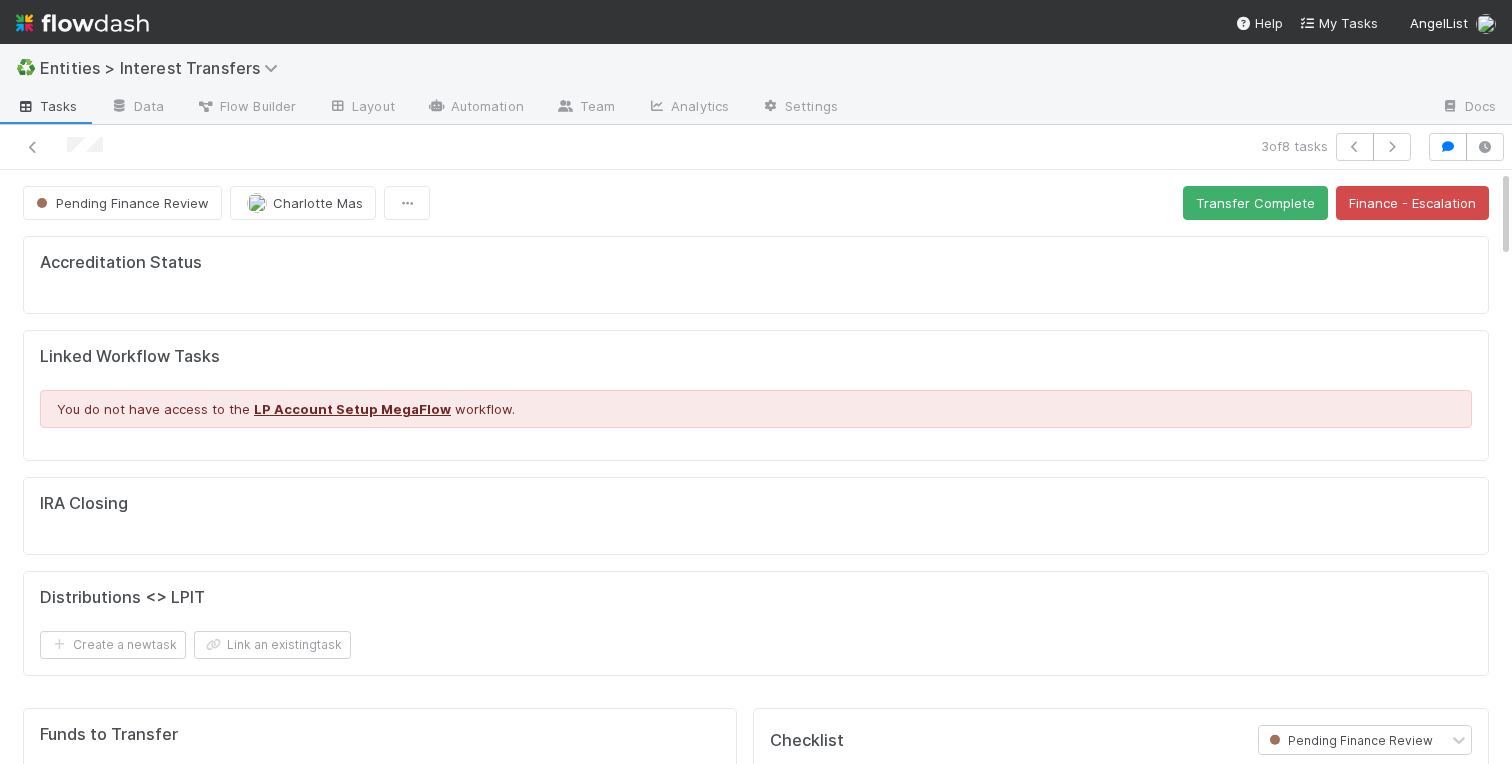 click on "Accreditation Status   Linked Workflow Tasks You do not have access to the   LP Account Setup MegaFlow   workflow. IRA Closing   Distributions <> LPIT   Create a new  task Link an existing  task" at bounding box center (756, 464) 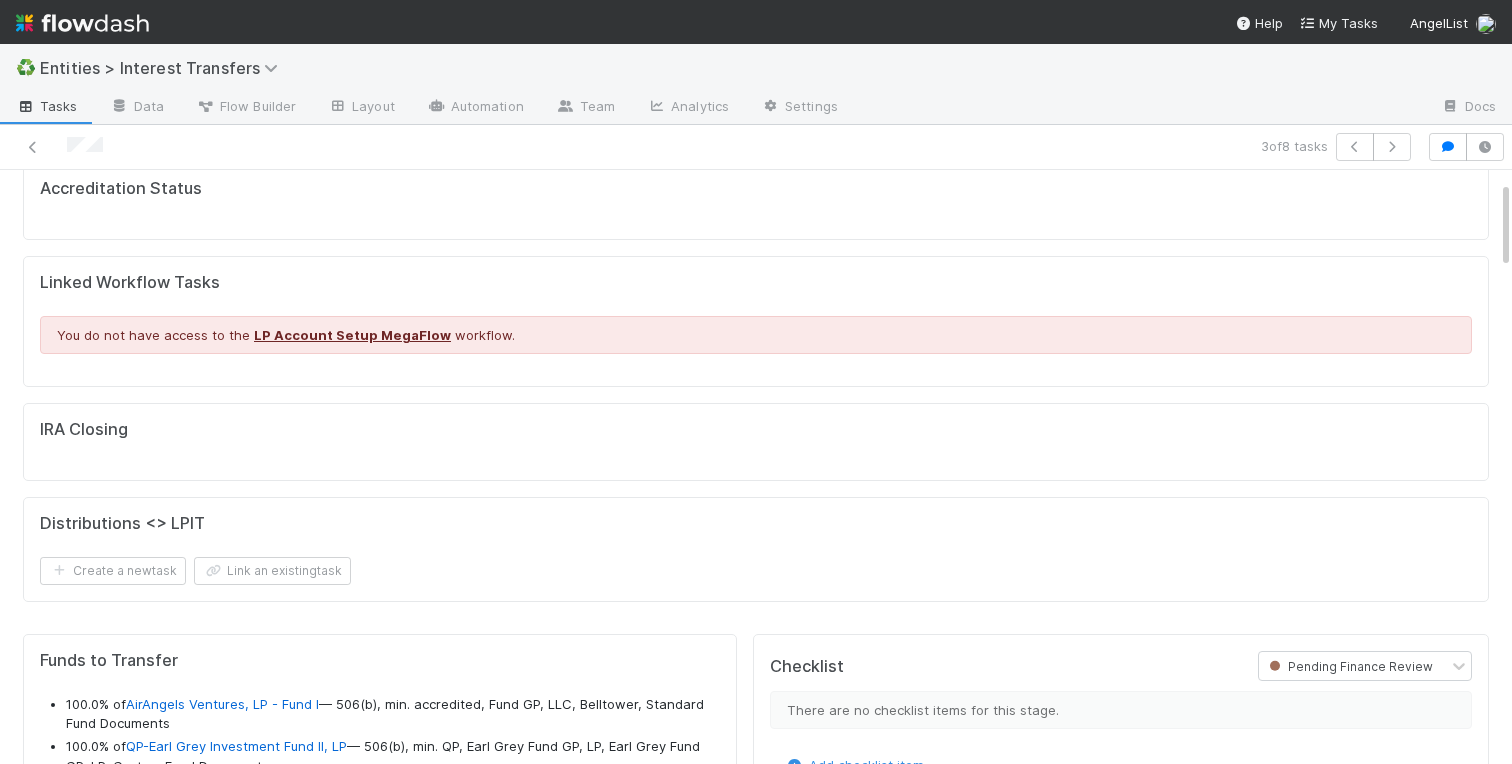 scroll, scrollTop: 96, scrollLeft: 0, axis: vertical 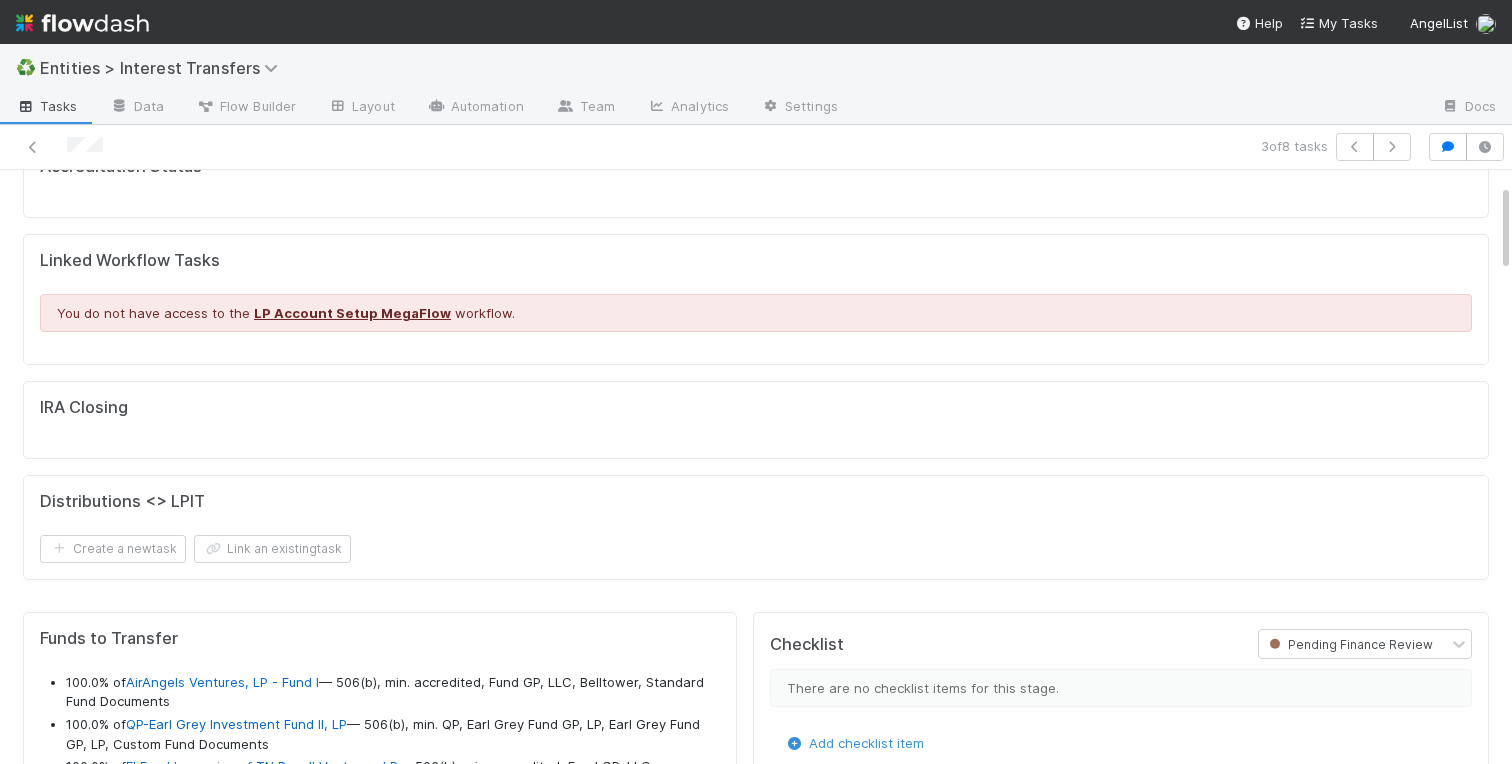 click on "Accreditation Status   Linked Workflow Tasks You do not have access to the   LP Account Setup MegaFlow   workflow. IRA Closing   Distributions <> LPIT   Create a new  task Link an existing  task" at bounding box center (756, 368) 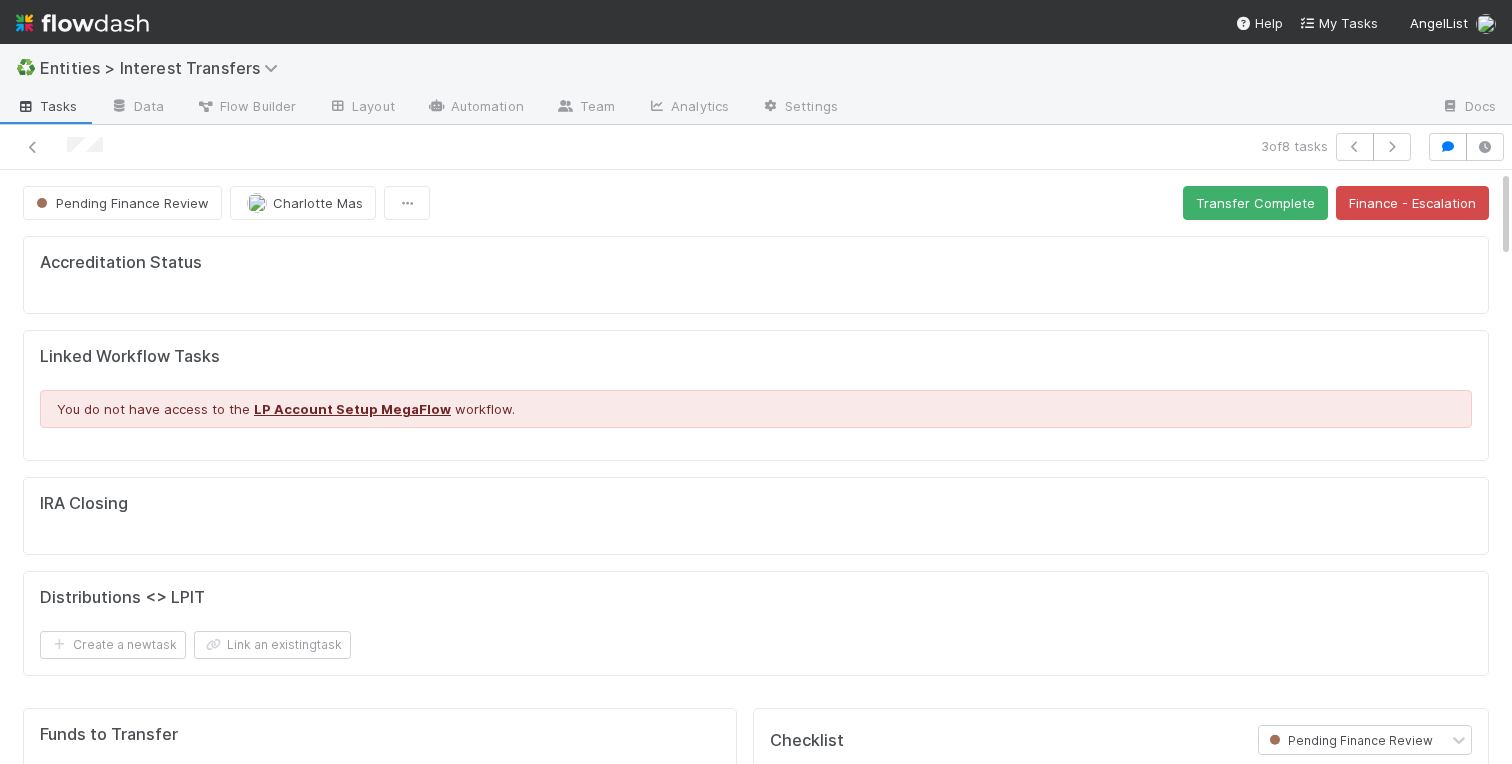 click on "Accreditation Status   Linked Workflow Tasks You do not have access to the   LP Account Setup MegaFlow   workflow. IRA Closing   Distributions <> LPIT   Create a new  task Link an existing  task" at bounding box center [756, 464] 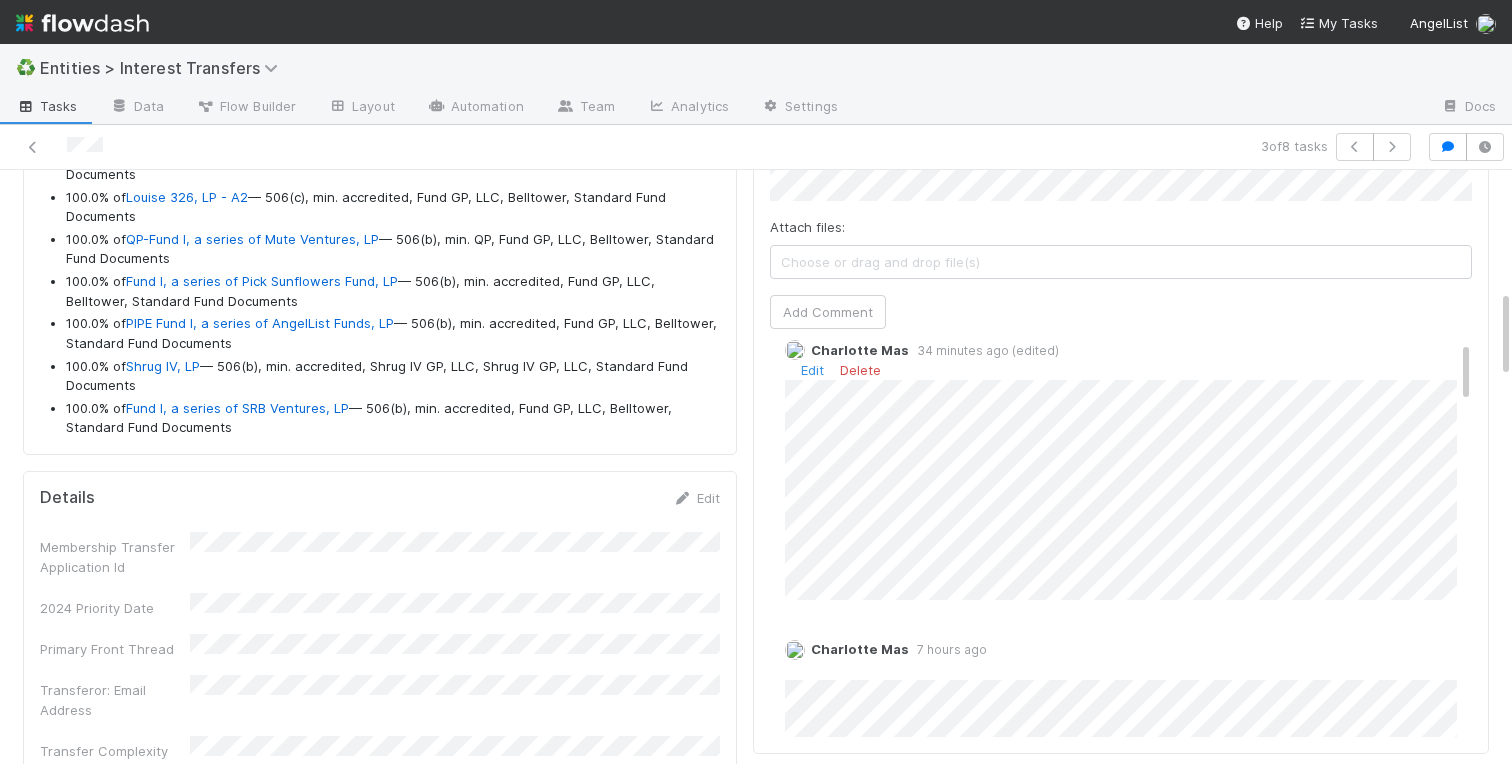 scroll, scrollTop: 0, scrollLeft: 0, axis: both 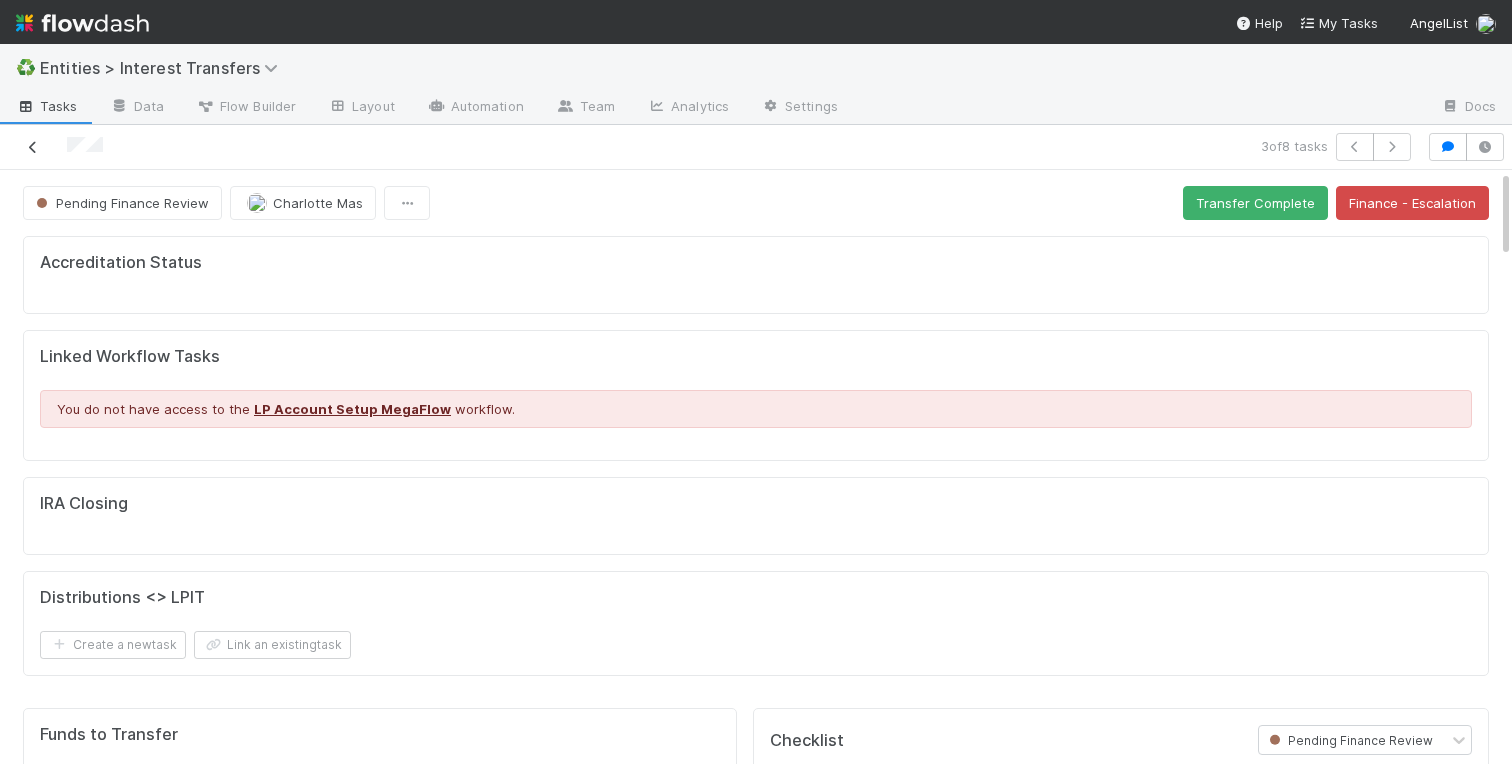click at bounding box center [33, 147] 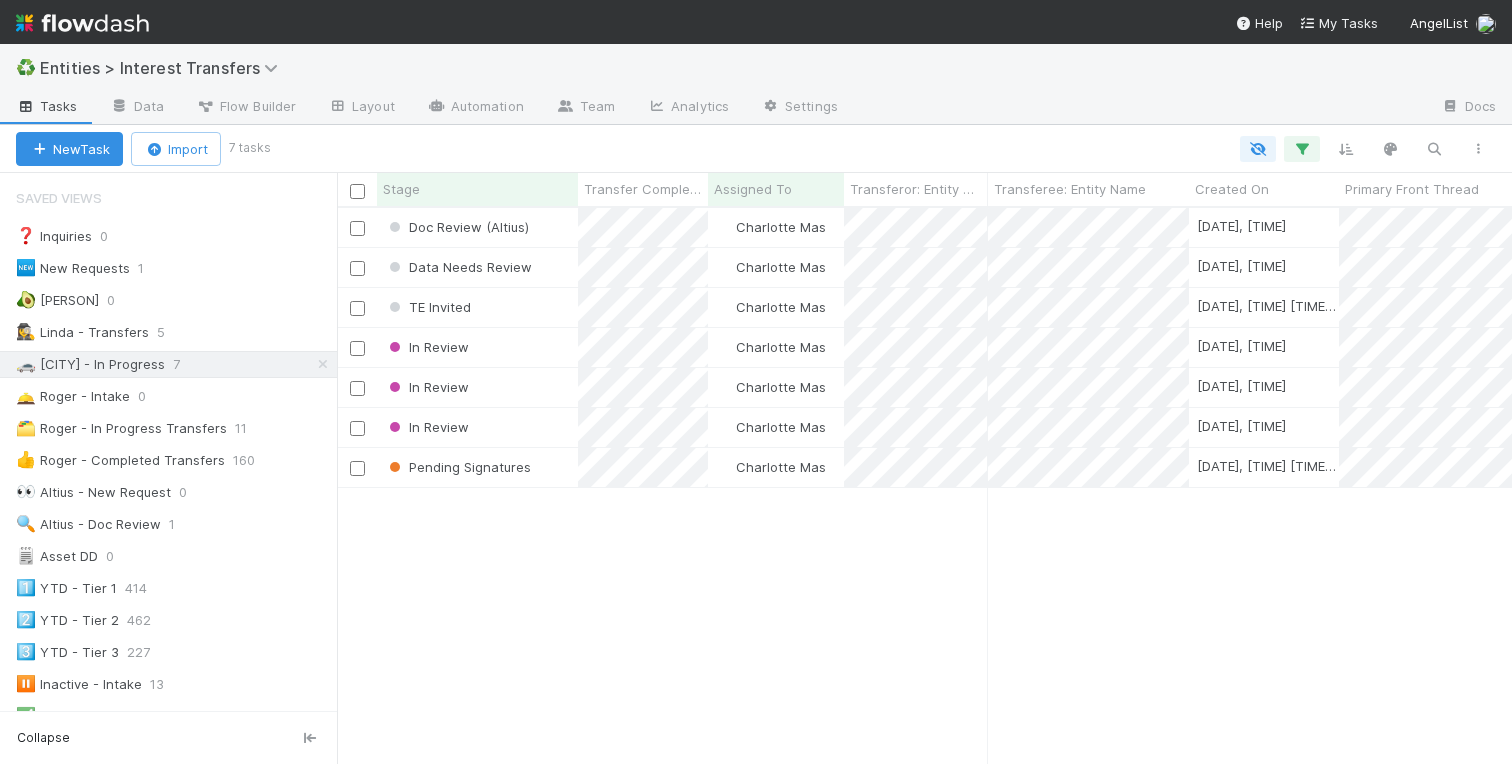 scroll, scrollTop: 555, scrollLeft: 1175, axis: both 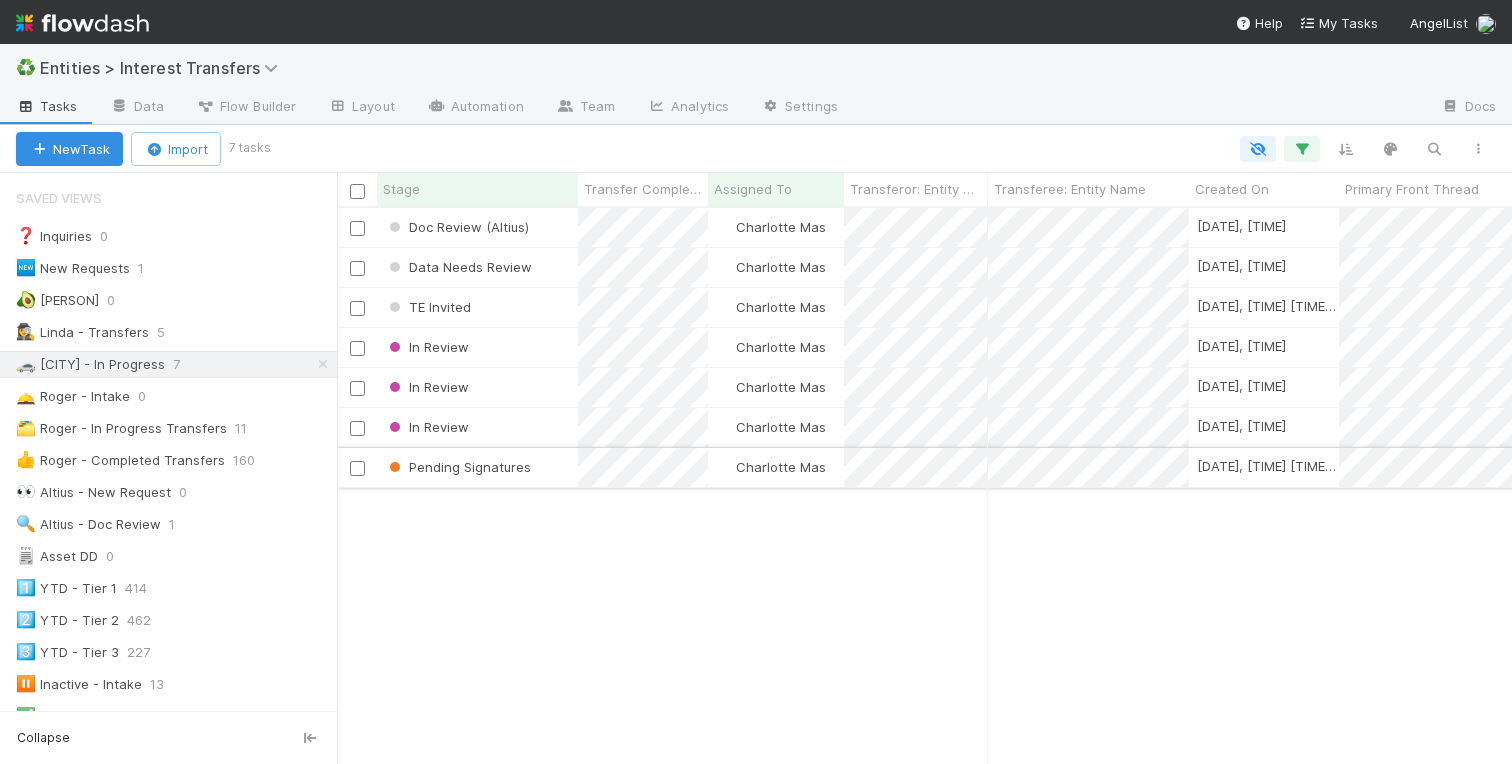 click on "Pending Signatures" at bounding box center [477, 467] 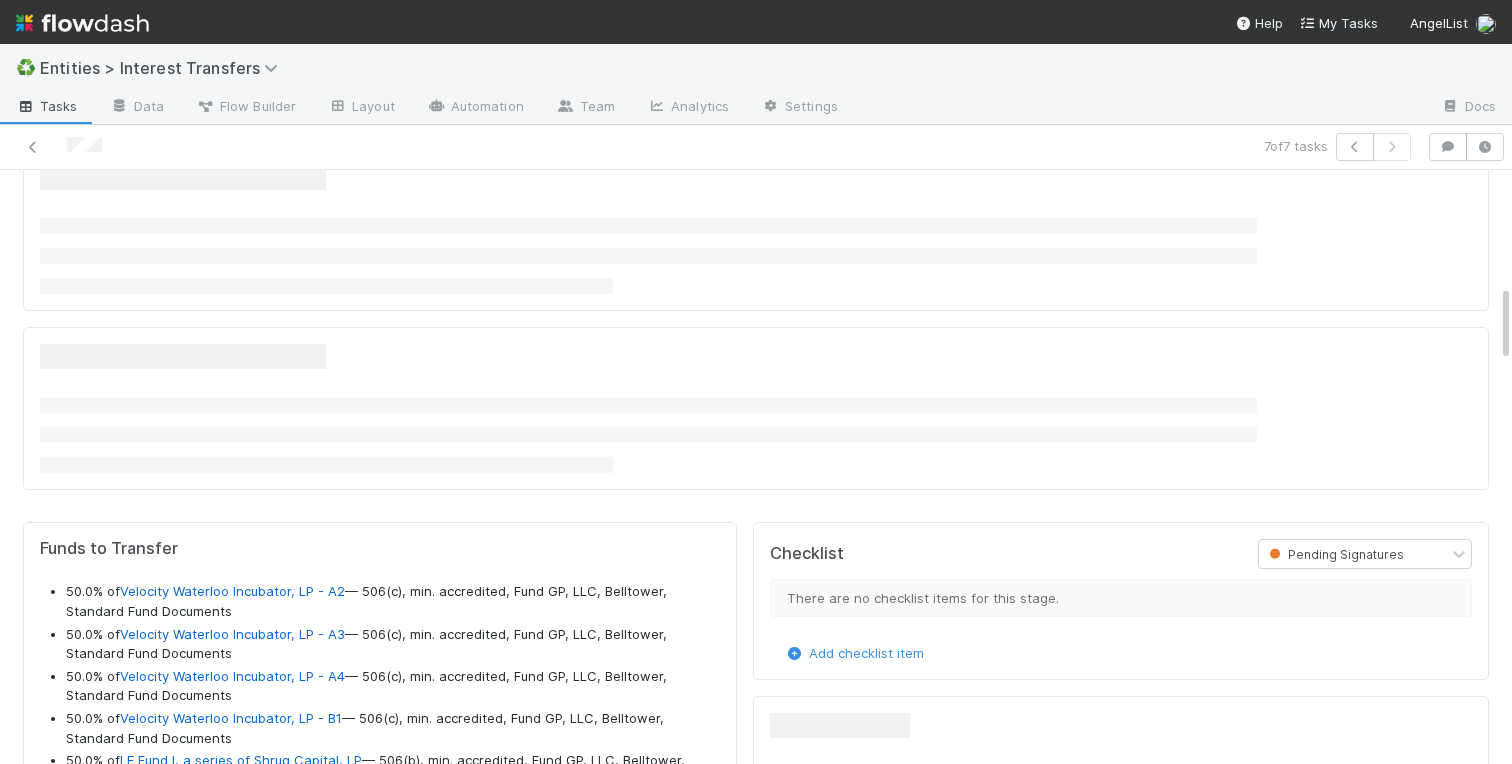 scroll, scrollTop: 1056, scrollLeft: 0, axis: vertical 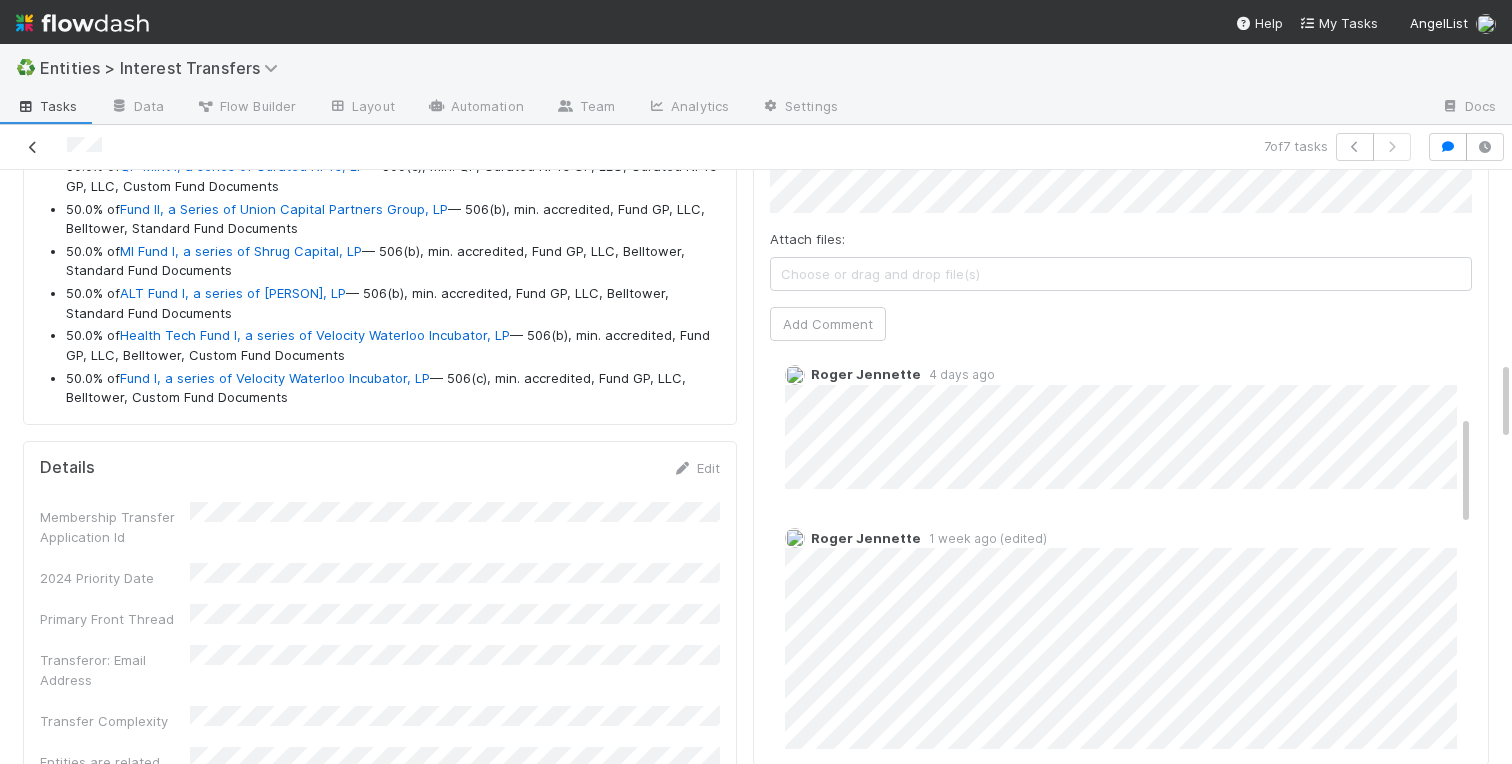 click at bounding box center [33, 147] 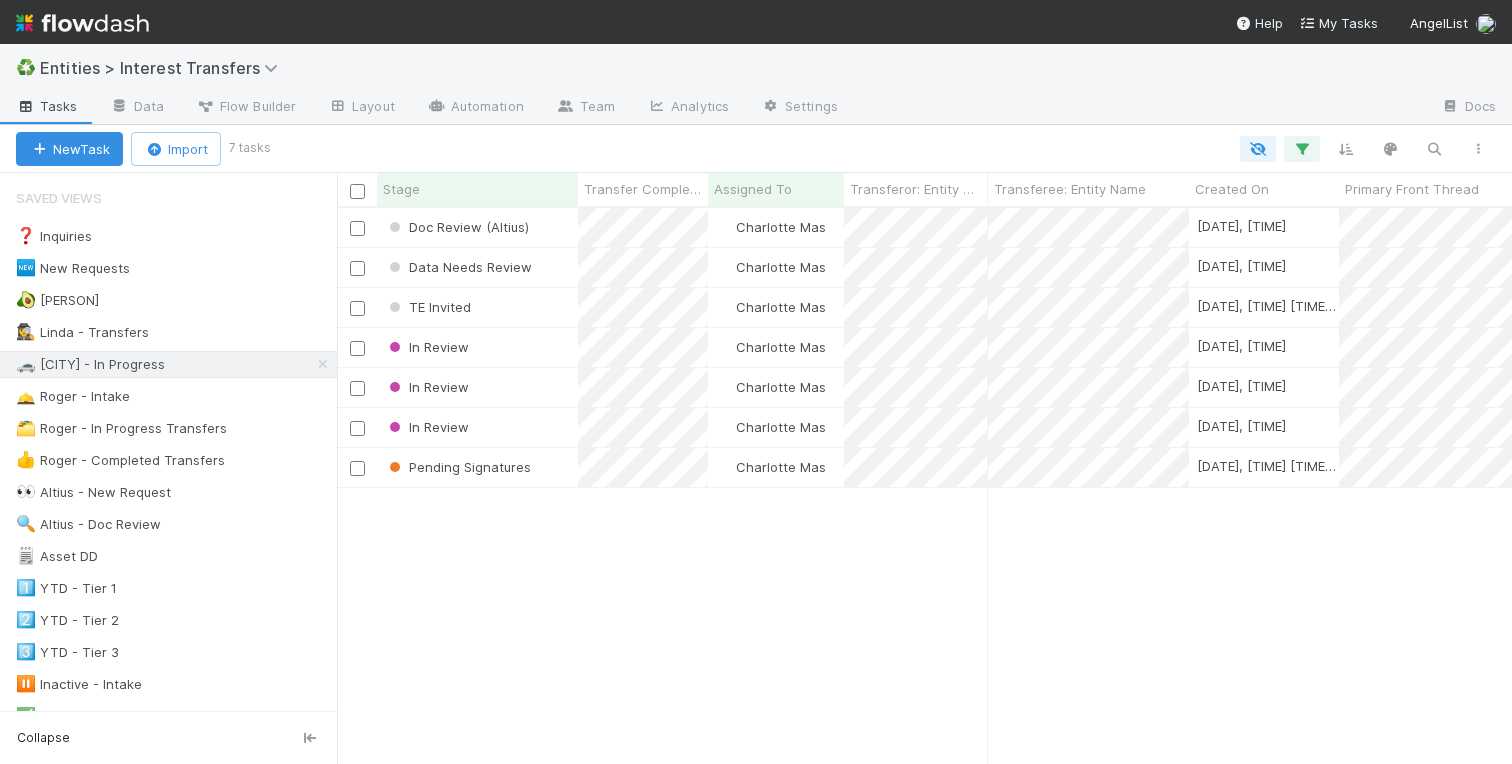 scroll, scrollTop: 0, scrollLeft: 1, axis: horizontal 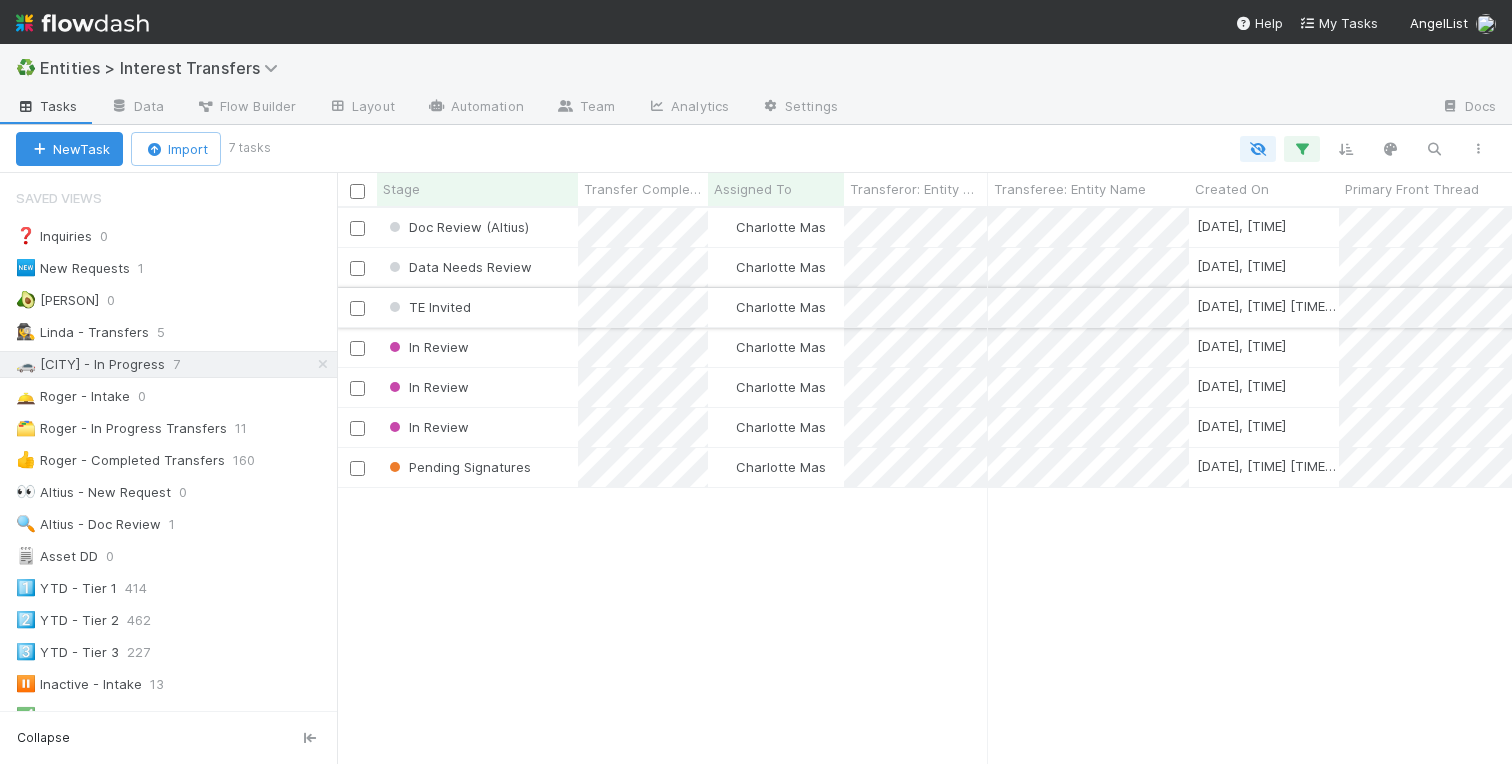 click on "TE Invited" at bounding box center (477, 307) 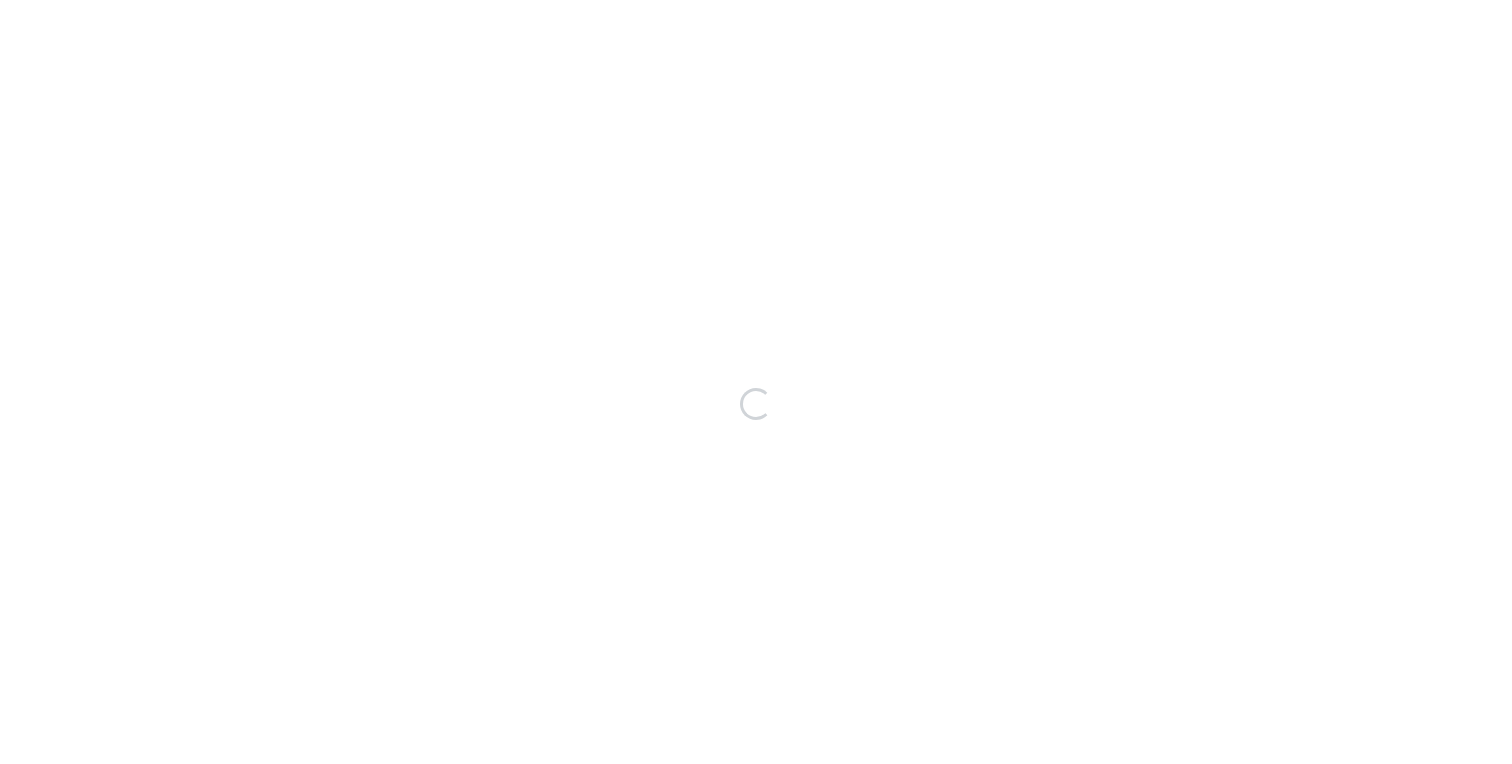 scroll, scrollTop: 0, scrollLeft: 0, axis: both 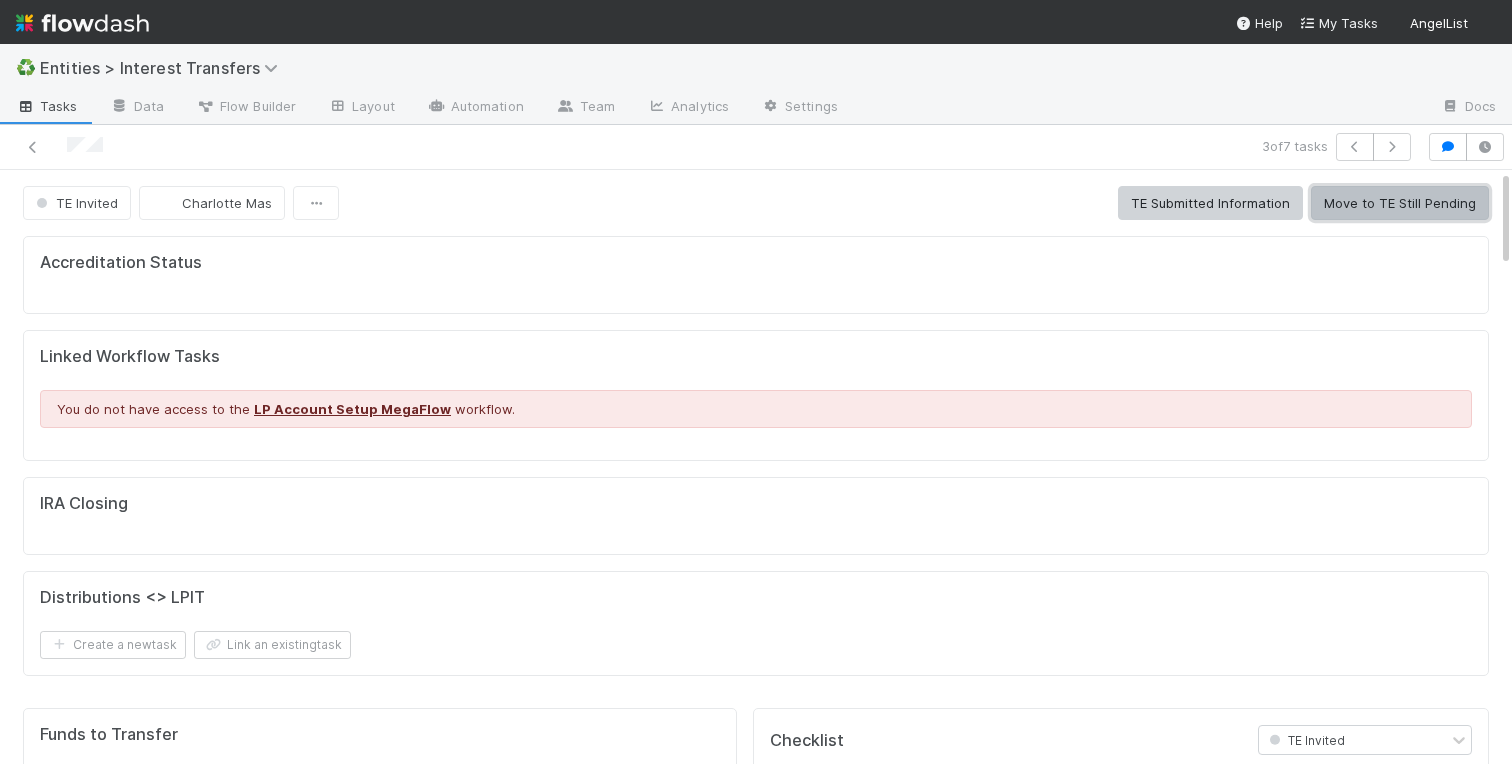 click on "Move to TE Still Pending" at bounding box center (1400, 203) 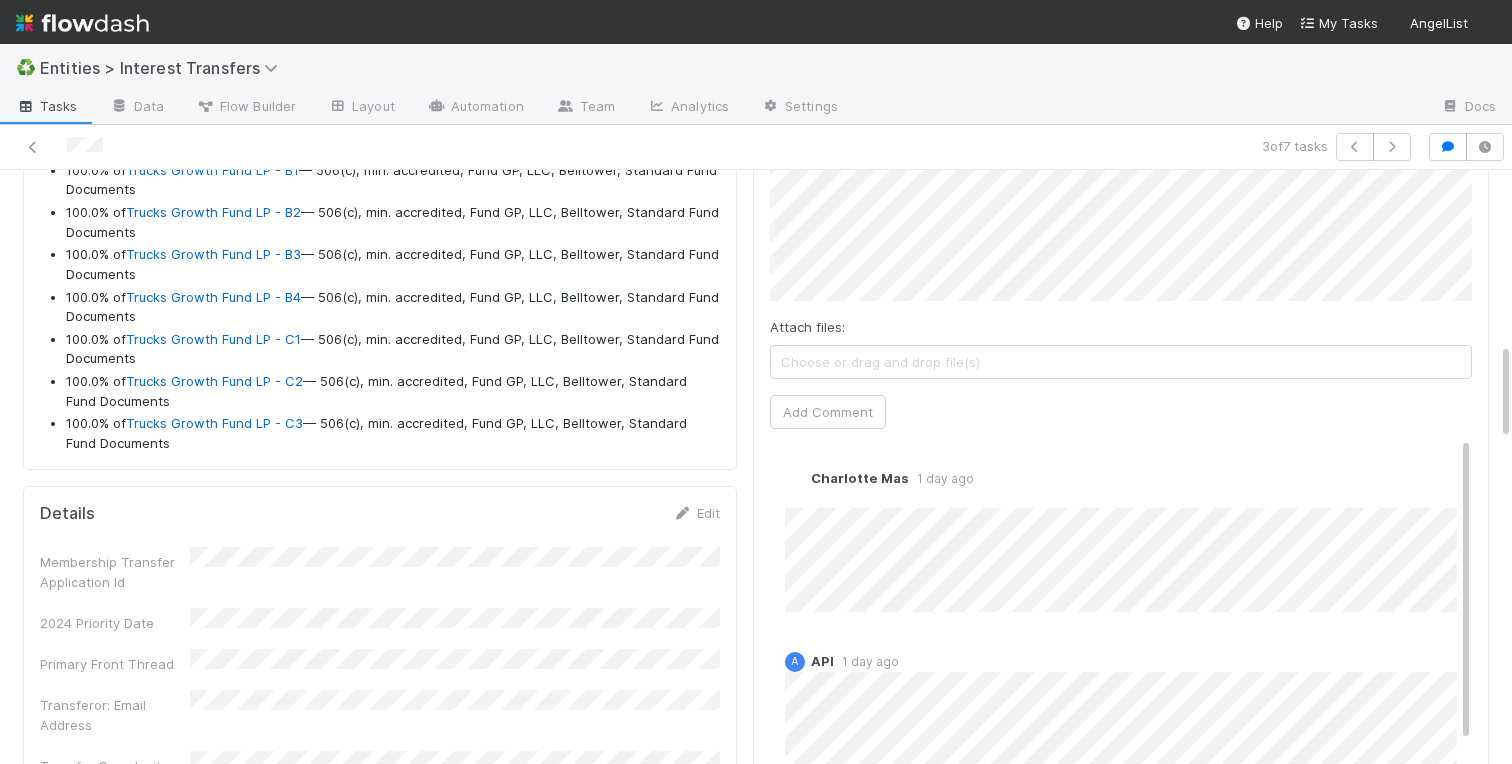 scroll, scrollTop: 1065, scrollLeft: 0, axis: vertical 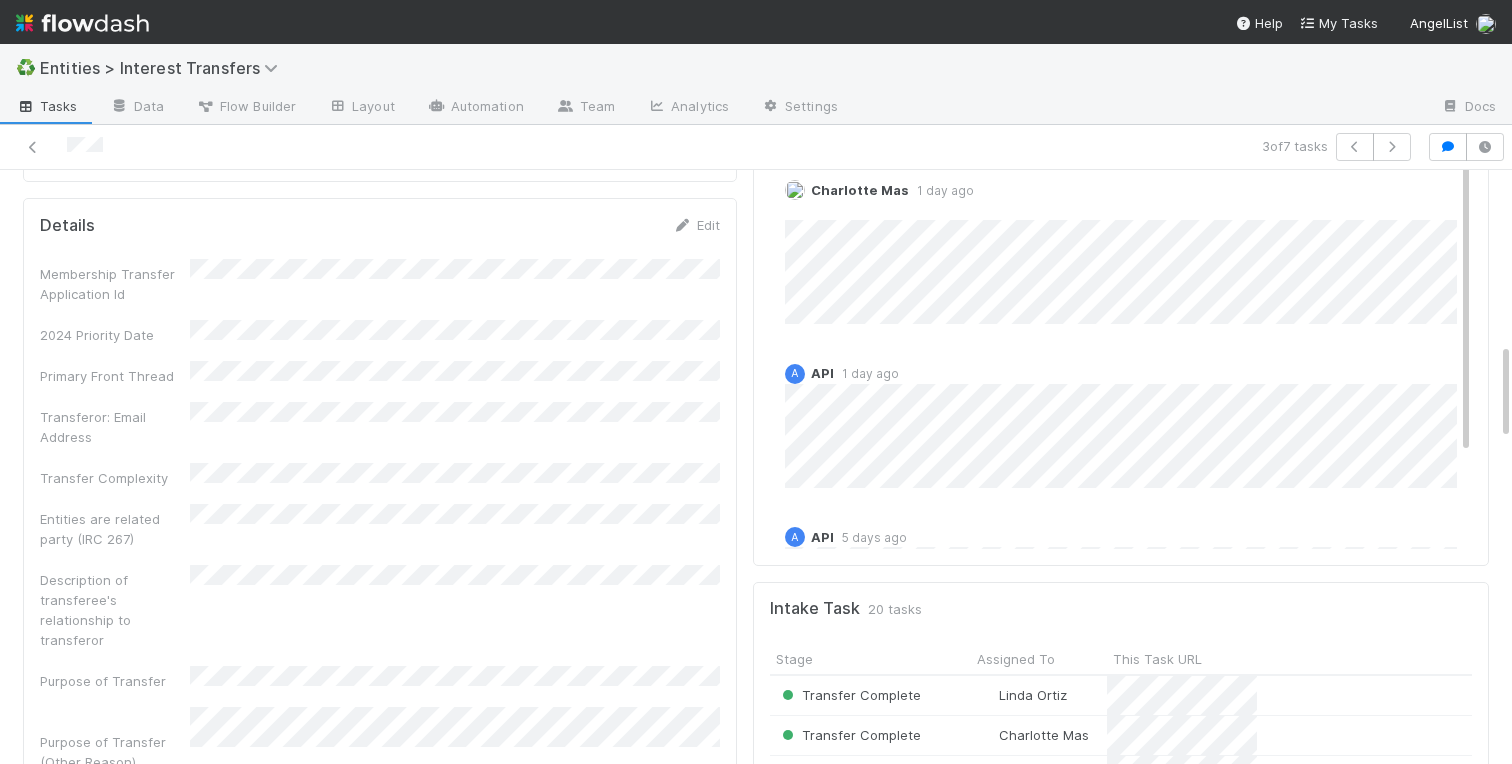 click on "Comments Attach files: Choose or drag and drop file(s) Add Comment [NAME] [DATE] ago   Edit Delete A API [DATE] ago   A API [DATE] days ago" at bounding box center [1121, 191] 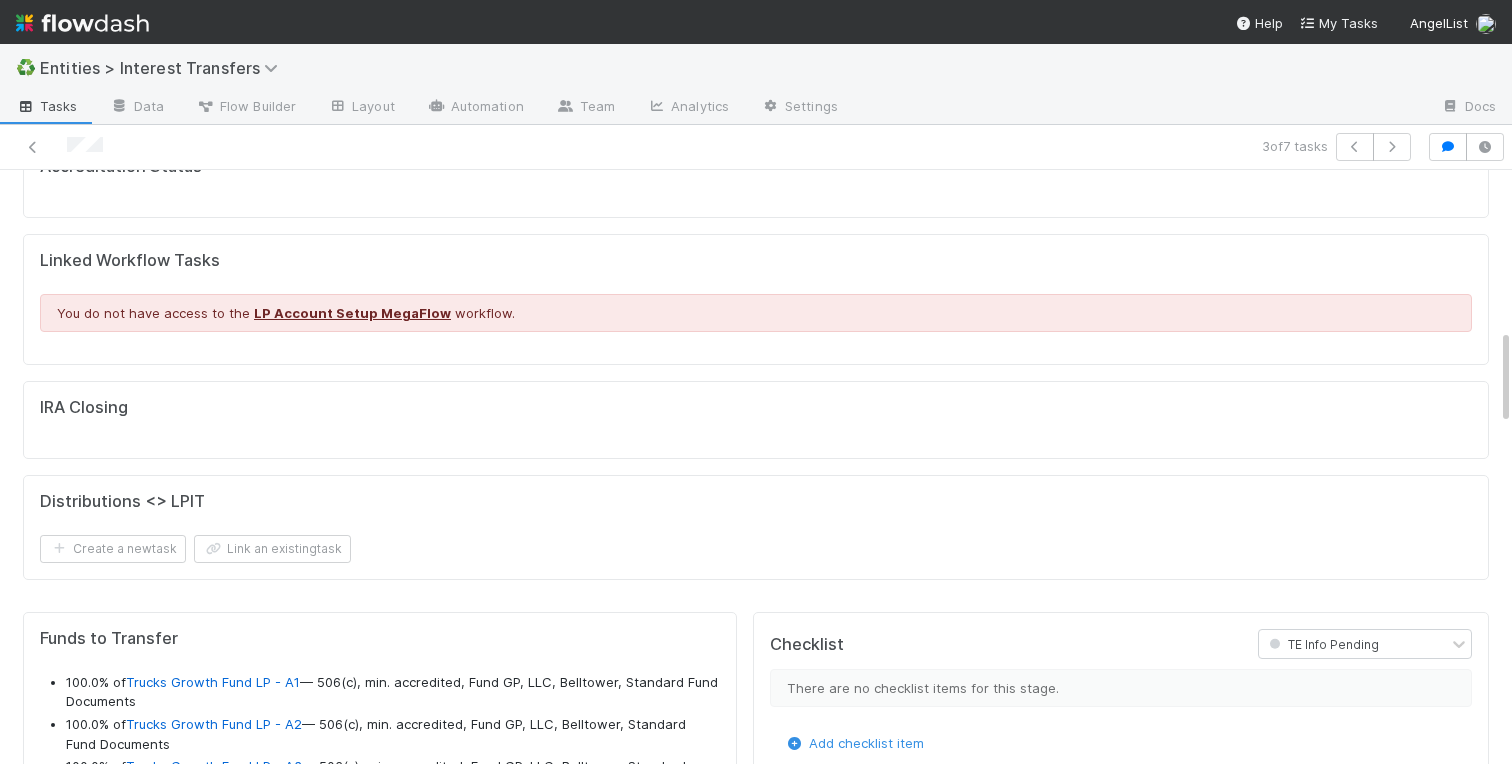 scroll, scrollTop: 0, scrollLeft: 0, axis: both 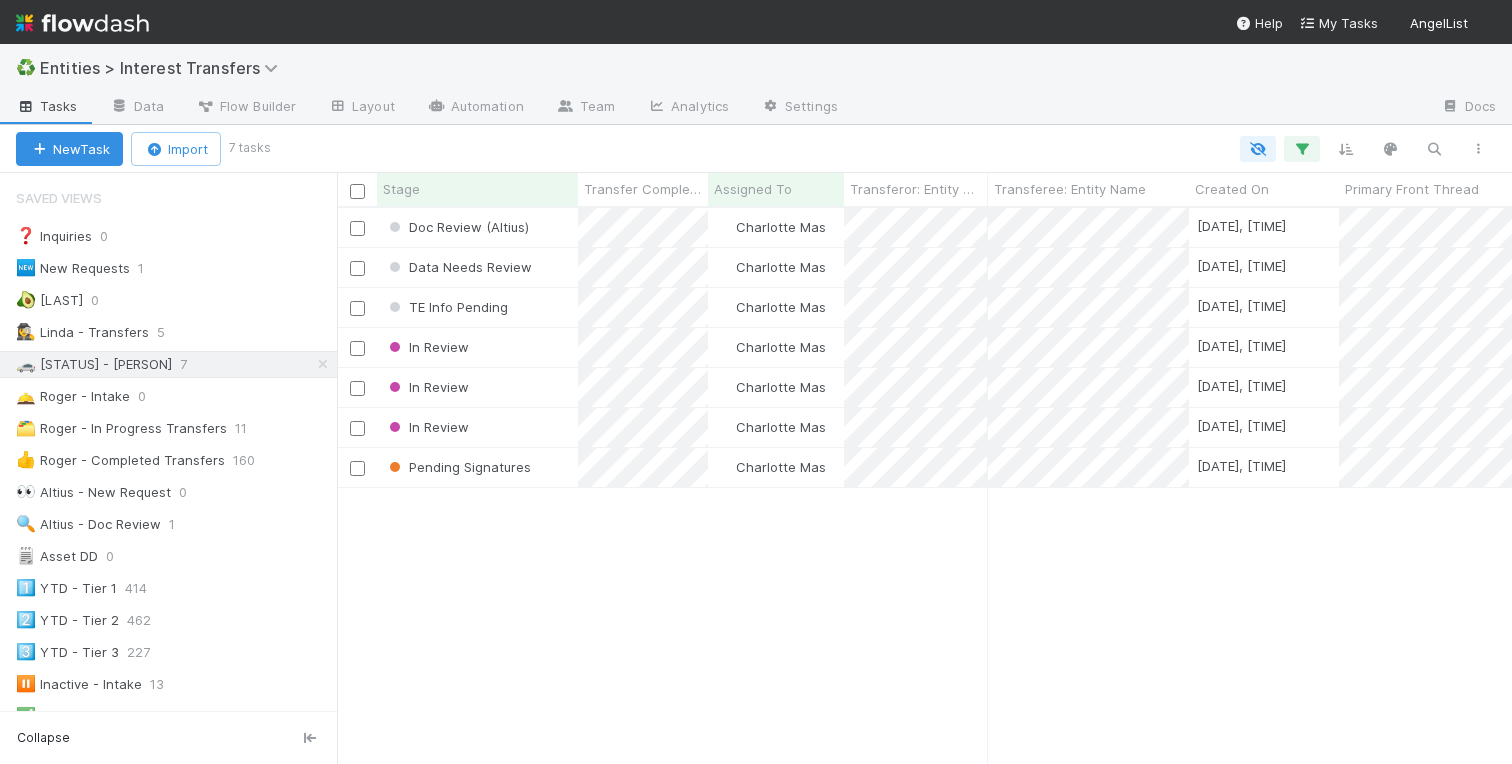 click on "Doc Review (Altius)  [PERSON] Mas [DATE], [TIME] [DATE], [TIME] [NUMBER] [NUMBER] [NUMBER] [NUMBER]   Data Needs Review [PERSON] Mas [DATE], [TIME] [DATE], [TIME] [NUMBER] [NUMBER] [NUMBER] [NUMBER]   TE Info Pending   [PERSON] Mas [DATE], [TIME] [DATE], [TIME] [NUMBER] [NUMBER] [NUMBER] [NUMBER]   In Review [PERSON] Mas [DATE], [TIME] [DATE], [TIME] [NUMBER] [NUMBER] [NUMBER] [NUMBER]   In Review [PERSON] Mas [DATE], [TIME] [DATE], [TIME] [NUMBER] [NUMBER] [NUMBER] [NUMBER]   In Review [PERSON] Mas [DATE], [TIME] [DATE], [TIME] [NUMBER] [NUMBER] [NUMBER] [NUMBER]   Pending Signatures [PERSON] Mas [DATE], [TIME] [DATE], [TIME] [NUMBER] [NUMBER] [NUMBER] [NUMBER]" at bounding box center [924, 485] 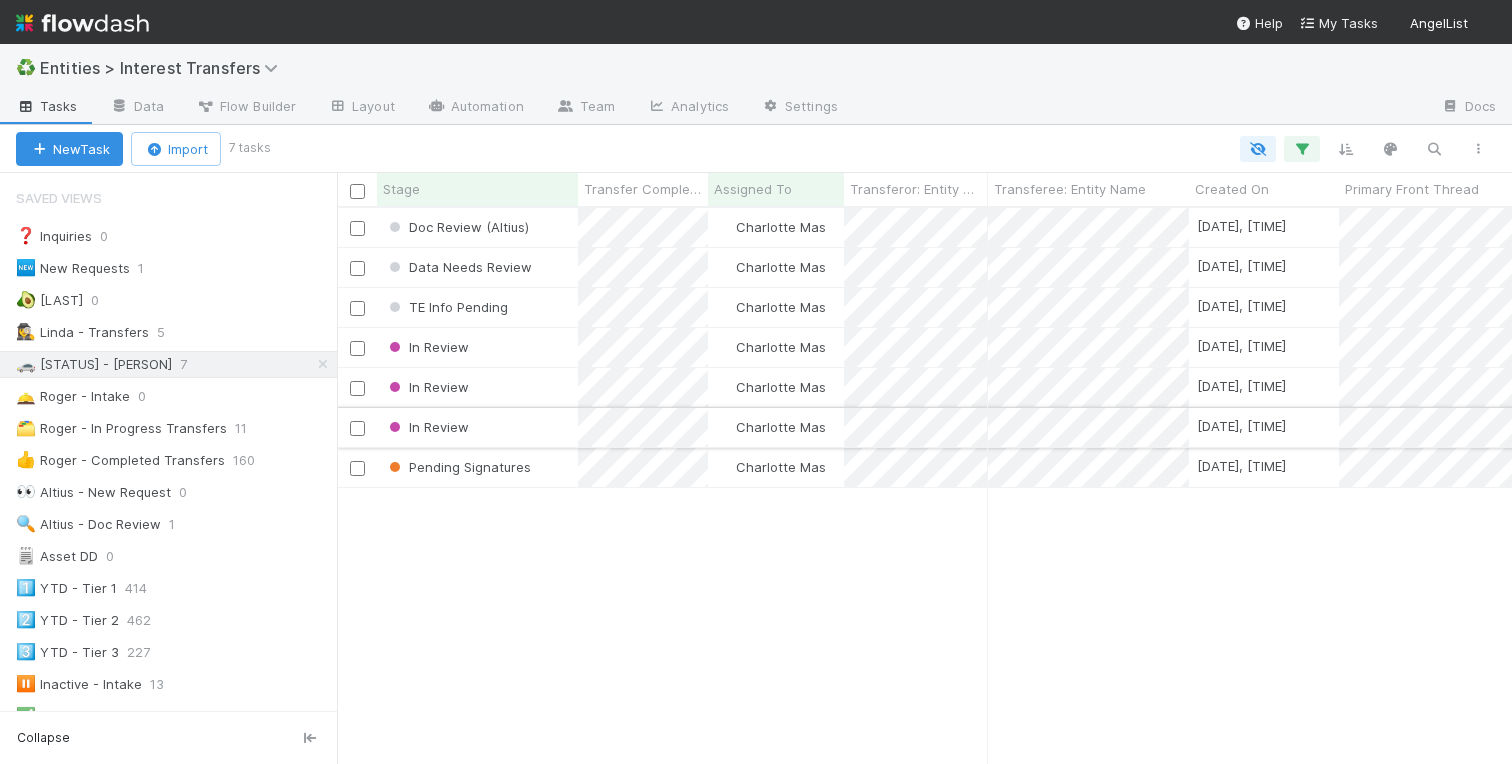 click on "In Review" at bounding box center (477, 427) 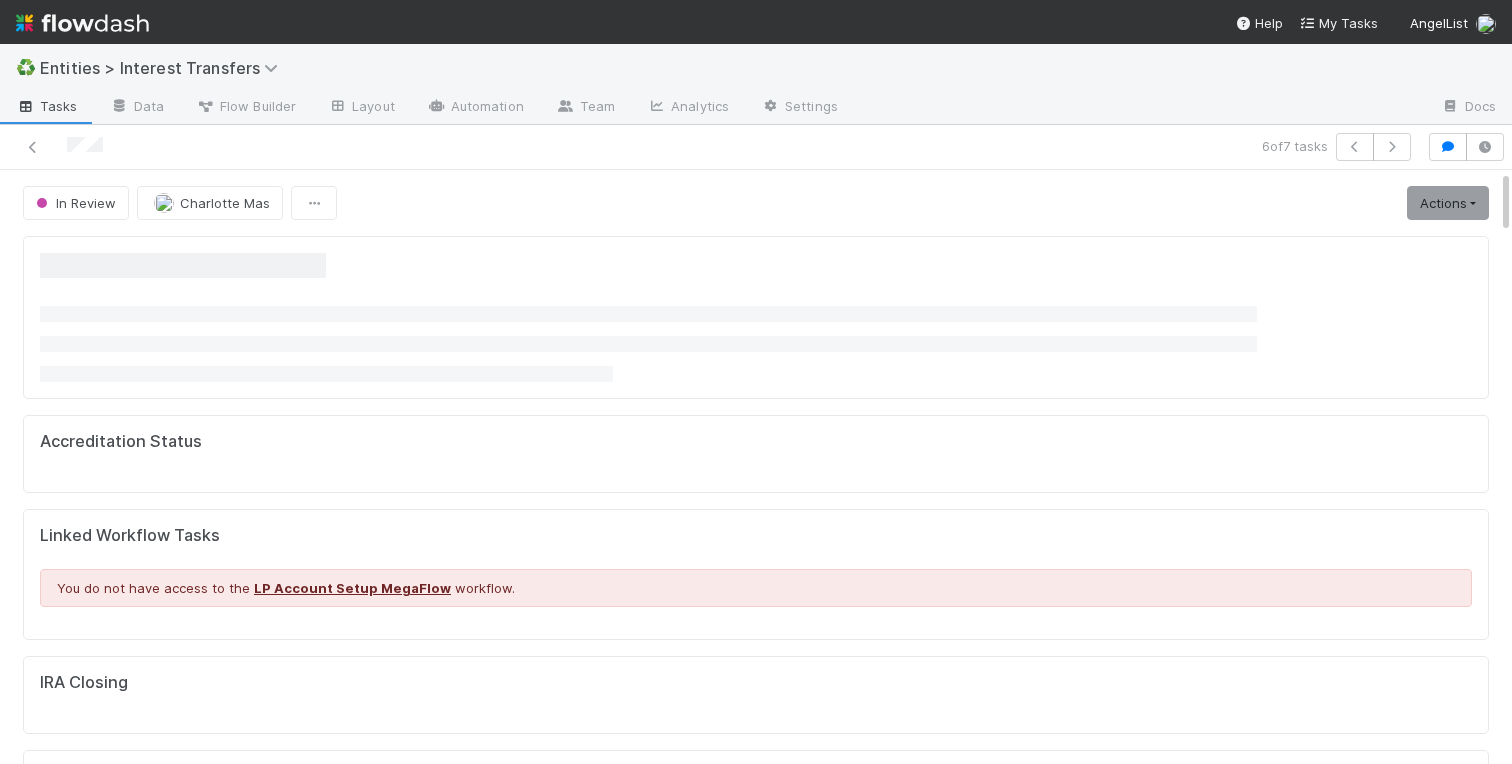 scroll, scrollTop: 657, scrollLeft: 0, axis: vertical 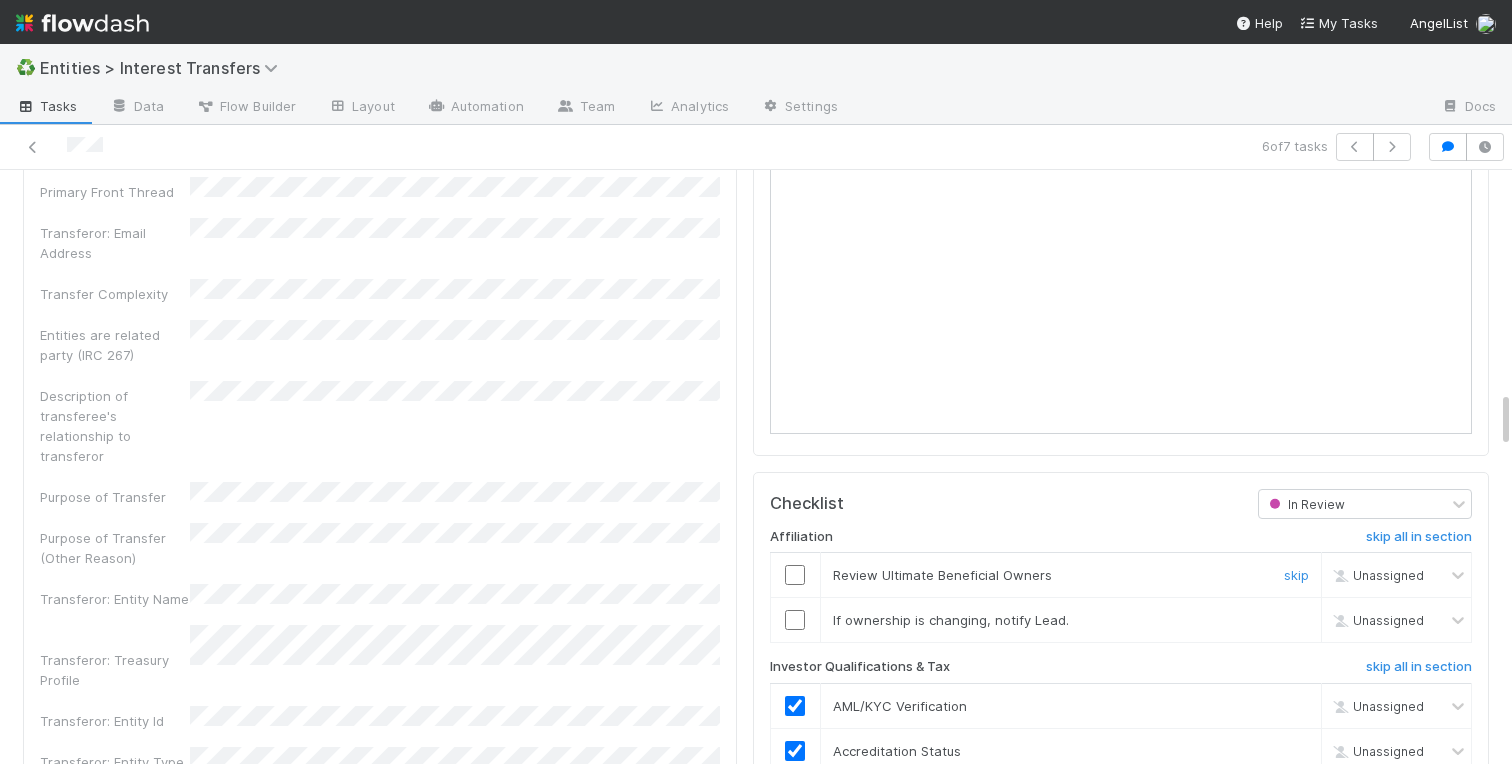 click at bounding box center [795, 575] 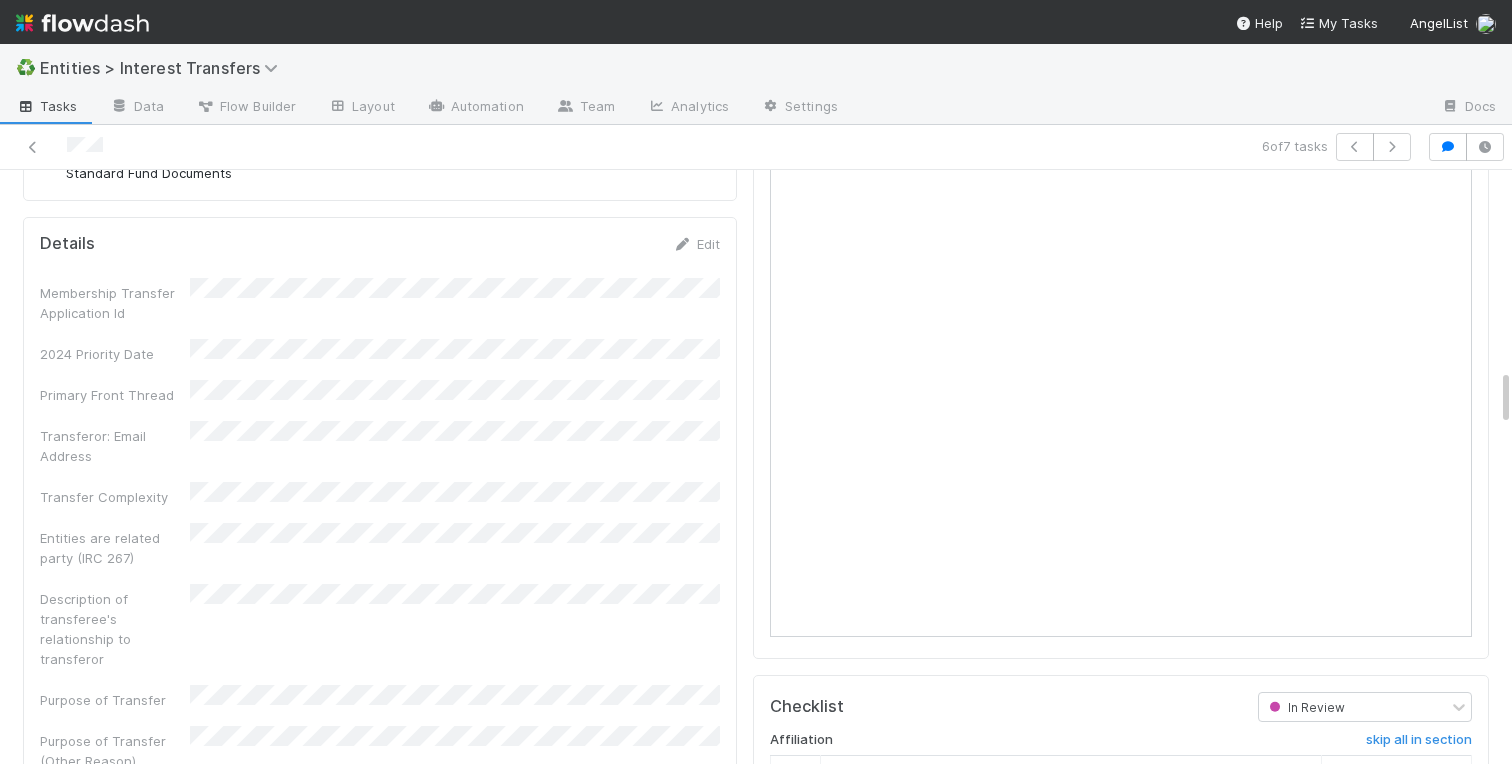 scroll, scrollTop: 2054, scrollLeft: 0, axis: vertical 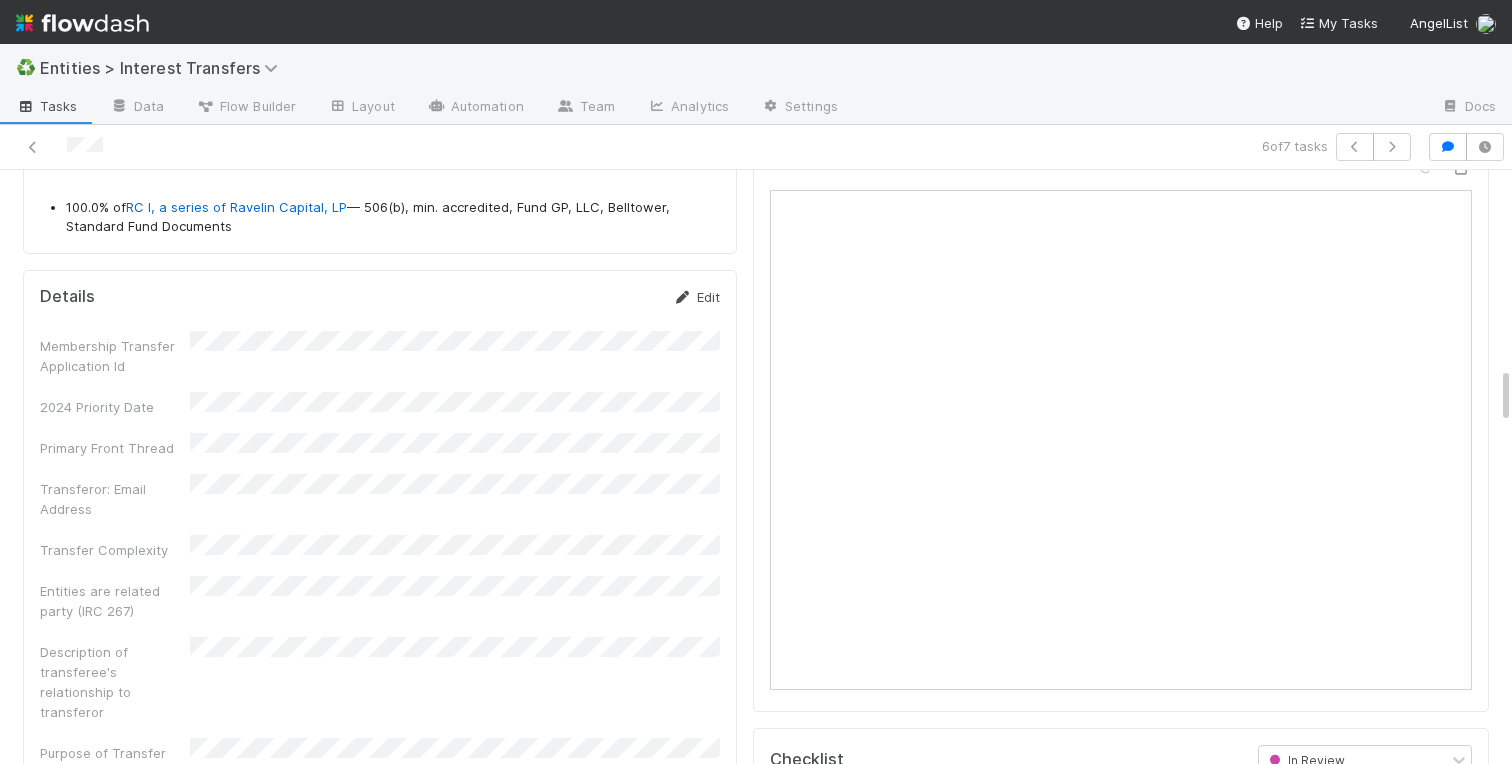 click at bounding box center (683, 297) 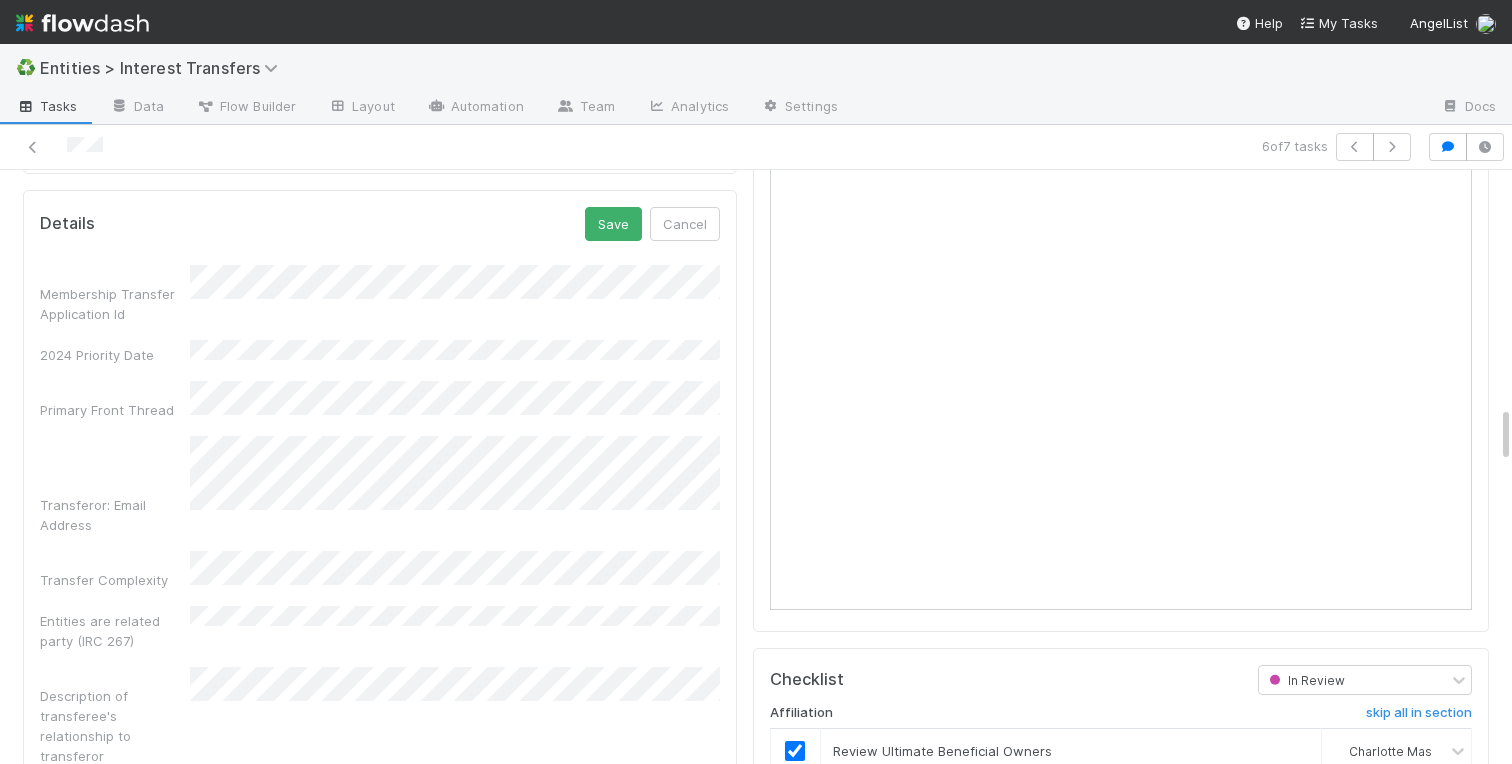 scroll, scrollTop: 2066, scrollLeft: 0, axis: vertical 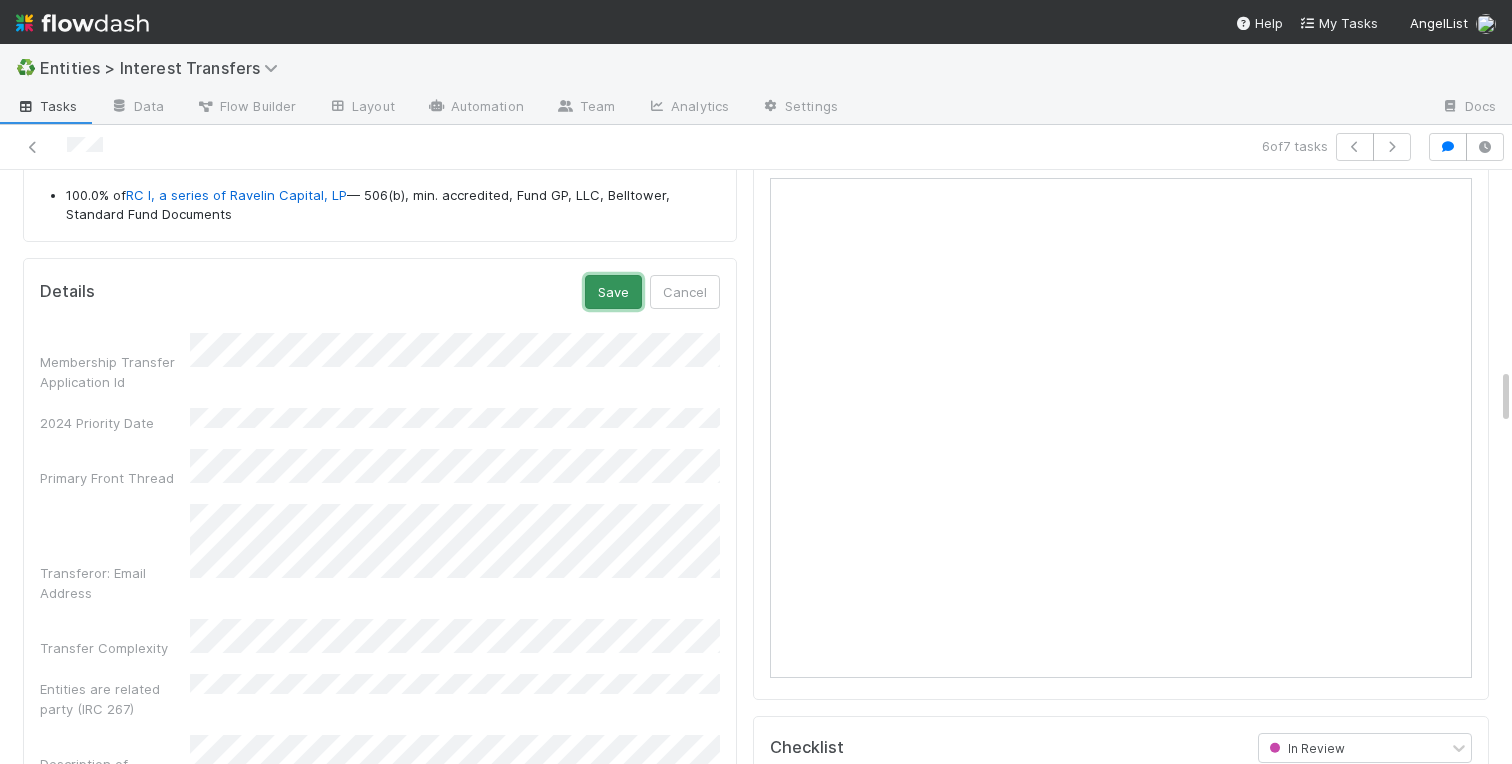 click on "Save" at bounding box center [613, 292] 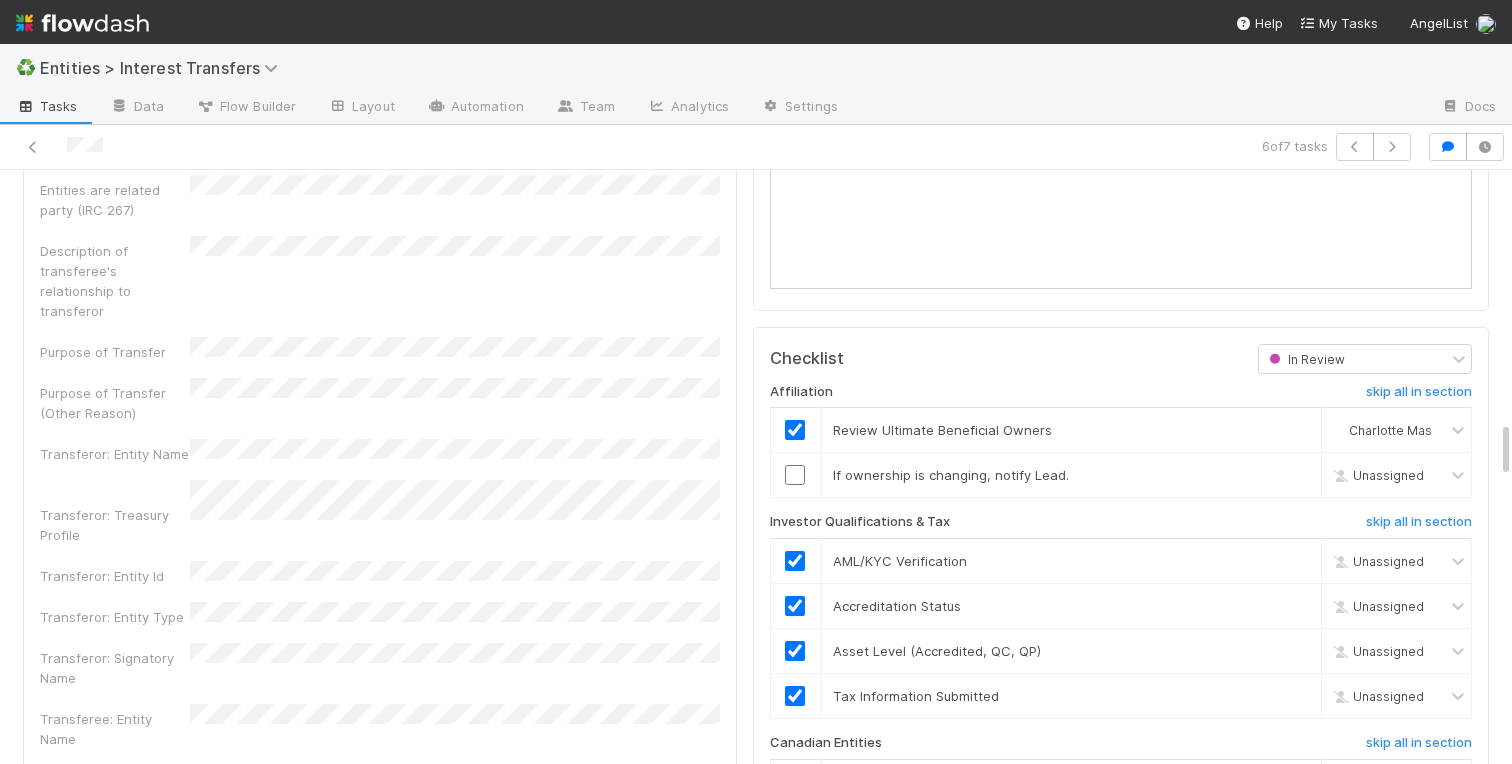 scroll, scrollTop: 2615, scrollLeft: 0, axis: vertical 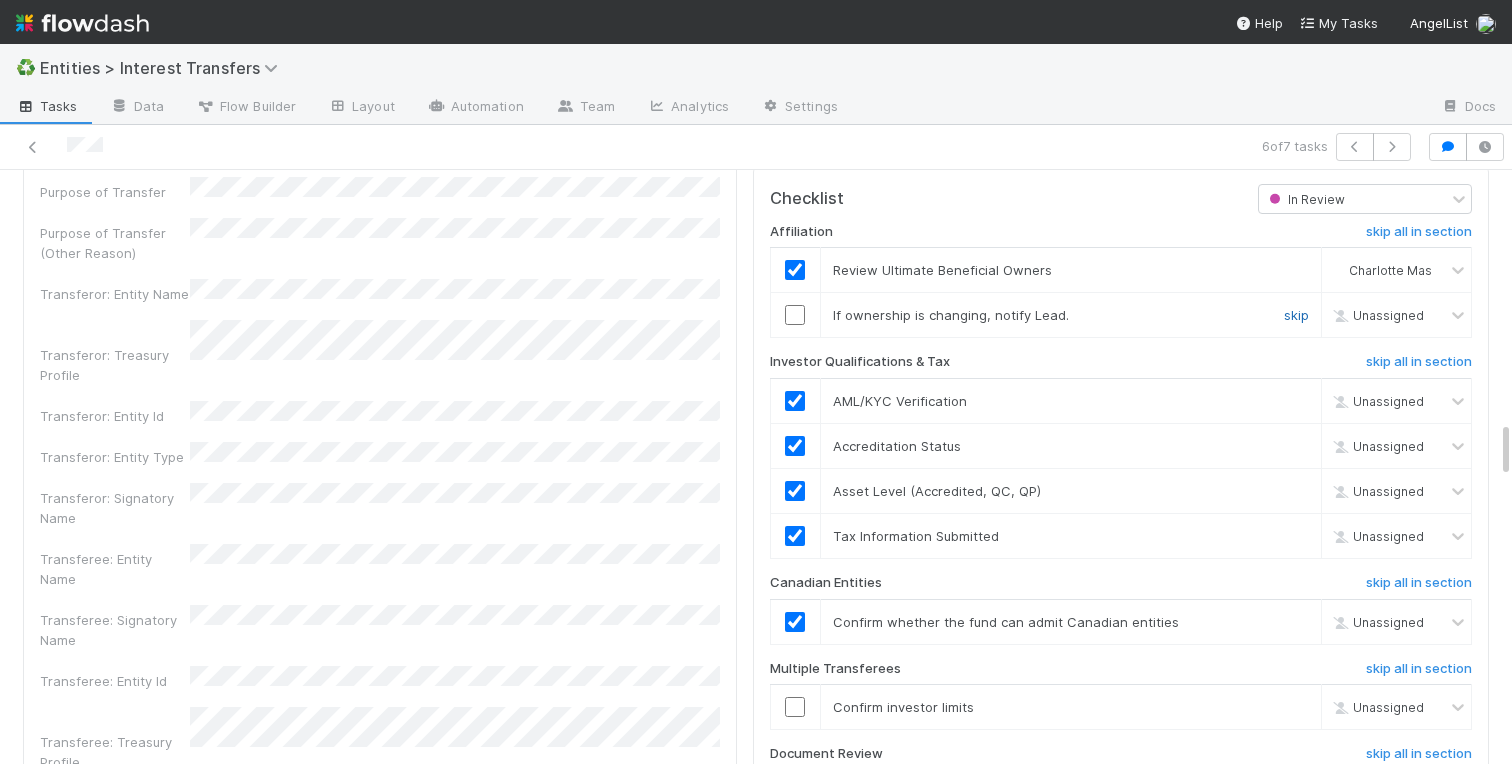 click on "skip" at bounding box center [1296, 315] 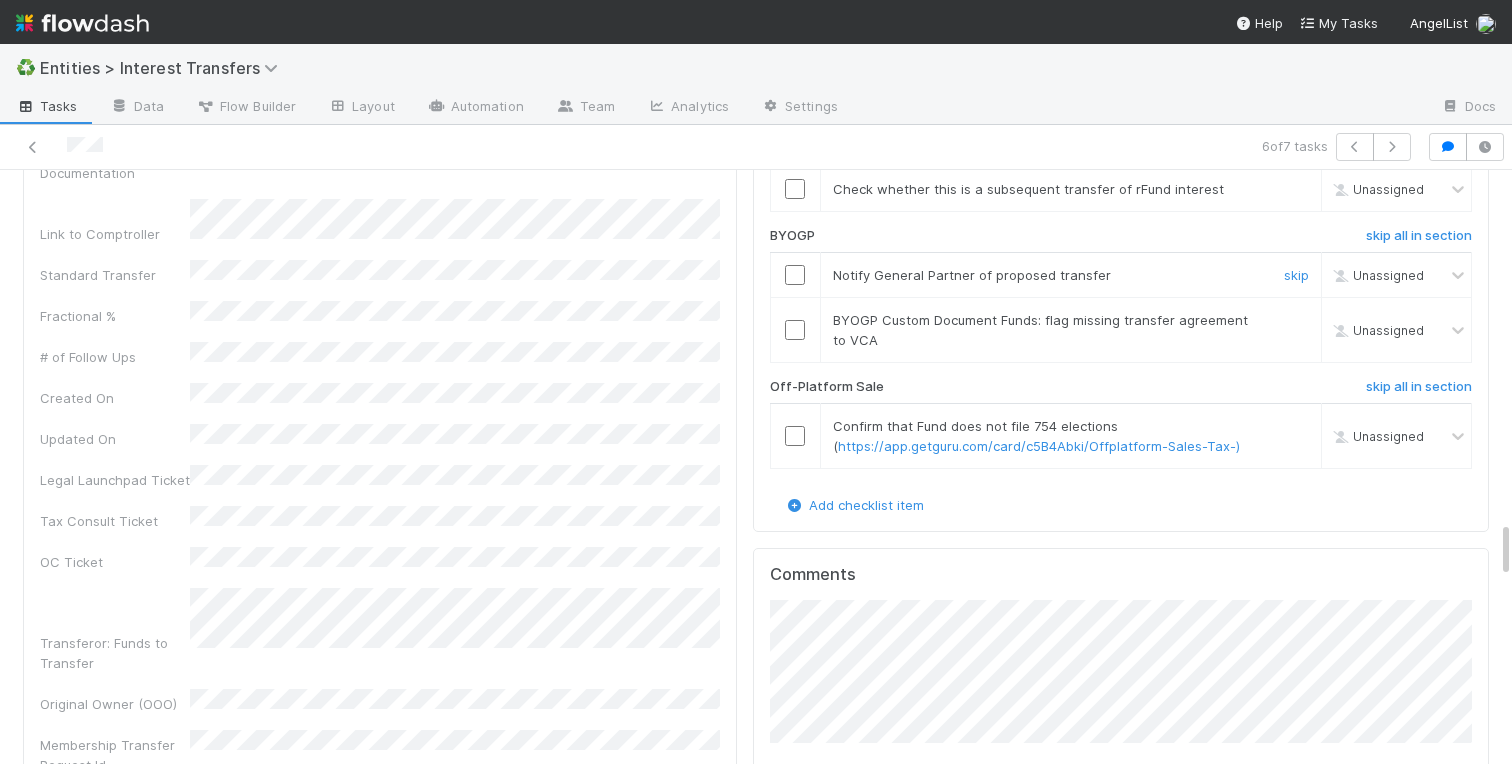 scroll, scrollTop: 3633, scrollLeft: 0, axis: vertical 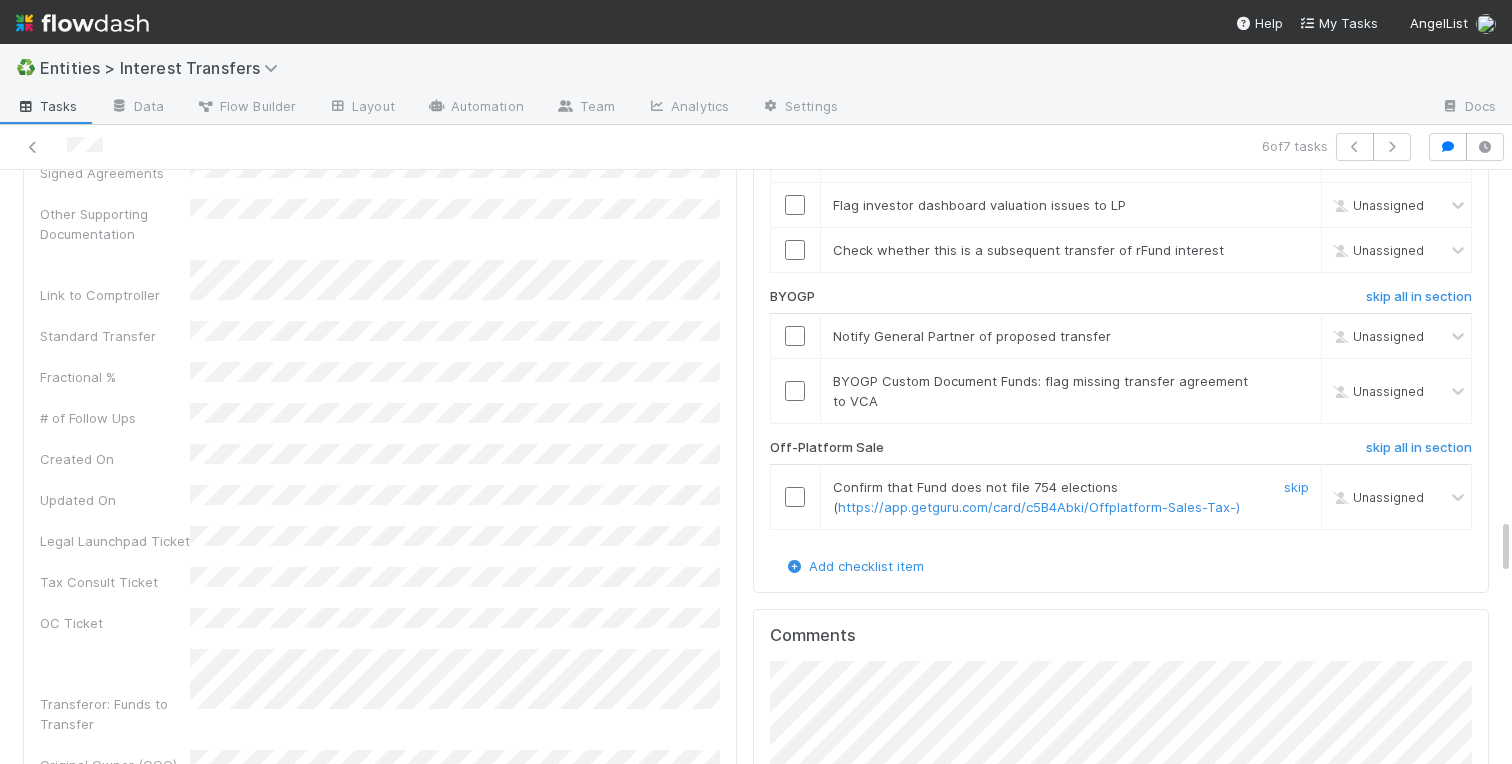 click at bounding box center [795, 497] 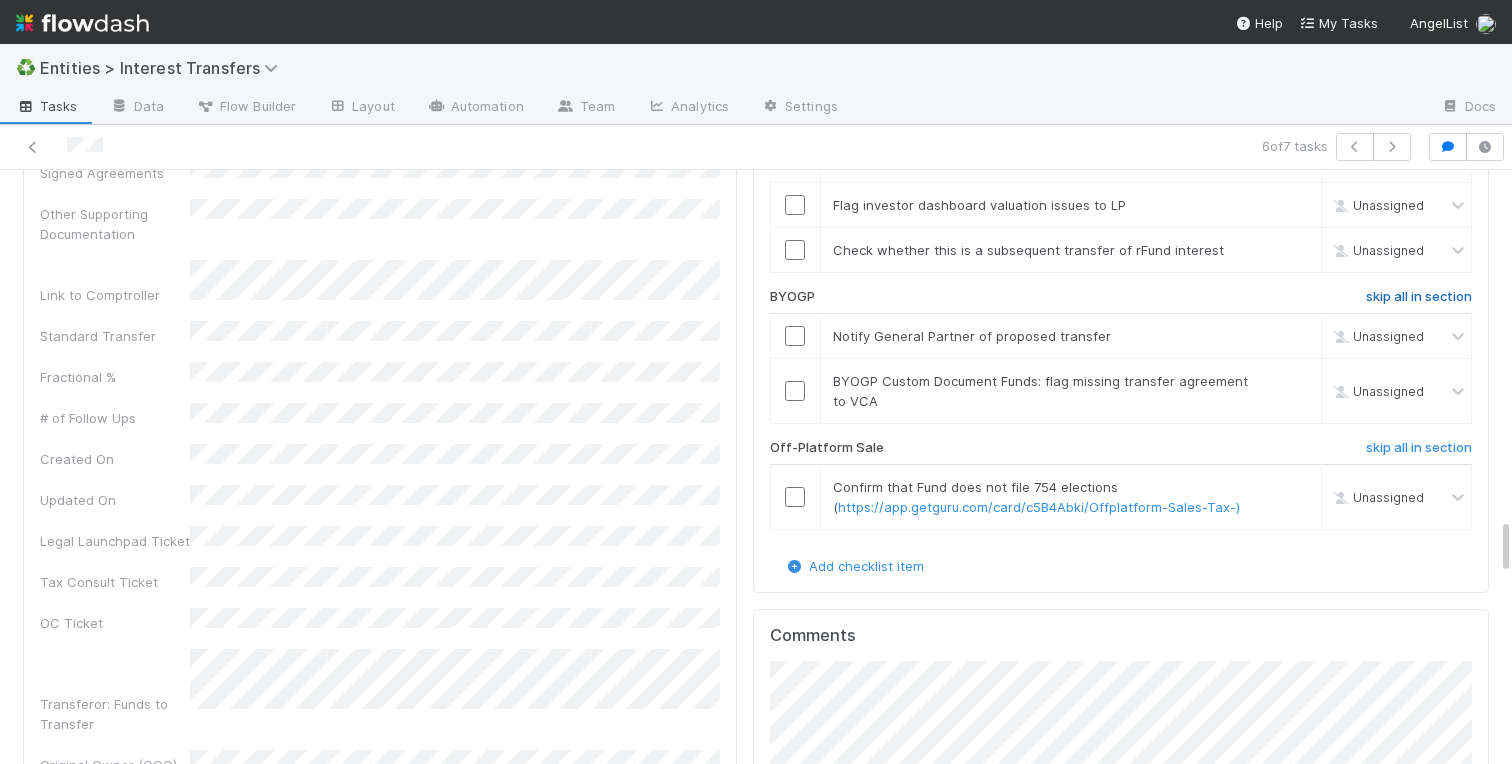click on "skip all in section" at bounding box center (1419, 297) 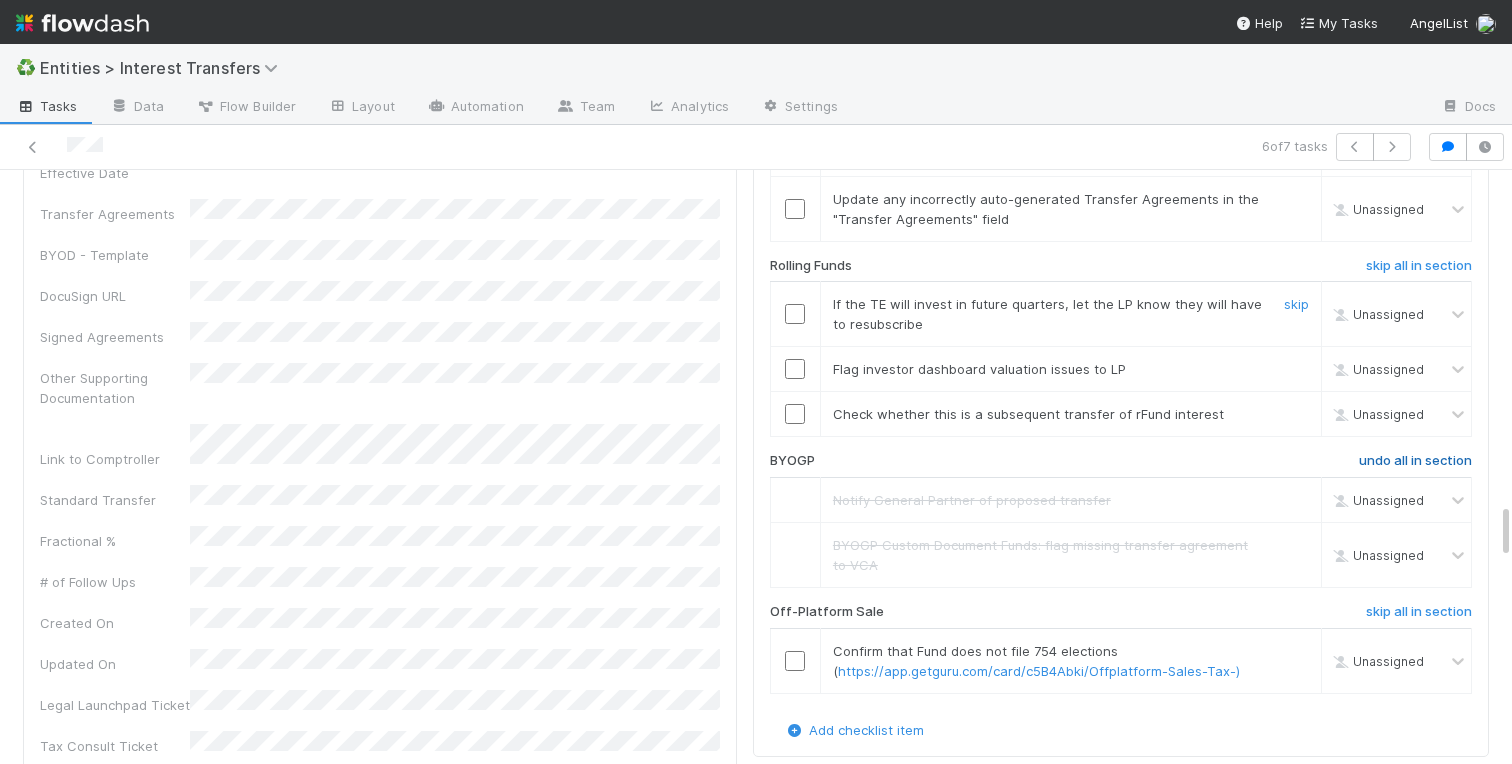scroll, scrollTop: 3467, scrollLeft: 0, axis: vertical 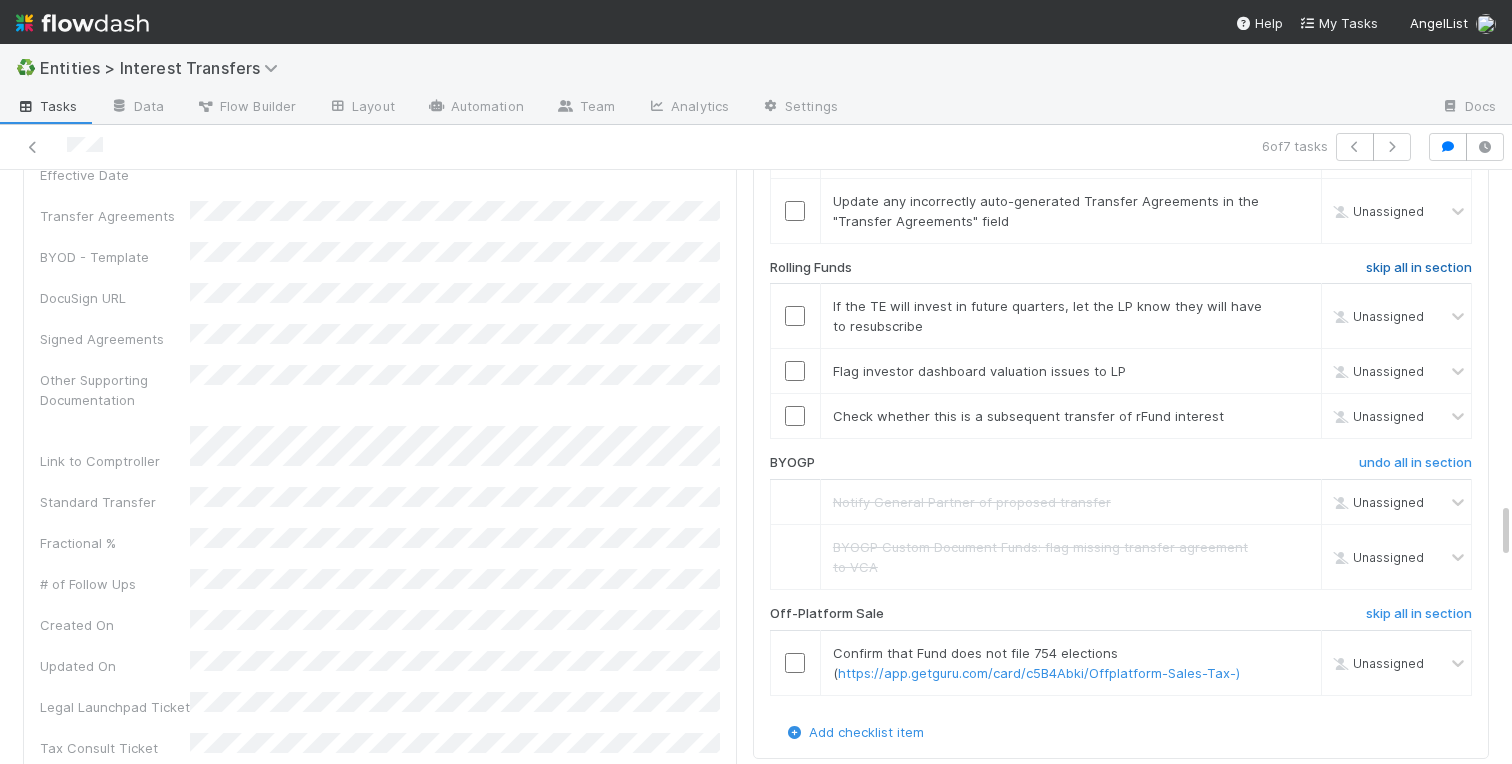 click on "skip all in section" at bounding box center [1419, 268] 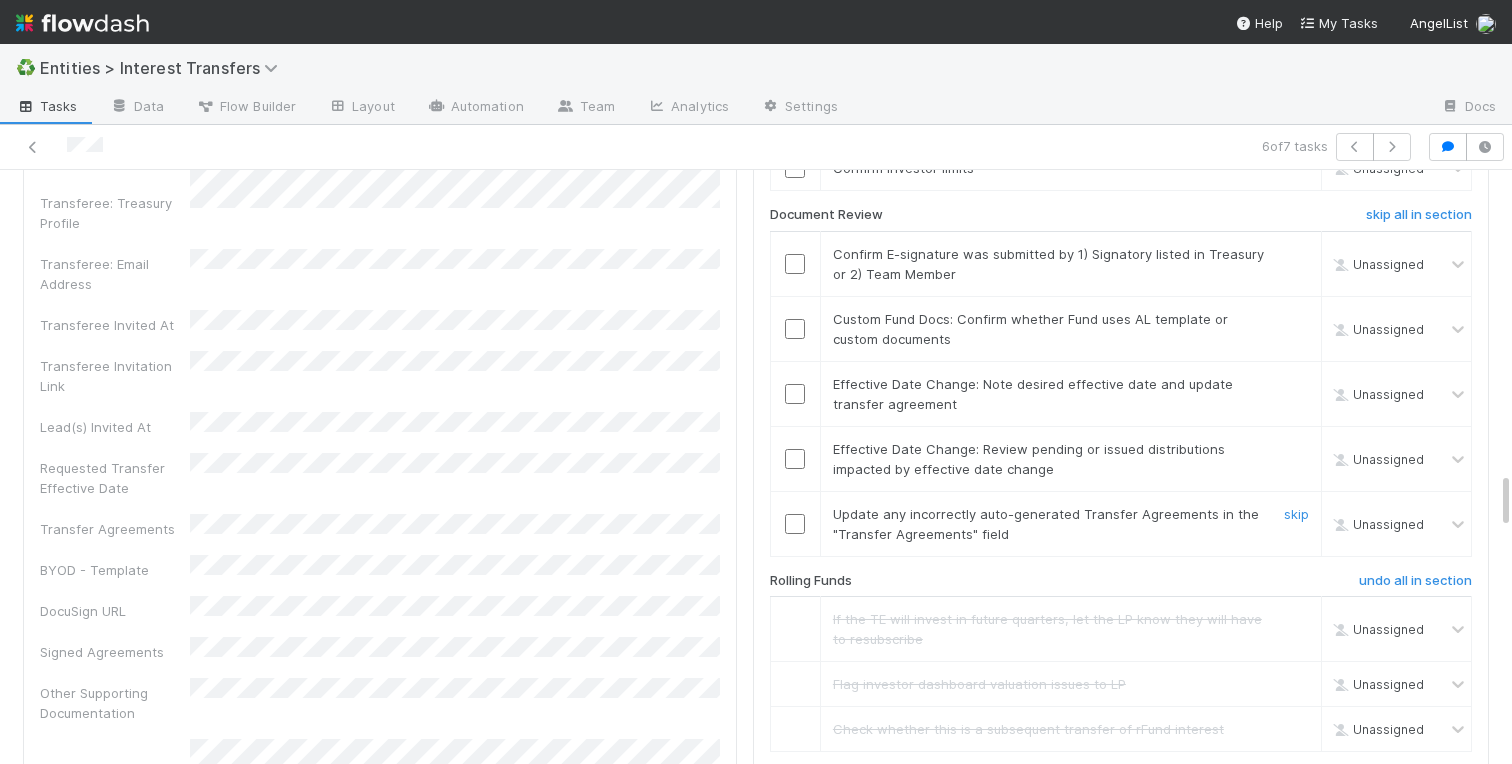 scroll, scrollTop: 3095, scrollLeft: 0, axis: vertical 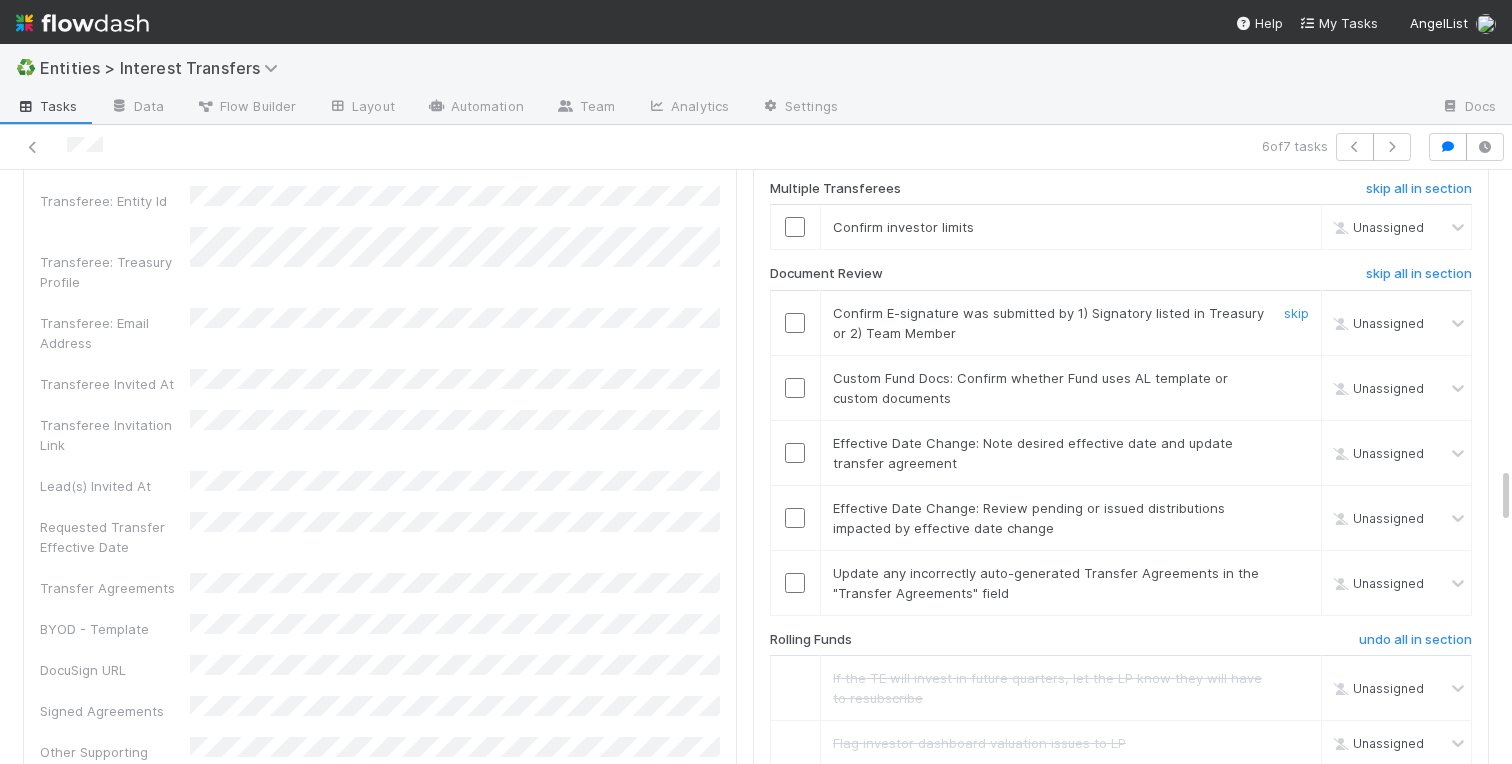 click at bounding box center [795, 323] 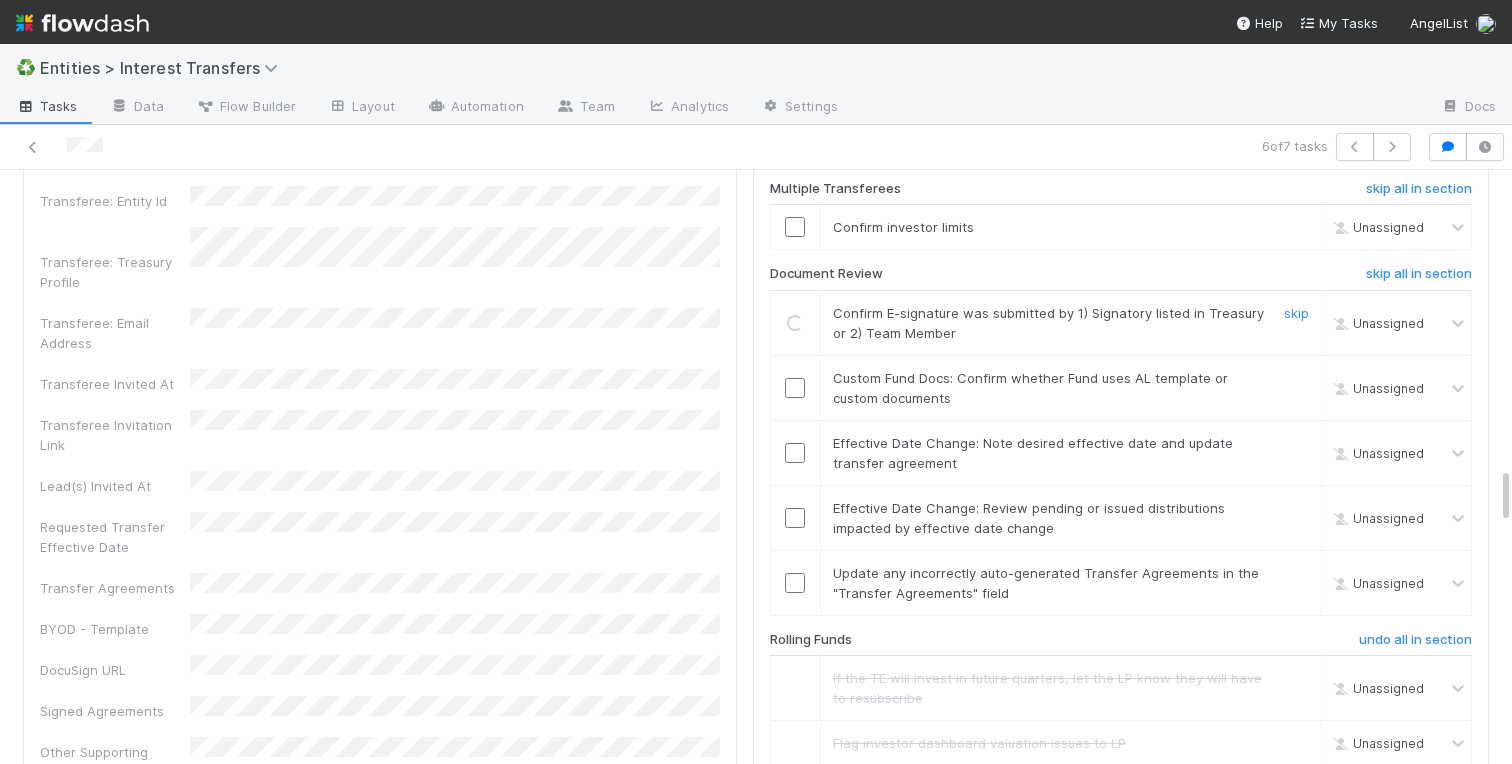 checkbox on "true" 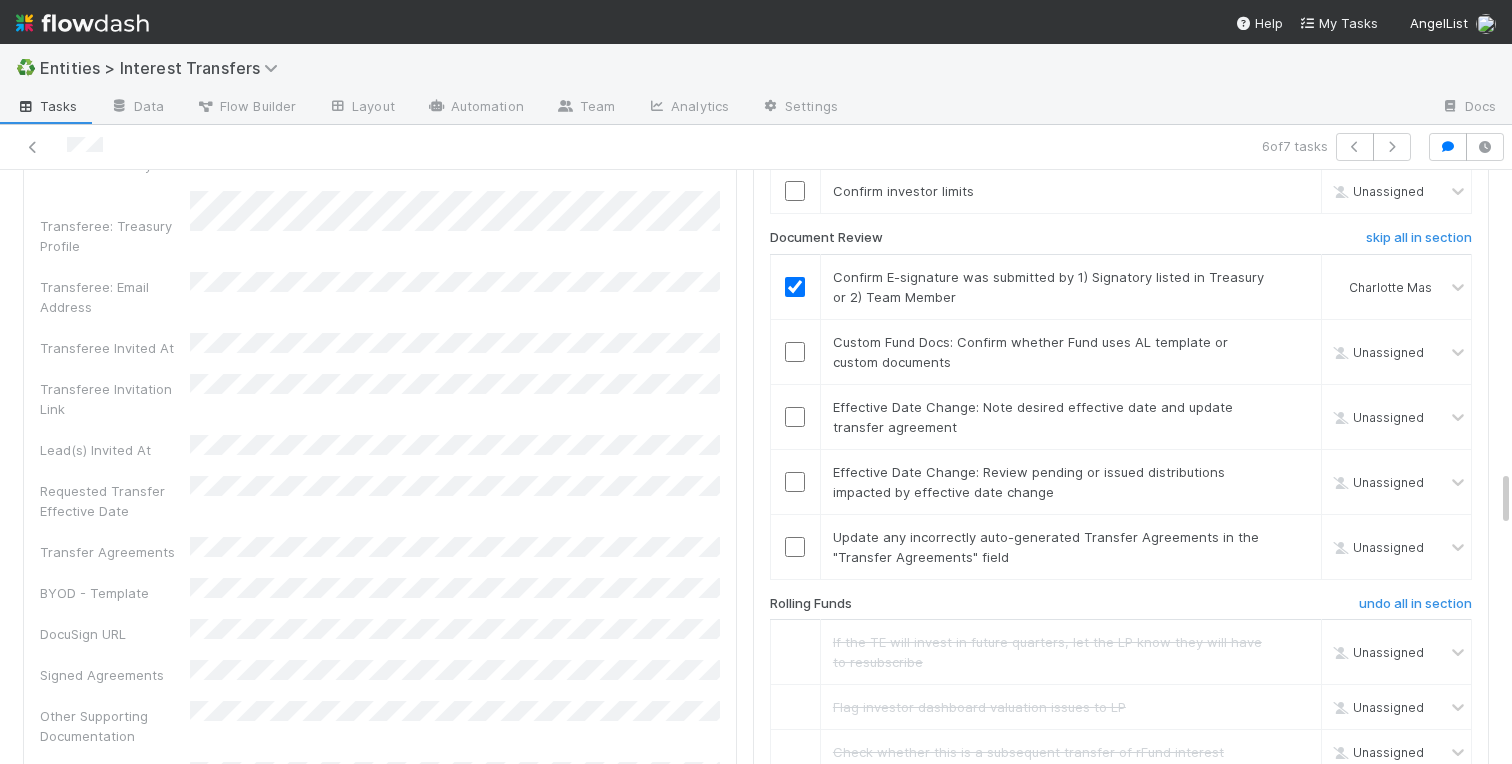 scroll, scrollTop: 3129, scrollLeft: 0, axis: vertical 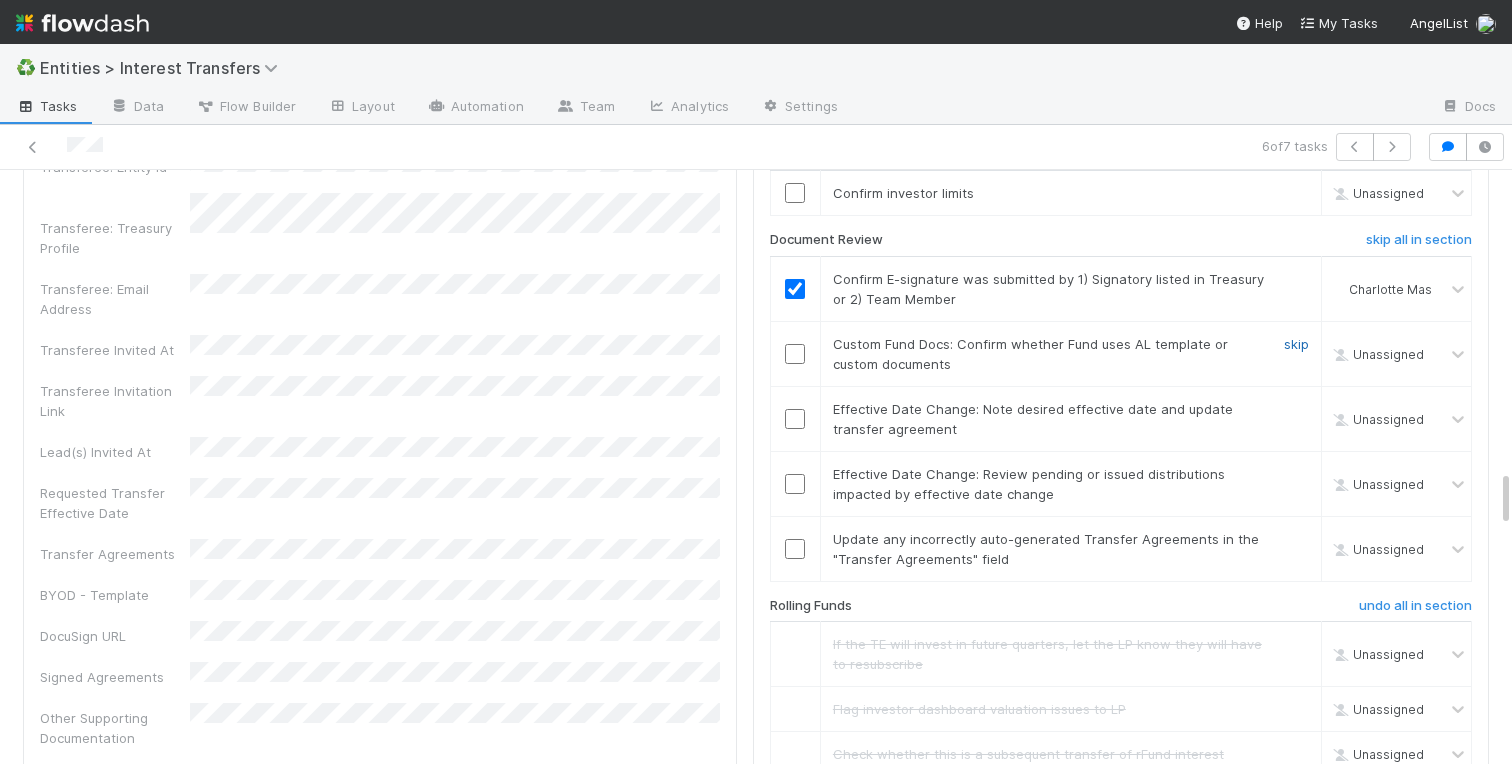 click on "skip" at bounding box center (1296, 344) 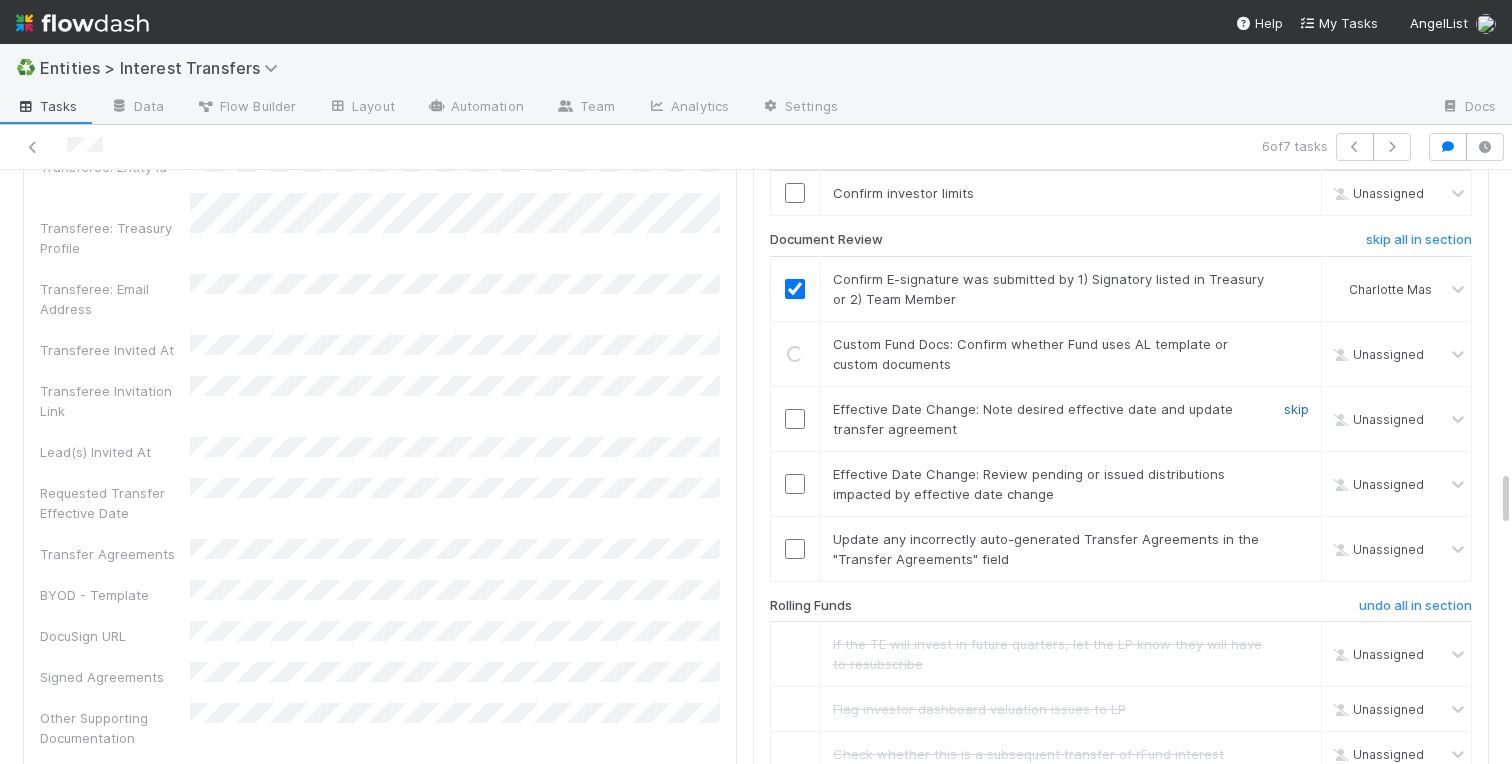 click on "skip" at bounding box center [1296, 409] 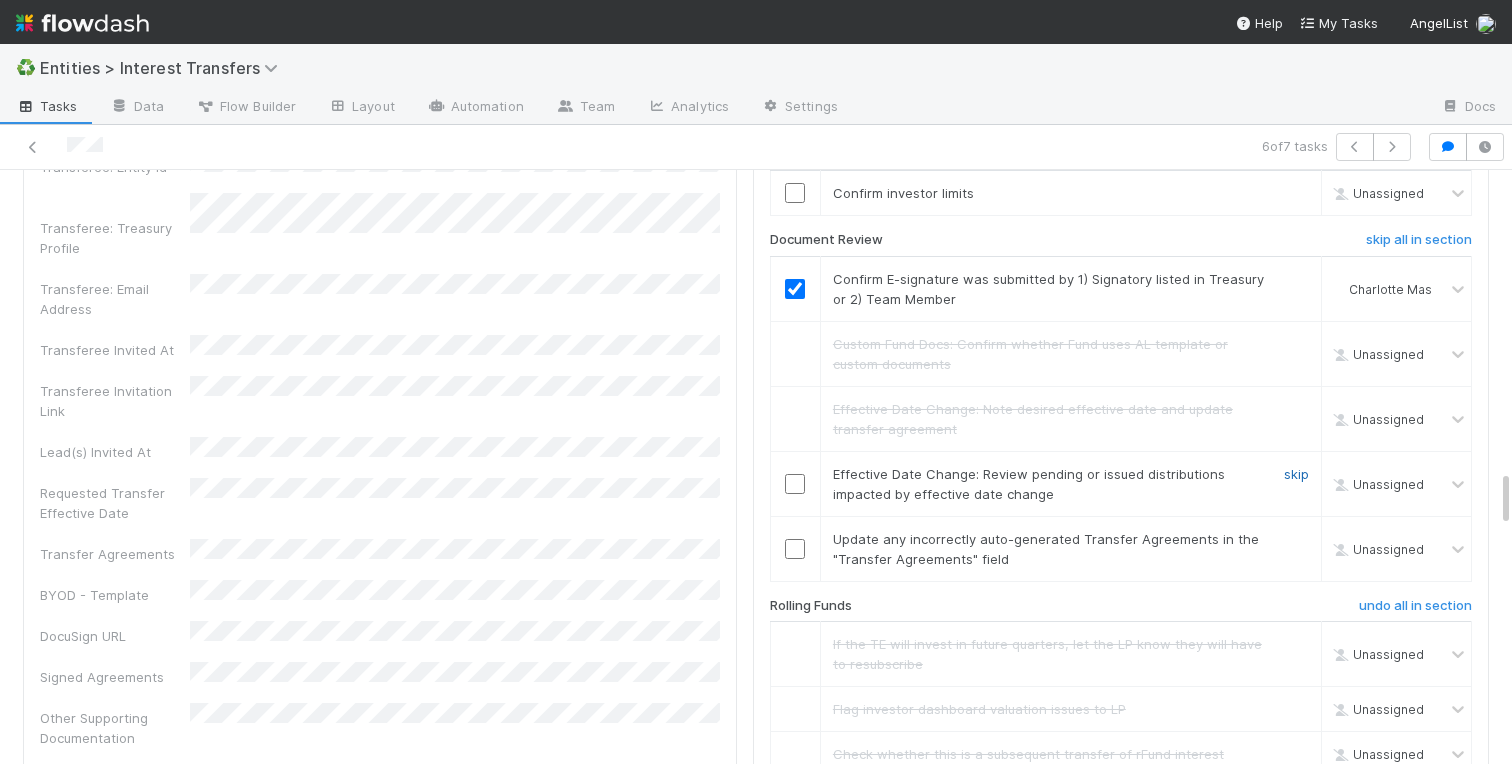 click on "skip" at bounding box center (1296, 474) 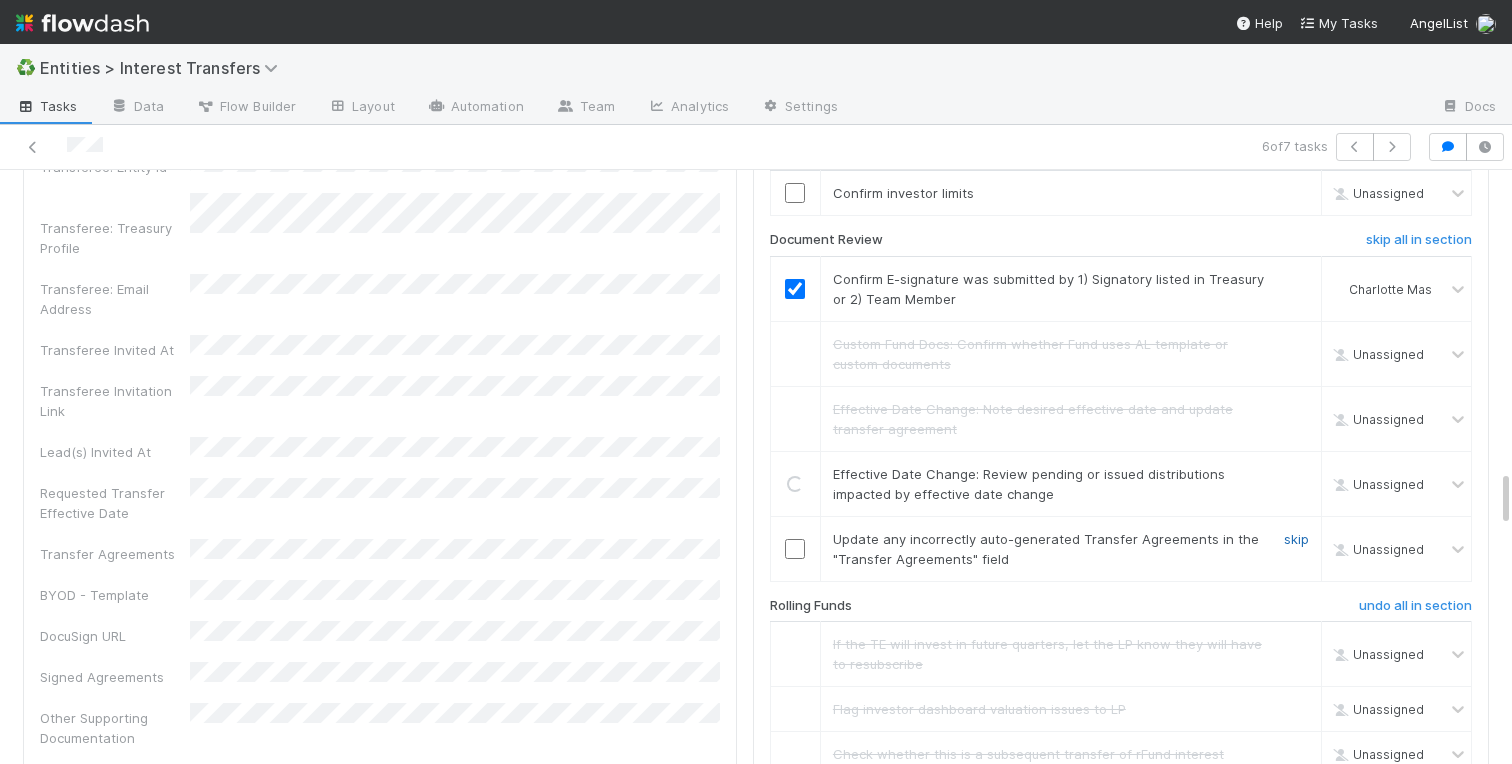 click on "skip" at bounding box center (1296, 539) 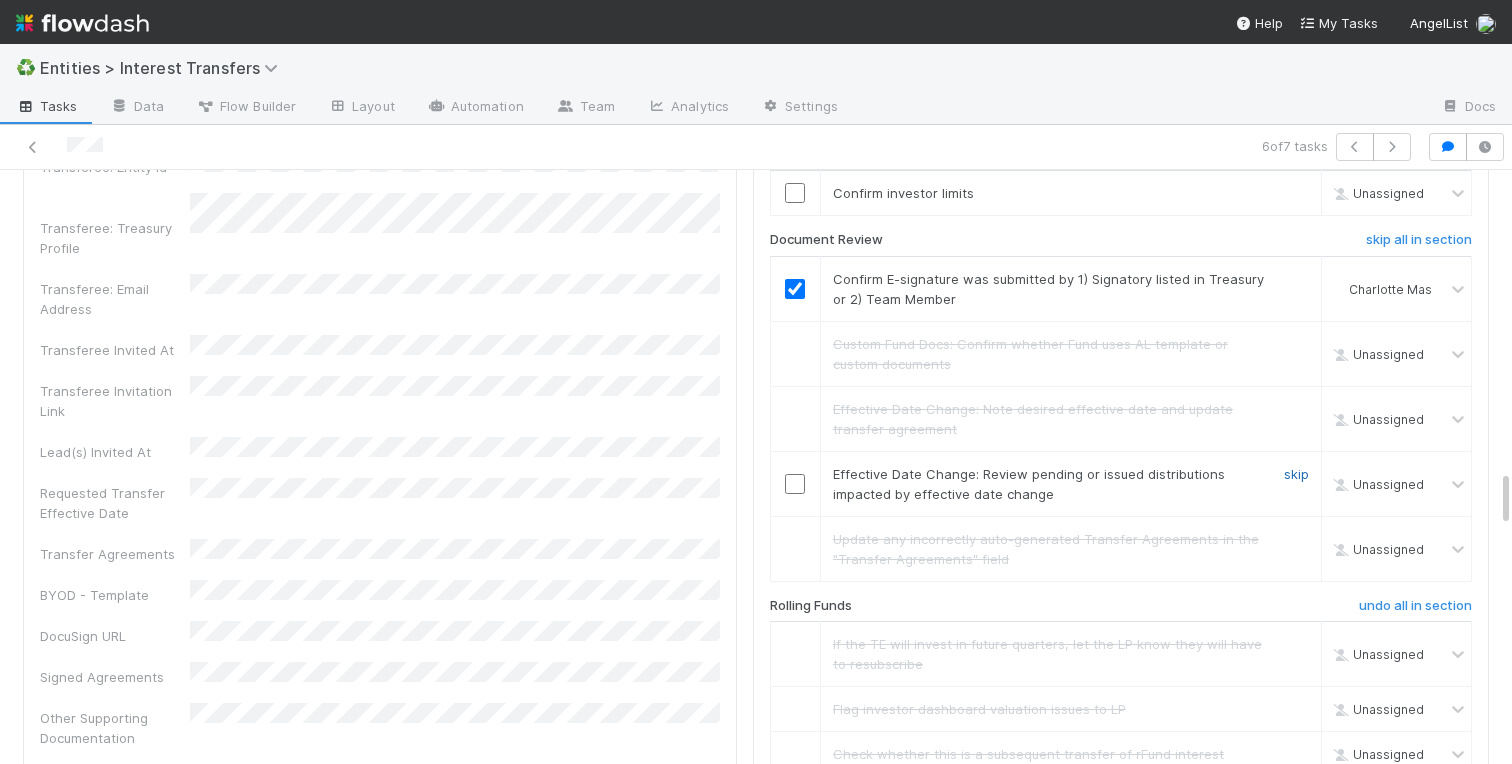 click on "skip" at bounding box center (1296, 474) 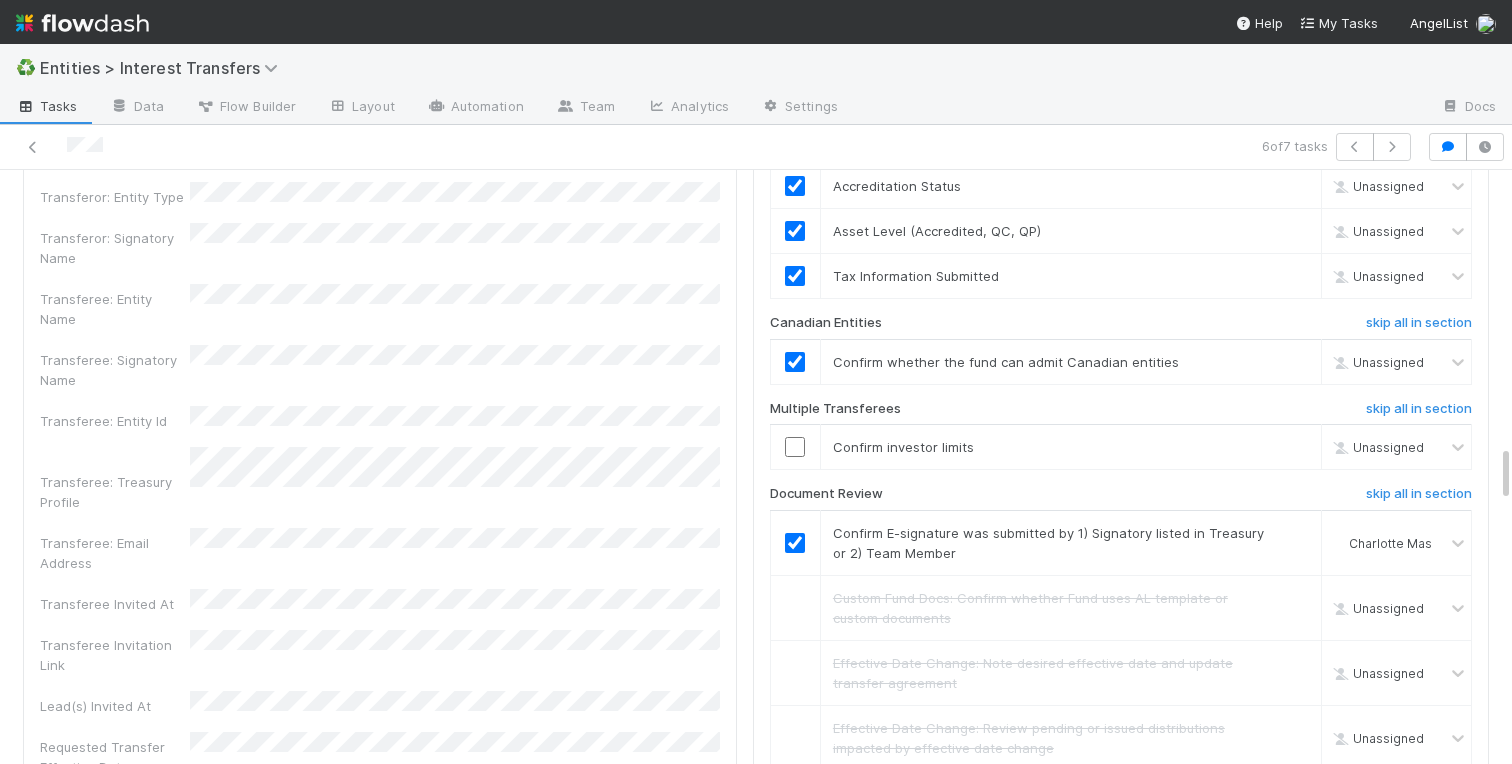 scroll, scrollTop: 2862, scrollLeft: 0, axis: vertical 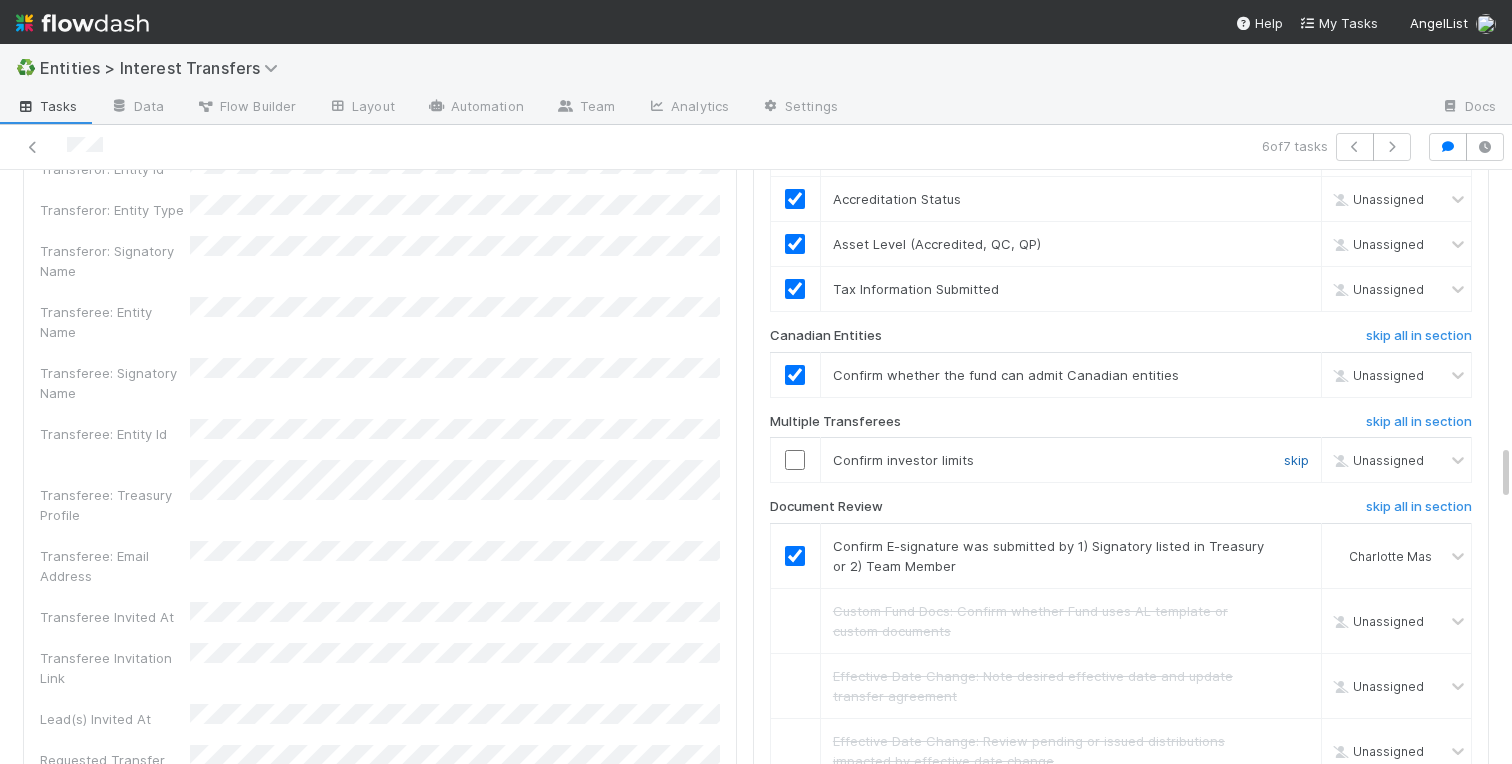 click on "skip" at bounding box center [1296, 460] 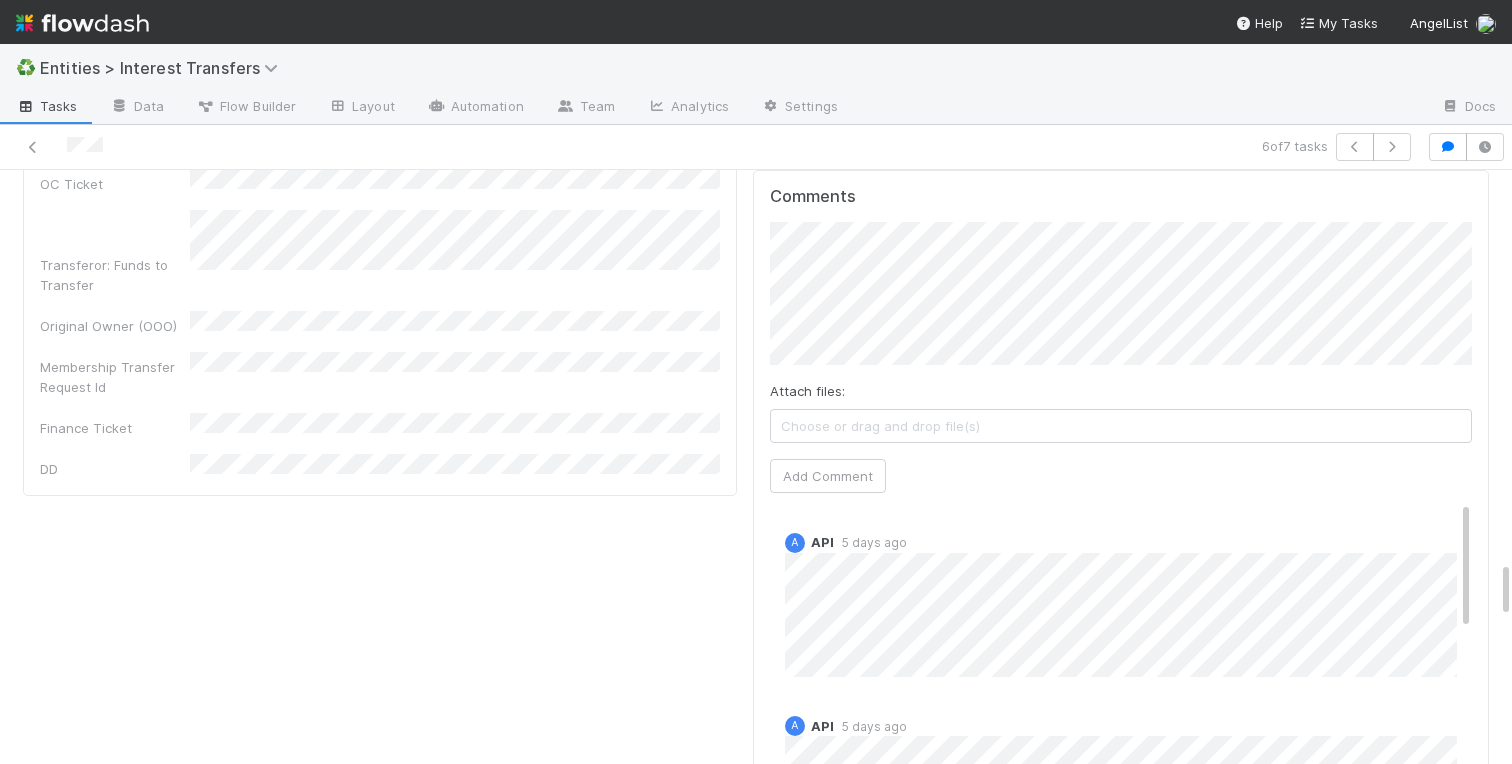 scroll, scrollTop: 4080, scrollLeft: 0, axis: vertical 